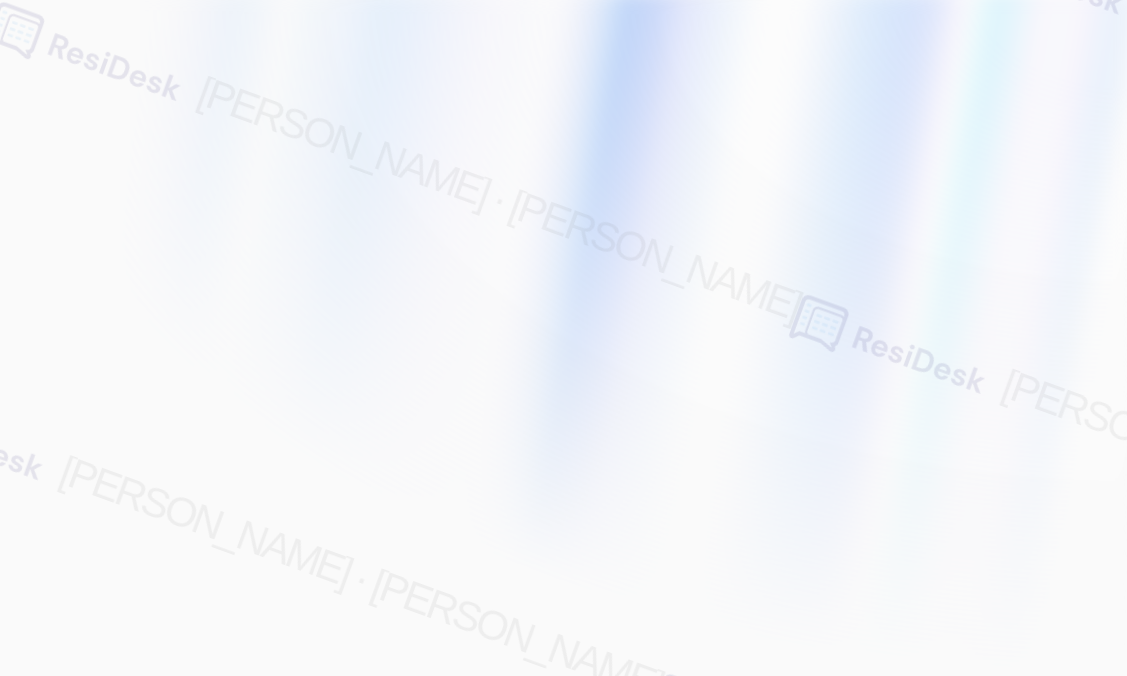 scroll, scrollTop: 0, scrollLeft: 0, axis: both 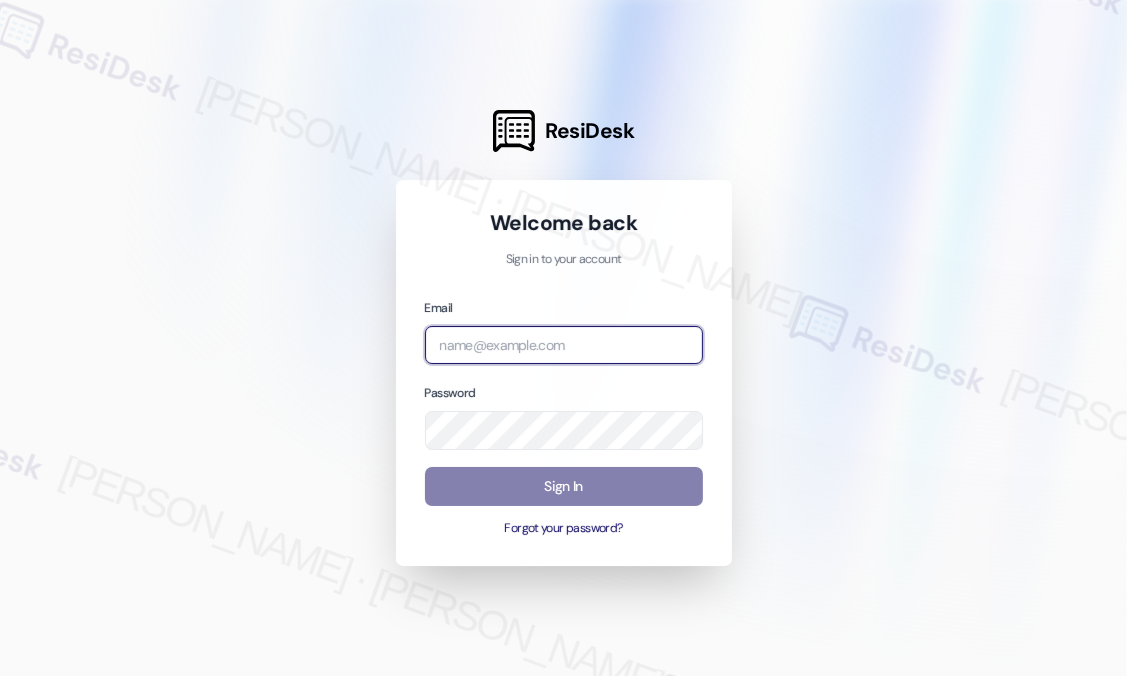 click at bounding box center [564, 345] 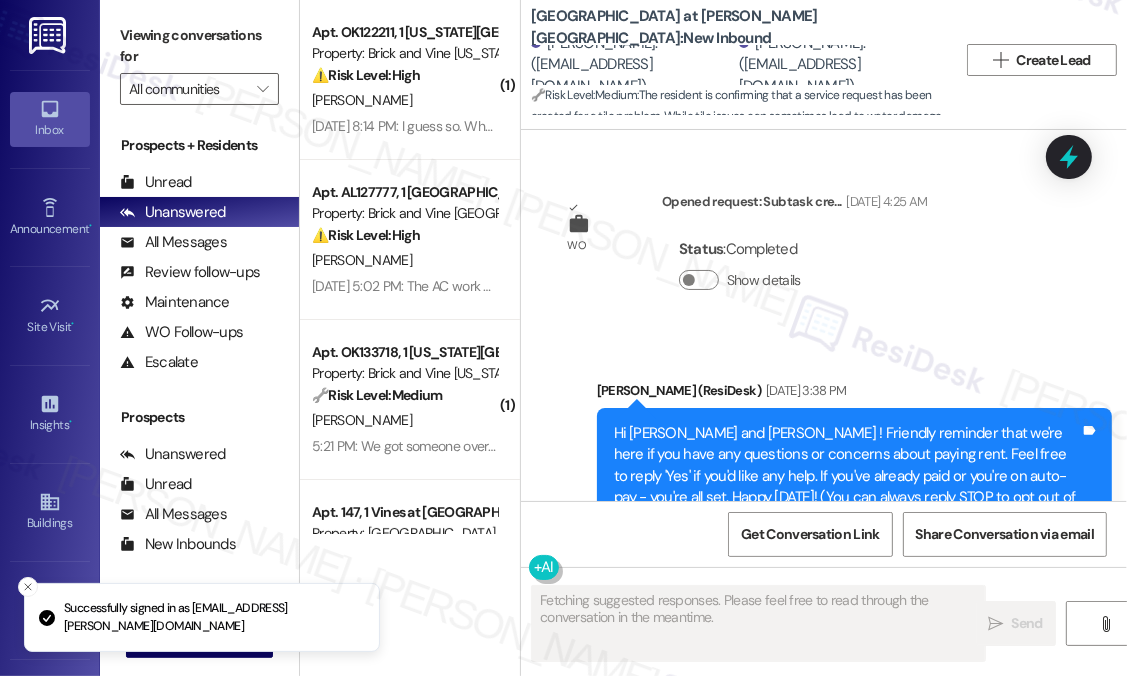 scroll, scrollTop: 24575, scrollLeft: 0, axis: vertical 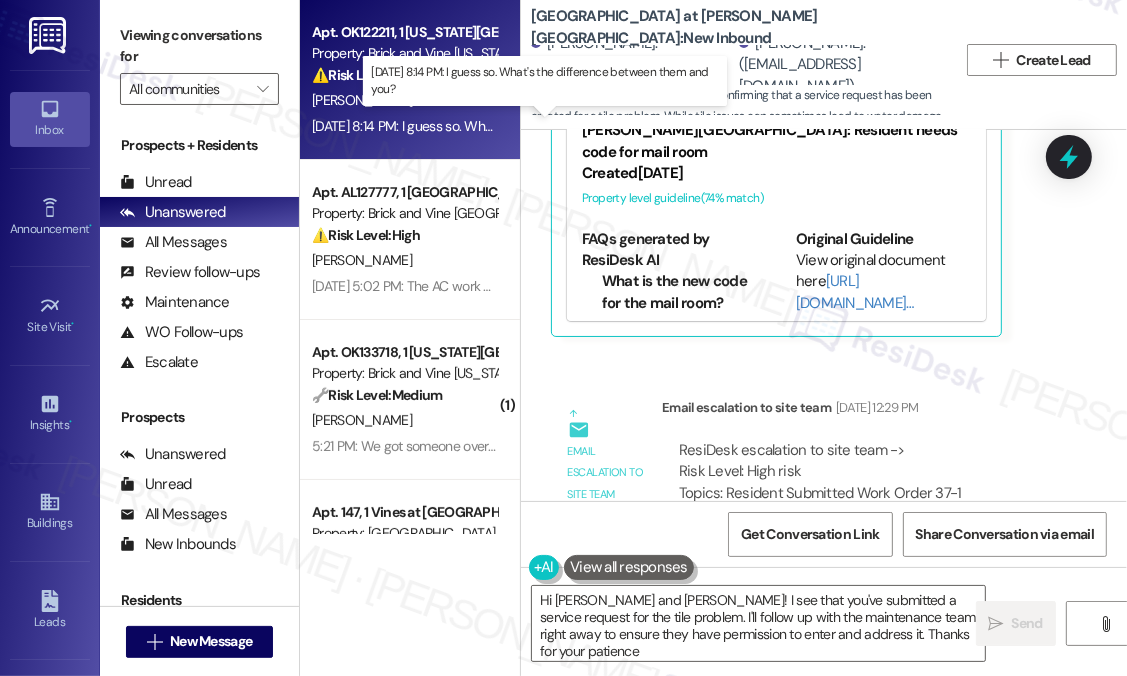 type on "Hi Avinash and Vishakha! I see that you've submitted a service request for the tile problem. I'll follow up with the maintenance team right away to ensure they have permission to enter and address it. Thanks for your patience!" 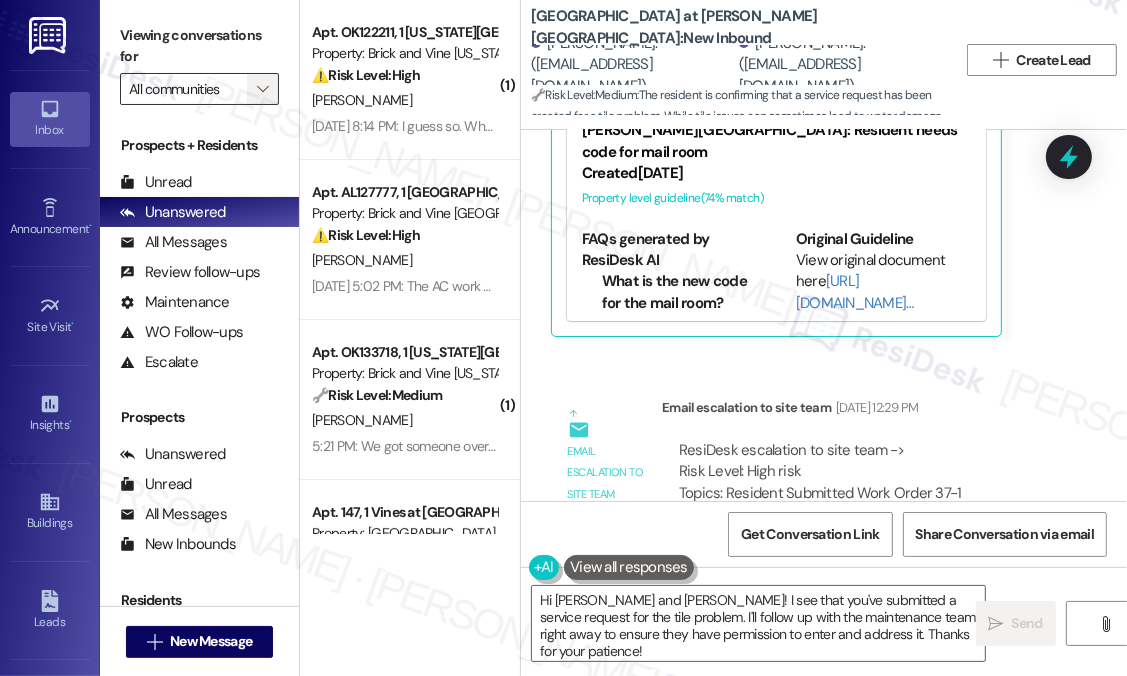 click on "" at bounding box center (262, 89) 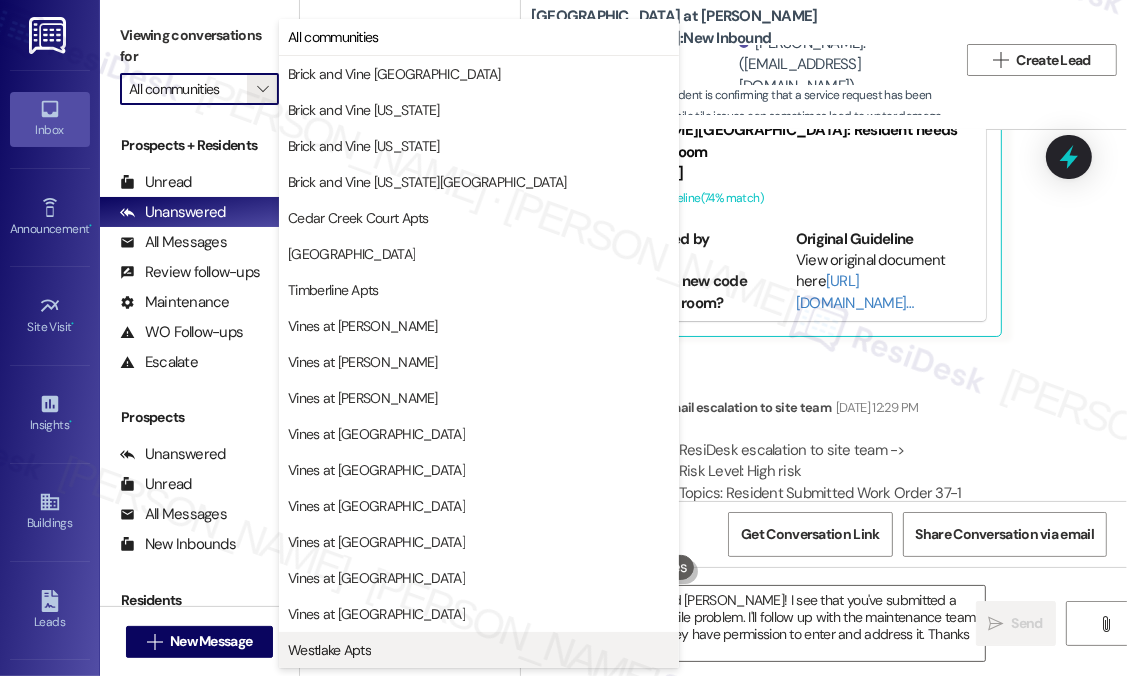 click on "Westlake Apts" at bounding box center (329, 650) 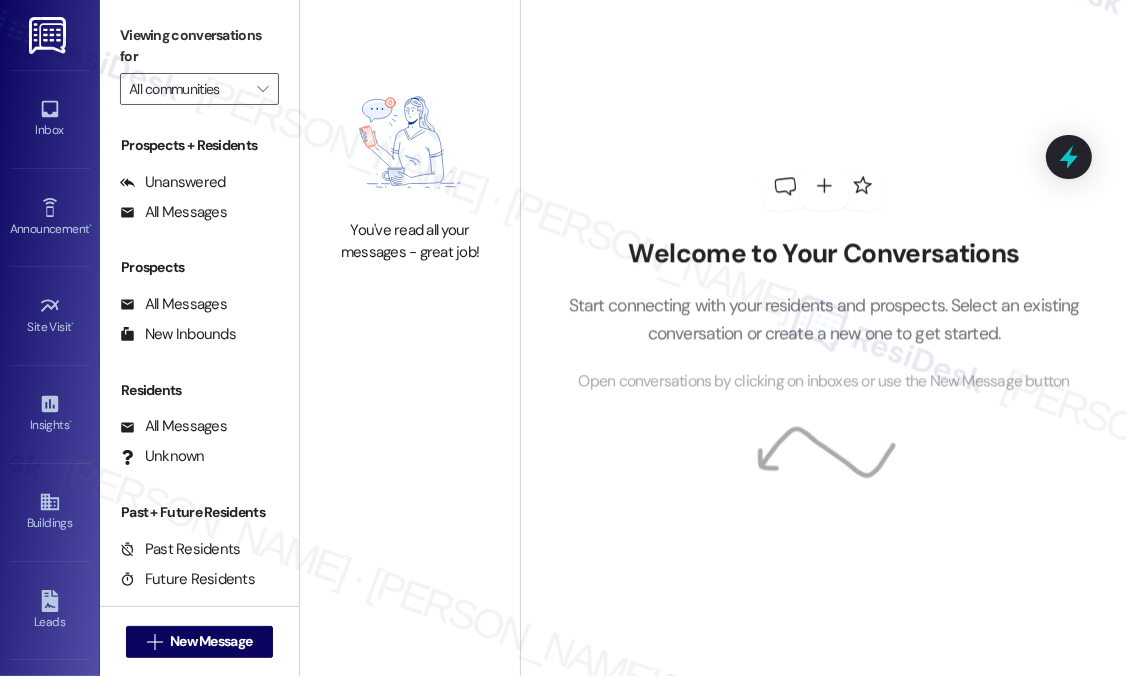 type on "Westlake Apts" 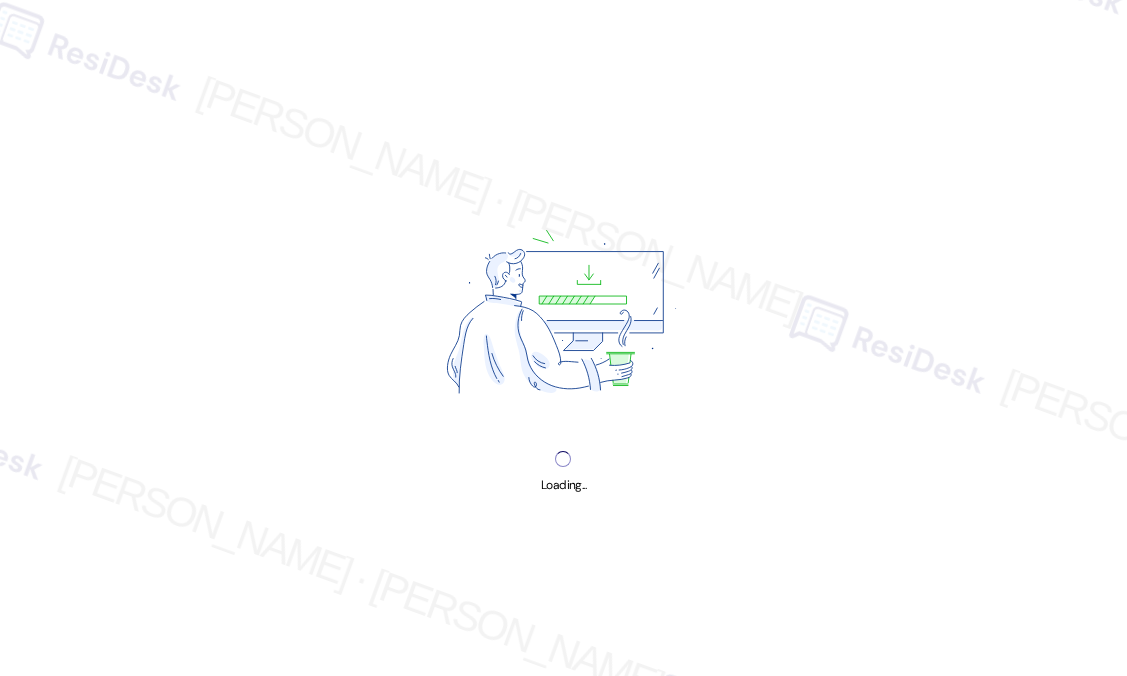 scroll, scrollTop: 0, scrollLeft: 0, axis: both 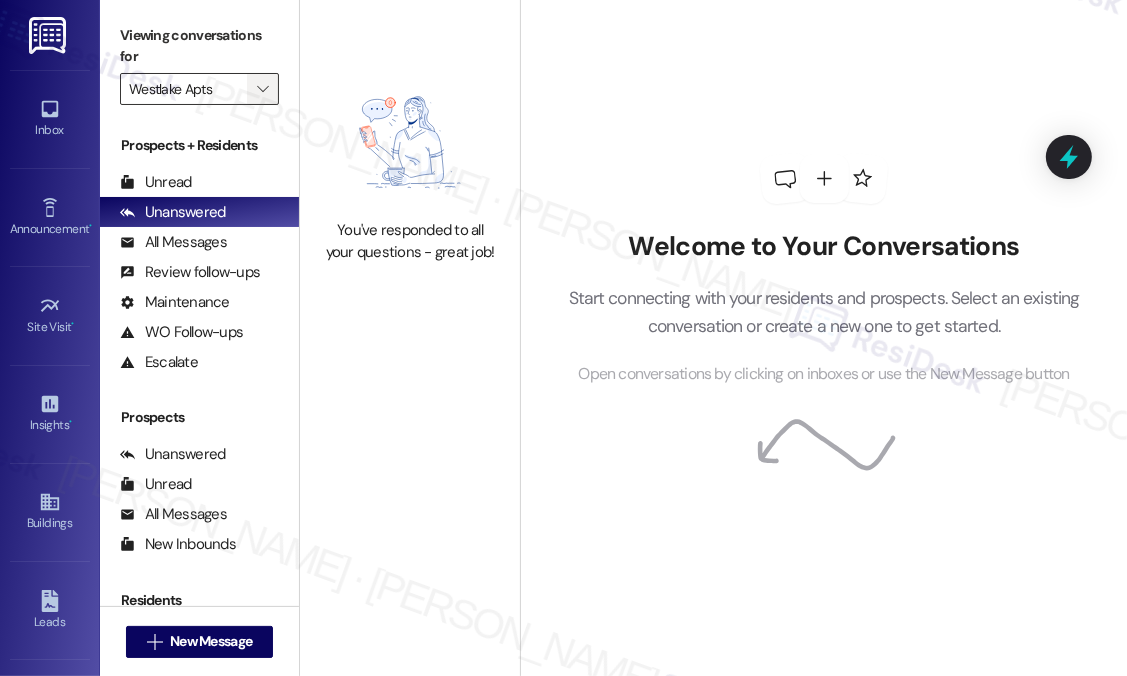 click on "" at bounding box center [262, 89] 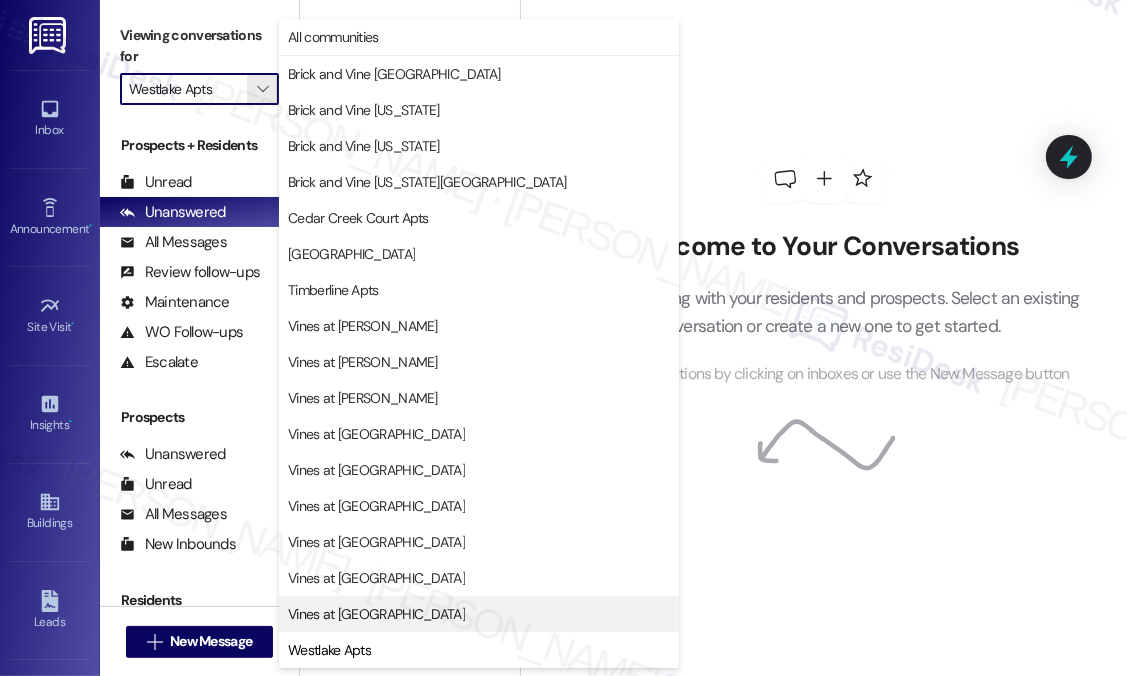 click on "Vines at [GEOGRAPHIC_DATA]" at bounding box center (376, 614) 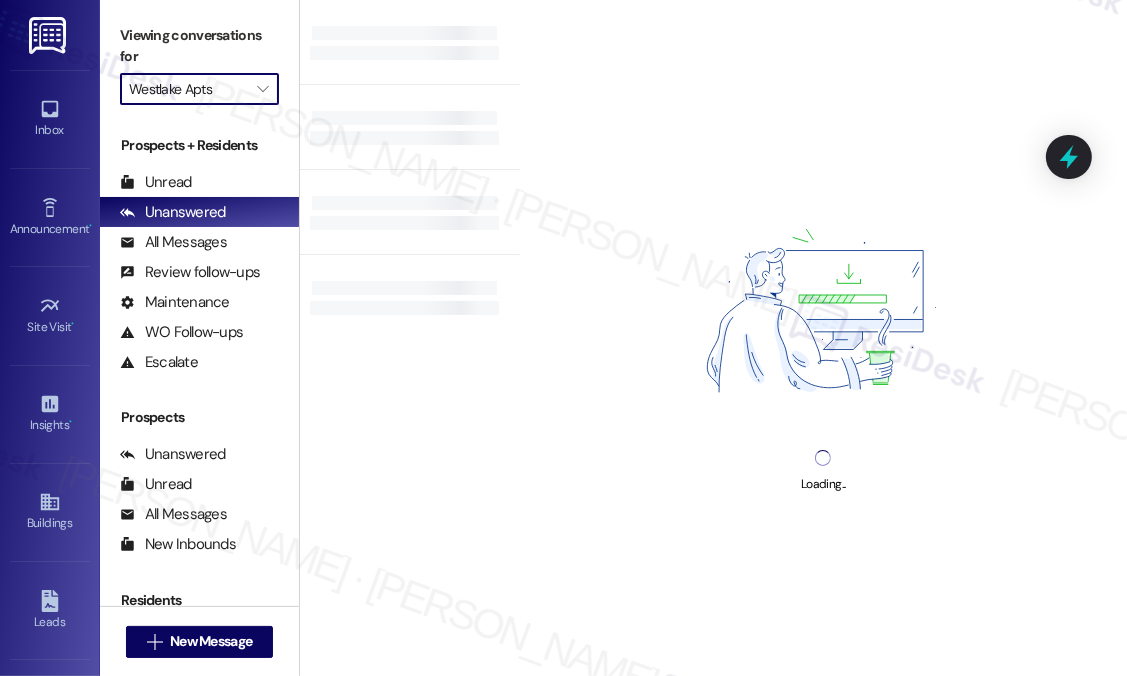 type on "Vines at [GEOGRAPHIC_DATA]" 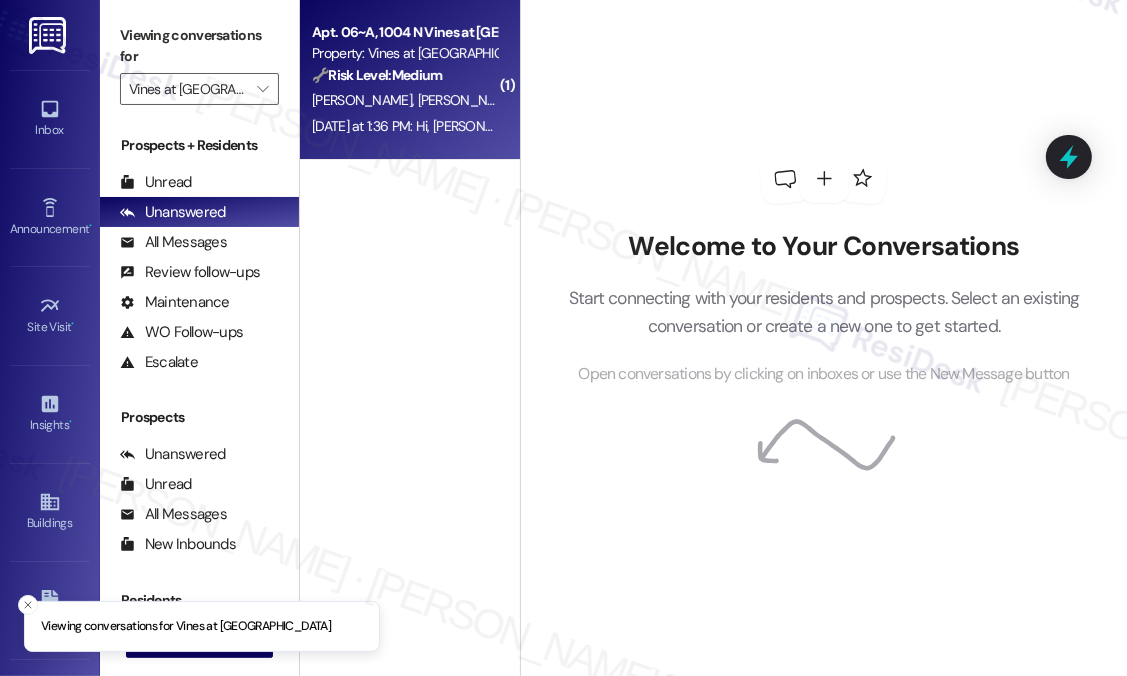 click on "[DATE] at 1:36 PM: Hi, [PERSON_NAME],  this is [PERSON_NAME]. Is there any way the insulating aspects of the buildings can be addressed? Things like double windows installed or better-fitting casements for the doors and windows? The power bills have been astronomical and I know it's due to poor insulation, especially the windows. I have heavy curtains on all windows but with the extreme temperatures and also having an end unit, heating and cooling are really killing the power bill. Due to health issues, the cooling is especially required. I know we can't be the only ones with complaints about this issue. Some of the windows are actually "sealed" with packing tape from before we moved in. Anything at this point would be an improvement. Please let me know what you can come up with. Thank you." at bounding box center [404, 126] 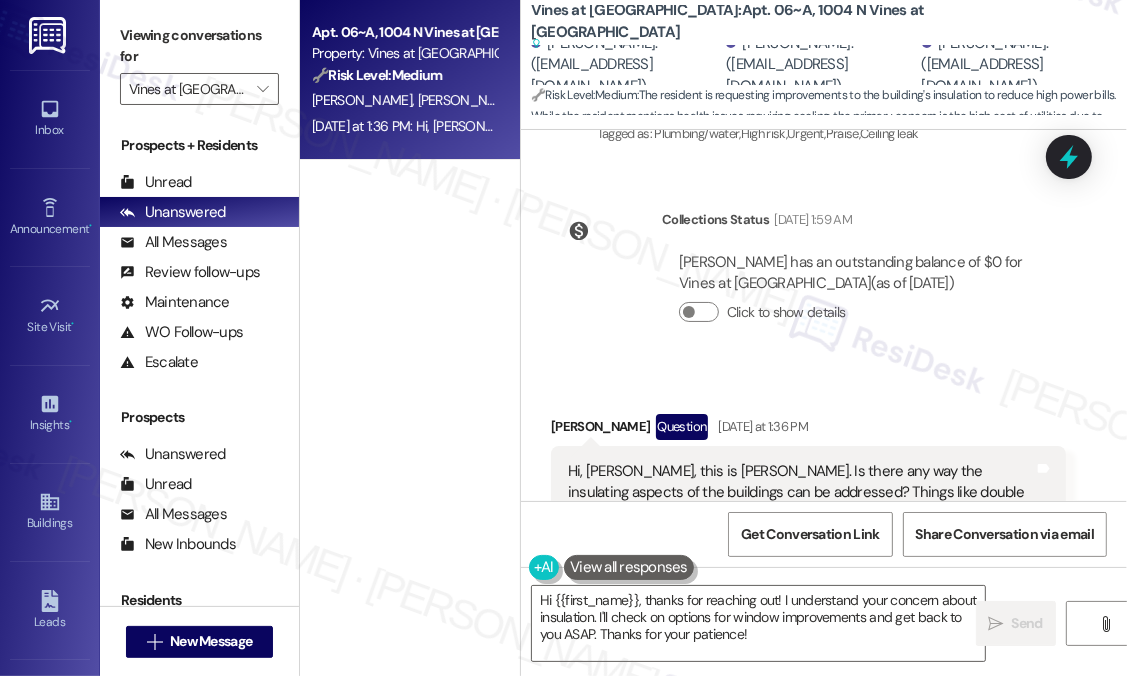 scroll, scrollTop: 17903, scrollLeft: 0, axis: vertical 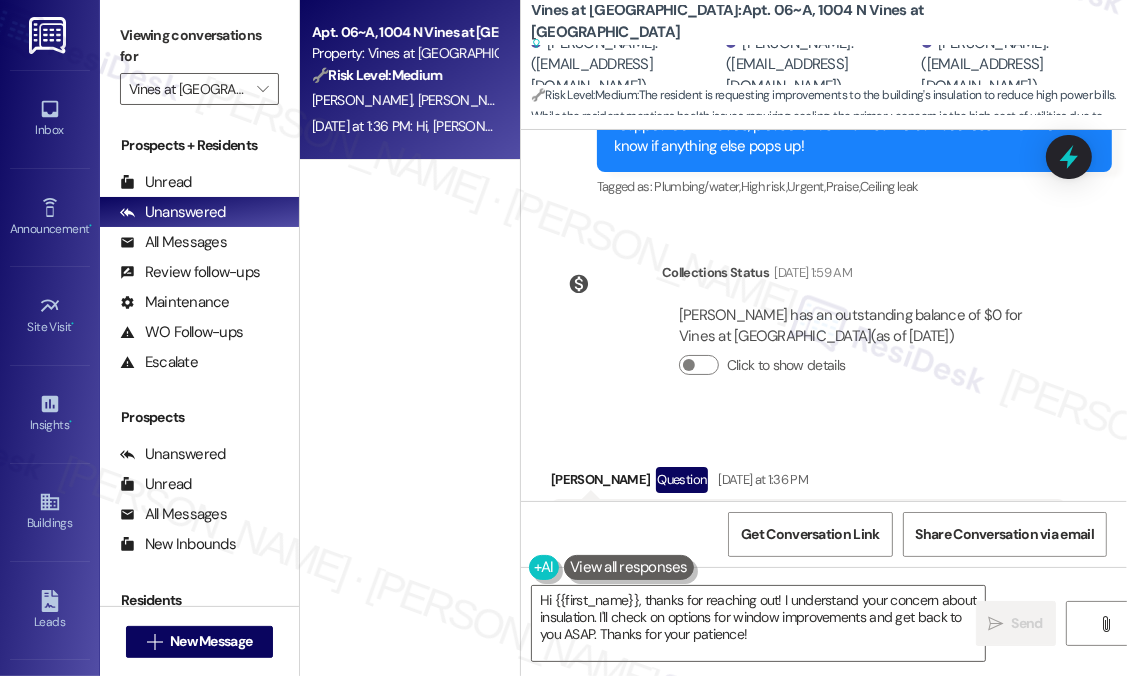 click on "Received via SMS [PERSON_NAME] Question [DATE] at 1:36 PM Hi, [PERSON_NAME],  this is [PERSON_NAME]. Is there any way the insulating aspects of the buildings can be addressed? Things like double windows installed or better-fitting casements for the doors and windows? The power bills have been astronomical and I know it's due to poor insulation, especially the windows. I have heavy curtains on all windows but with the extreme temperatures and also having an end unit, heating and cooling are really killing the power bill. Due to health issues, the cooling is especially required. I know we can't be the only ones with complaints about this issue. Some of the windows are actually "sealed" with packing tape from before we moved in. Anything at this point would be an improvement. Please let me know what you can come up with. Thank you.  Tags and notes Tagged as:   High risk ,  Click to highlight conversations about High risk Urgent ,  Click to highlight conversations about Urgent Heat or a/c ,  Maintenance request ,      1 '" at bounding box center (824, 926) 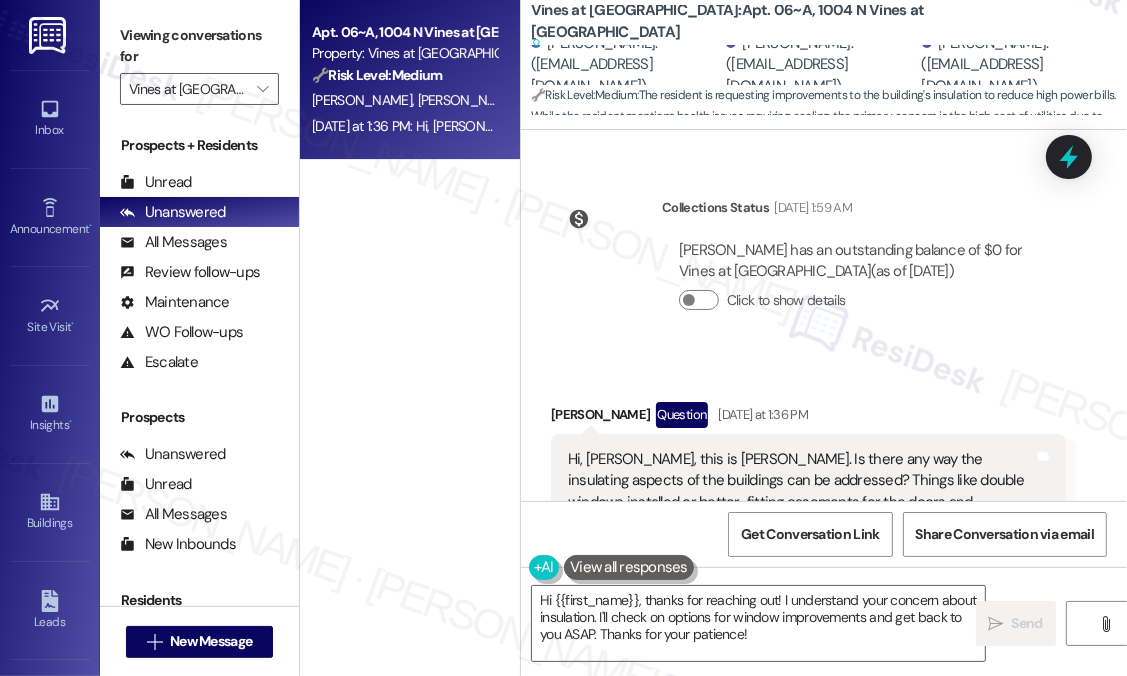 scroll, scrollTop: 18003, scrollLeft: 0, axis: vertical 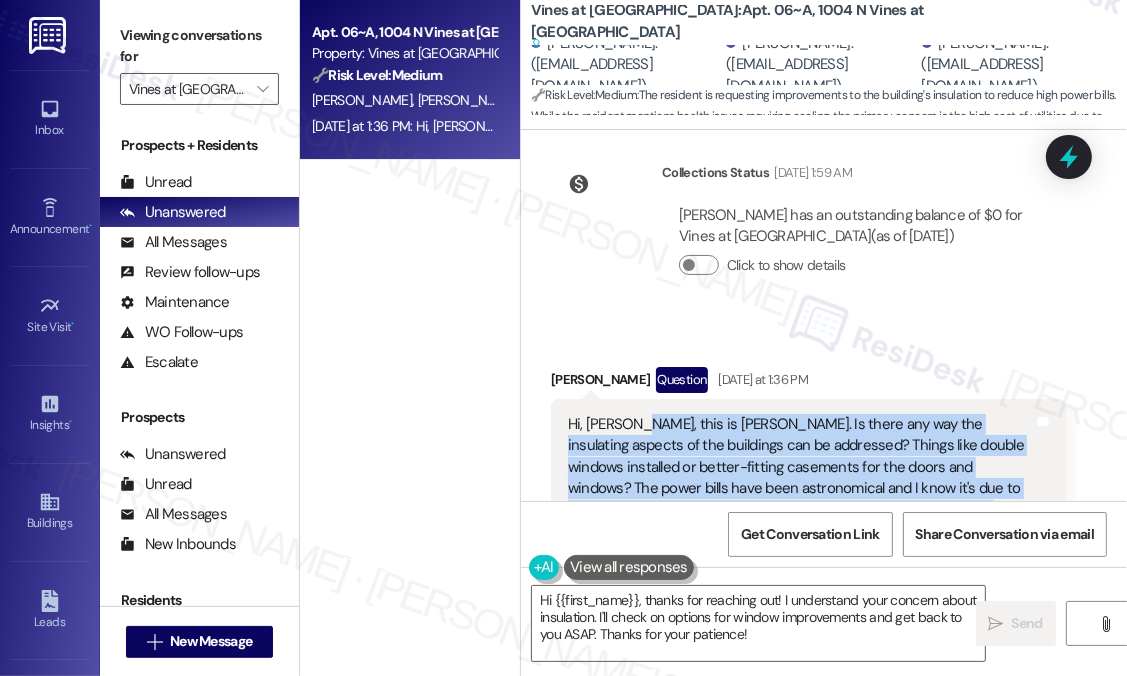 drag, startPoint x: 951, startPoint y: 421, endPoint x: 627, endPoint y: 211, distance: 386.1036 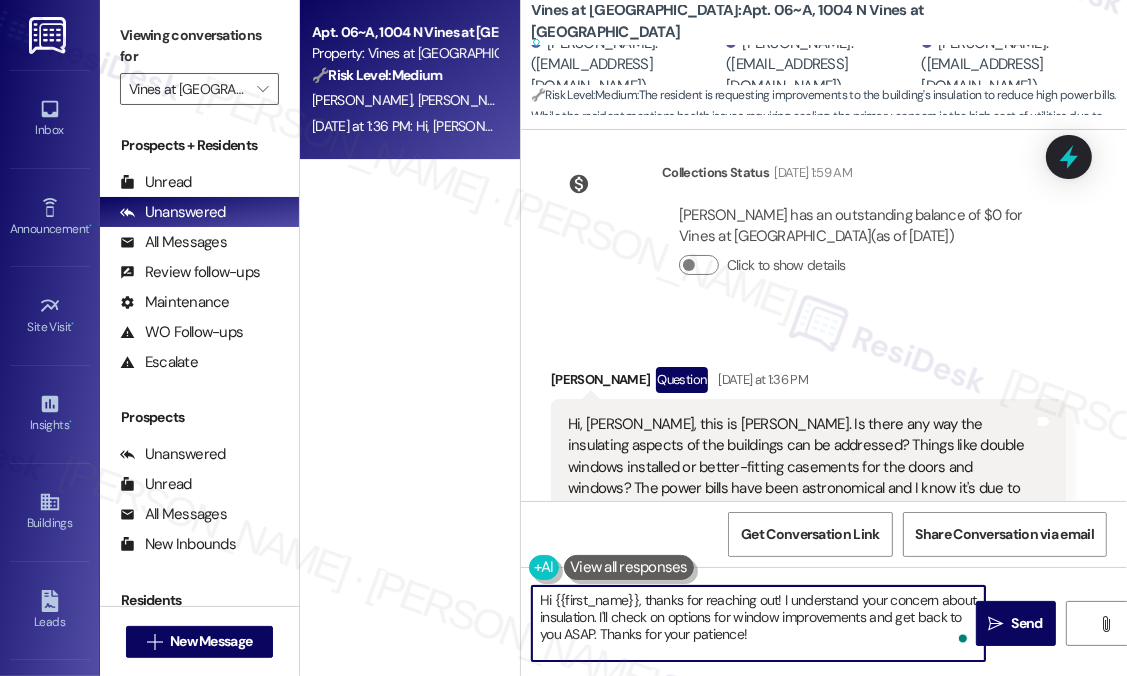drag, startPoint x: 776, startPoint y: 630, endPoint x: 530, endPoint y: 597, distance: 248.20355 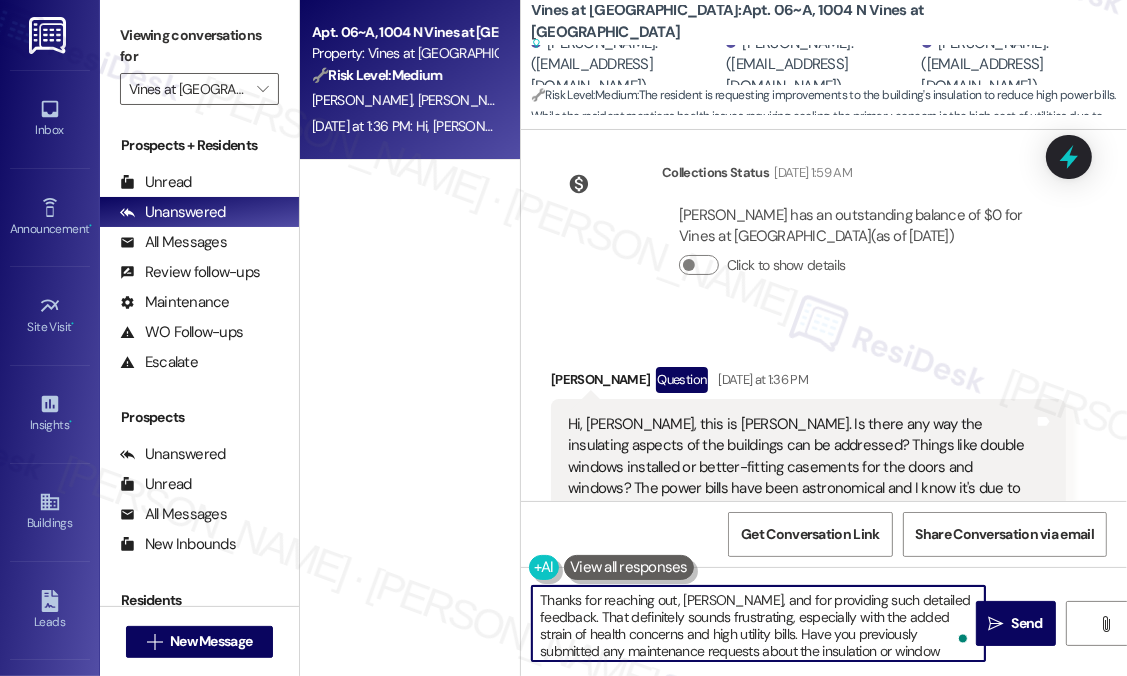scroll, scrollTop: 50, scrollLeft: 0, axis: vertical 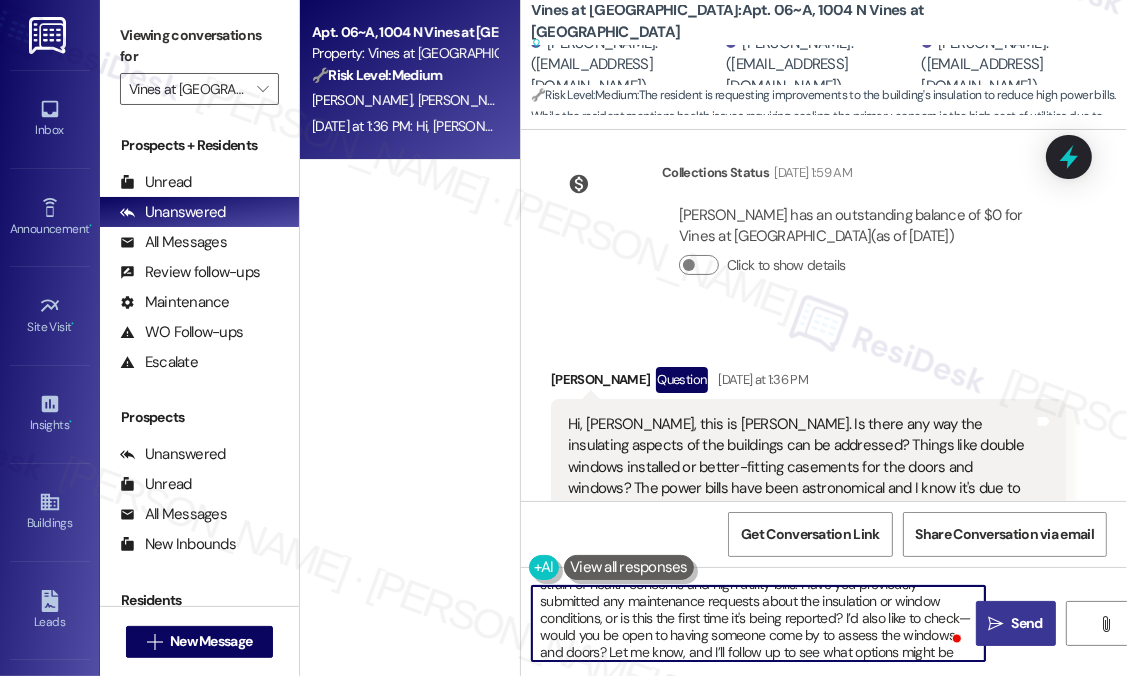 type on "Thanks for reaching out, [PERSON_NAME], and for providing such detailed feedback. That definitely sounds frustrating, especially with the added strain of health concerns and high utility bills. Have you previously submitted any maintenance requests about the insulation or window conditions, or is this the first time it's being reported? I’d also like to check—would you be open to having someone come by to assess the windows and doors? Let me know, and I’ll follow up to see what options might be available." 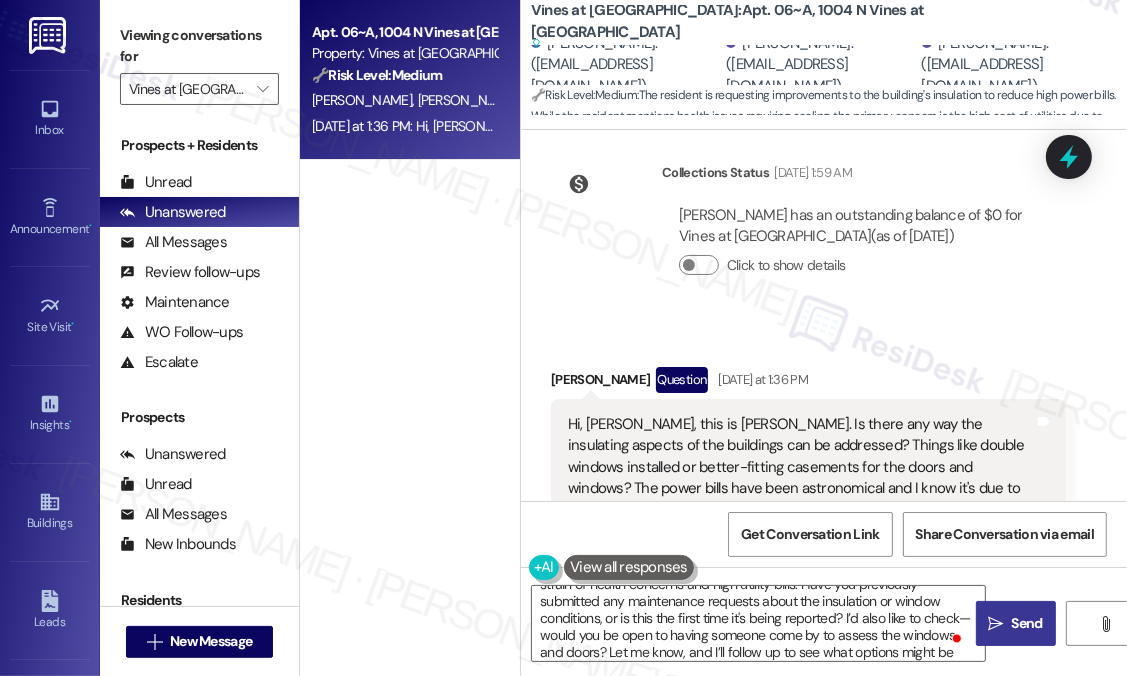 click on "" at bounding box center (995, 624) 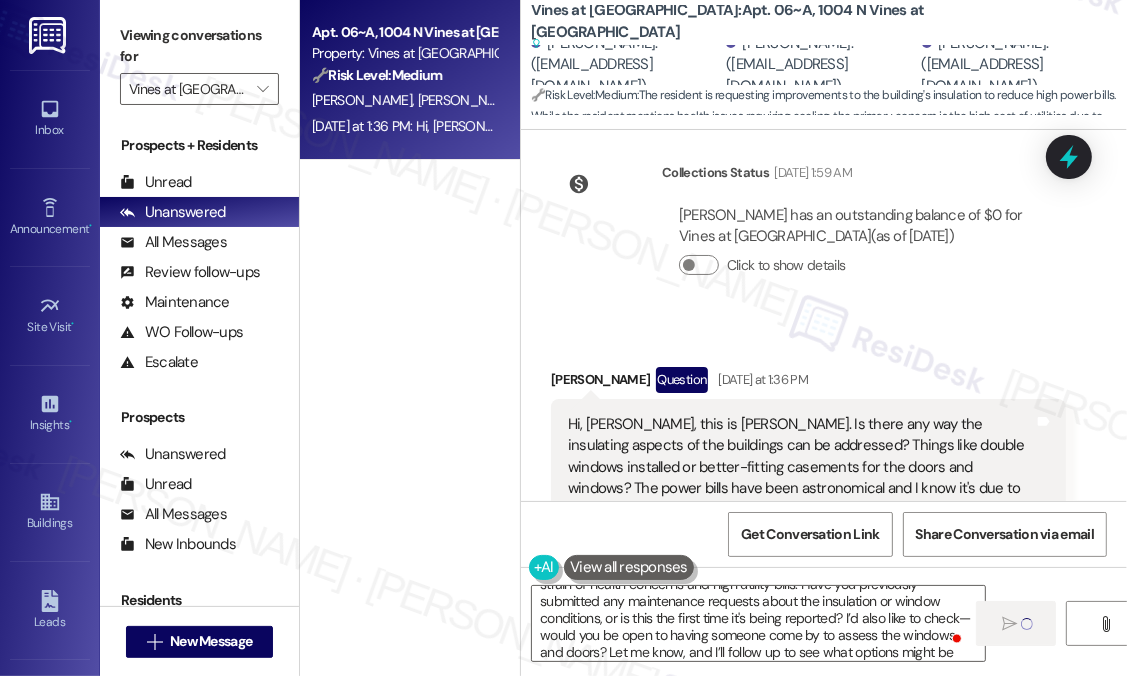 type 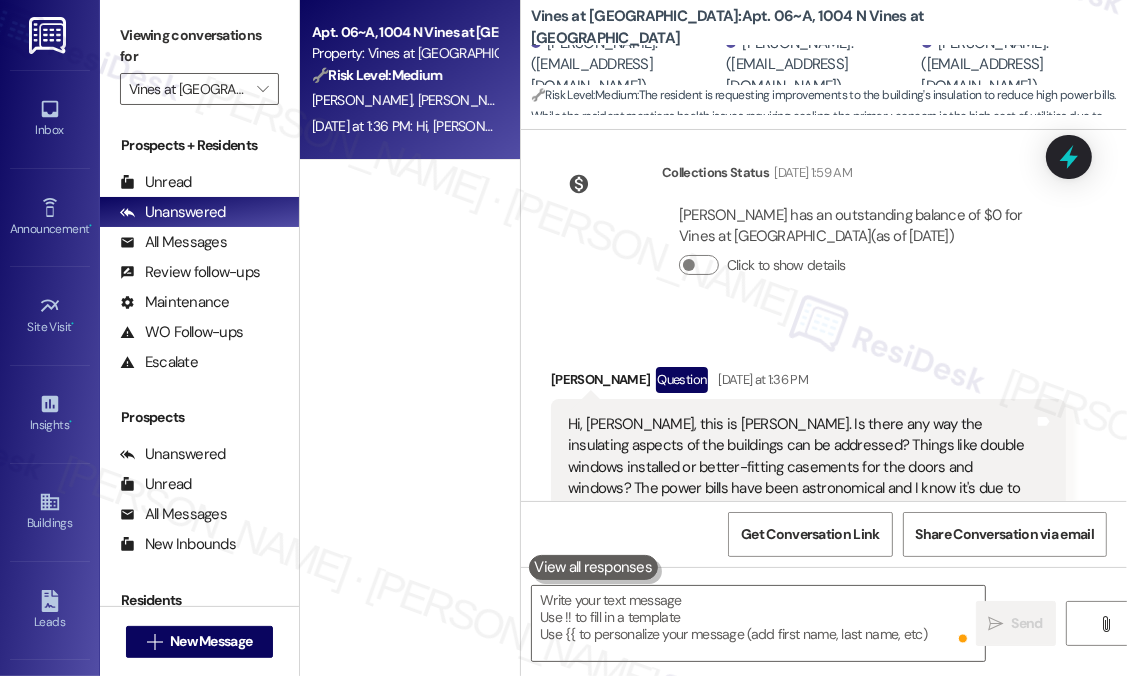 scroll, scrollTop: 0, scrollLeft: 0, axis: both 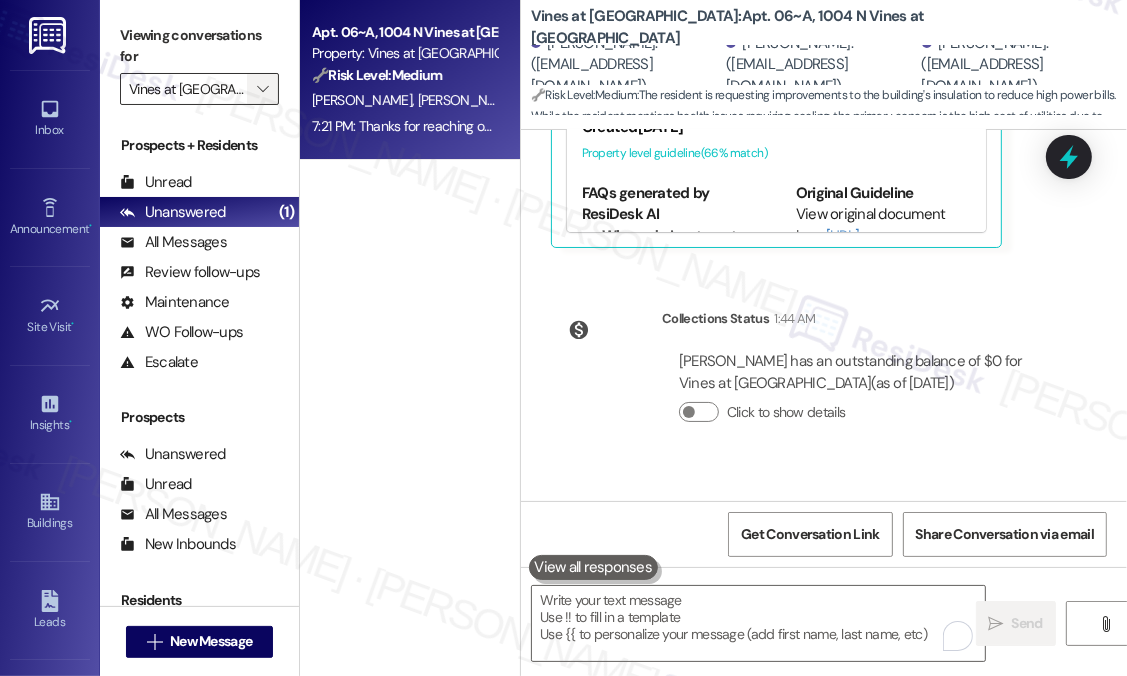 click on "" at bounding box center [262, 89] 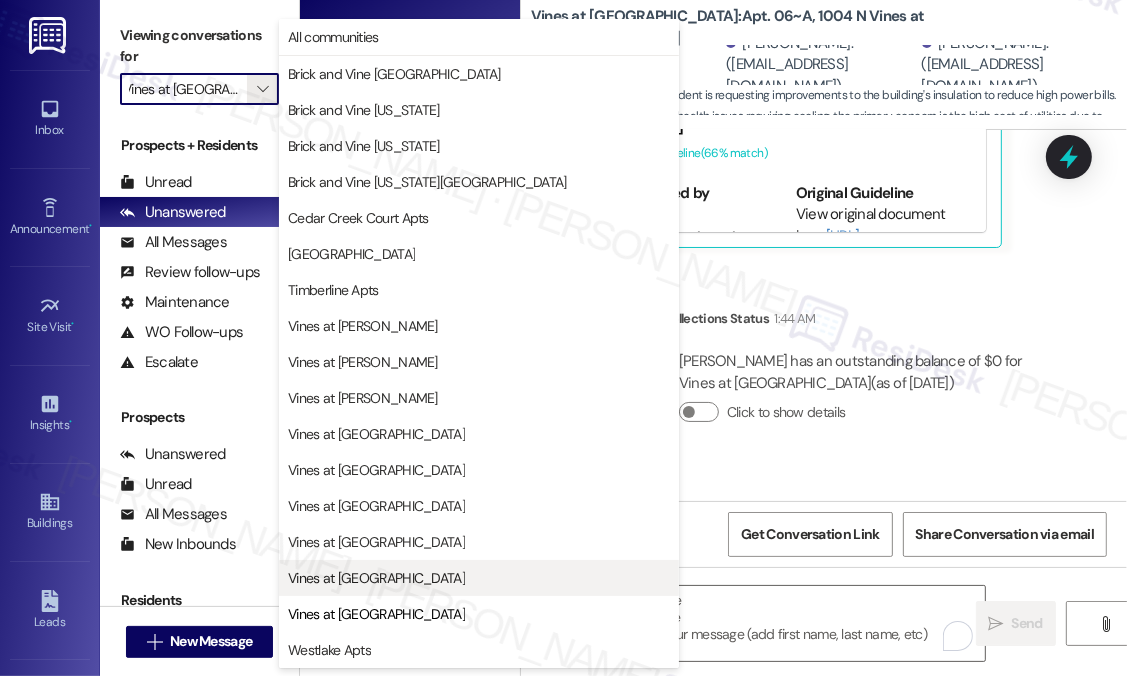 click on "Vines at [GEOGRAPHIC_DATA]" at bounding box center (376, 578) 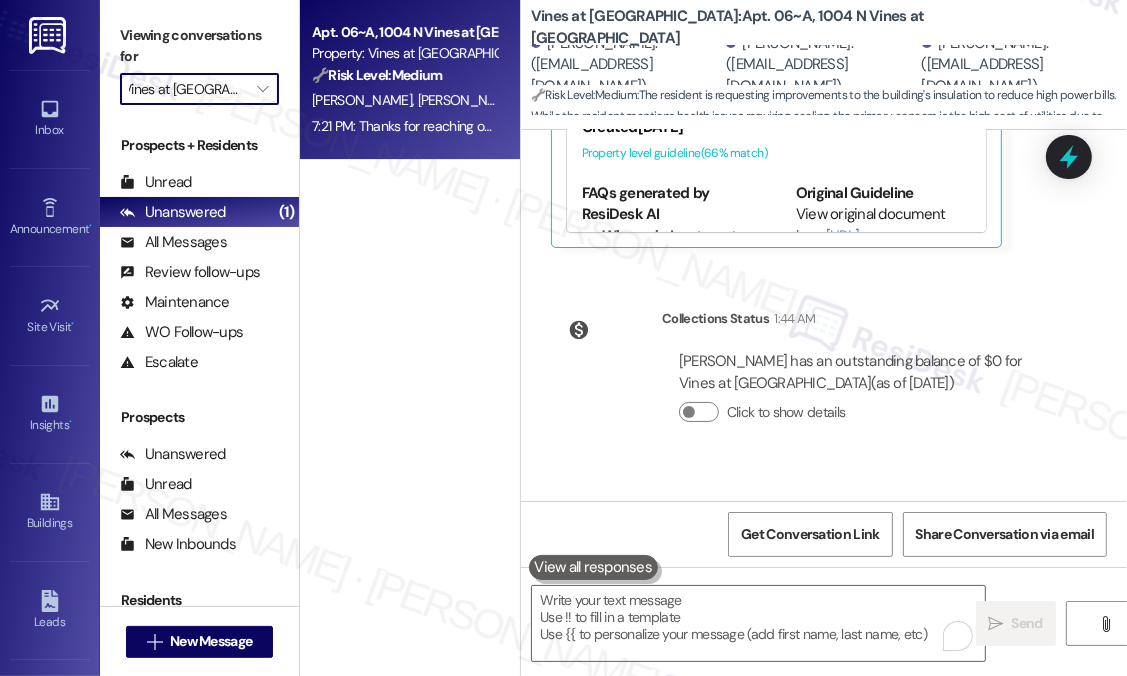 type on "Vines at [GEOGRAPHIC_DATA]" 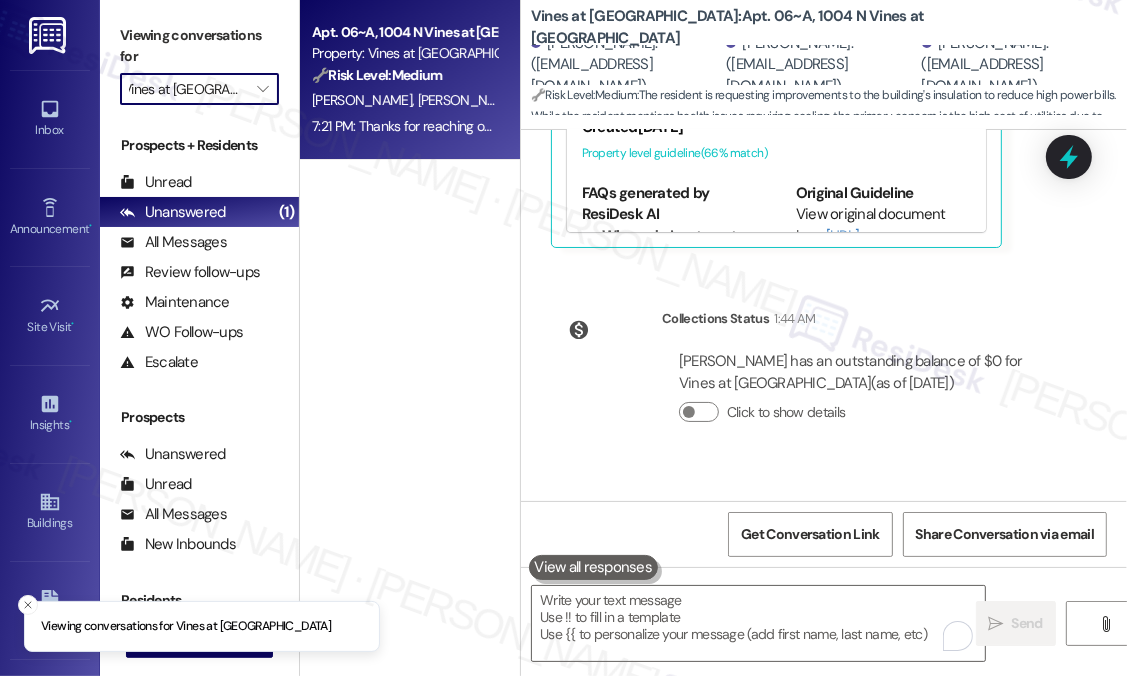 scroll, scrollTop: 0, scrollLeft: 0, axis: both 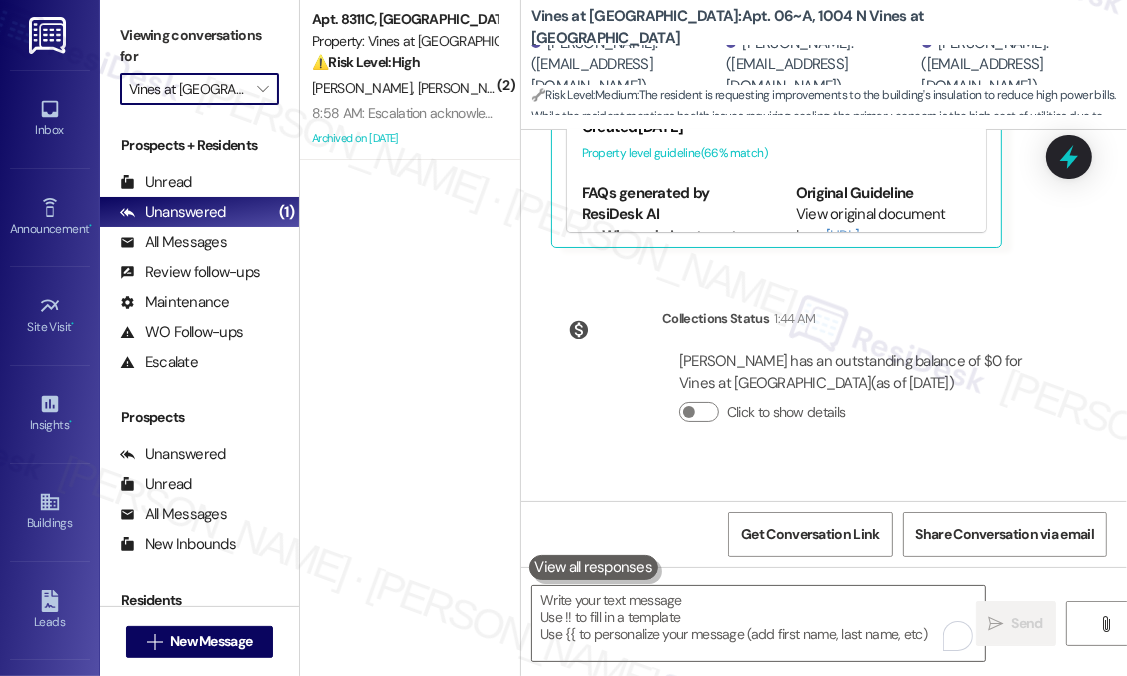 click on "Sent via SMS [PERSON_NAME] 7:21 PM Thanks for reaching out, [PERSON_NAME], and for providing such detailed feedback. That definitely sounds frustrating, especially with the added strain of health concerns and high utility bills. Have you previously submitted any maintenance requests about the insulation or window conditions, or is this the first time it's being reported? I’d also like to check—would you be open to having someone come by to assess the windows and doors? Let me know, and I’ll follow up to see what options might be available. Tags and notes" at bounding box center (824, 613) 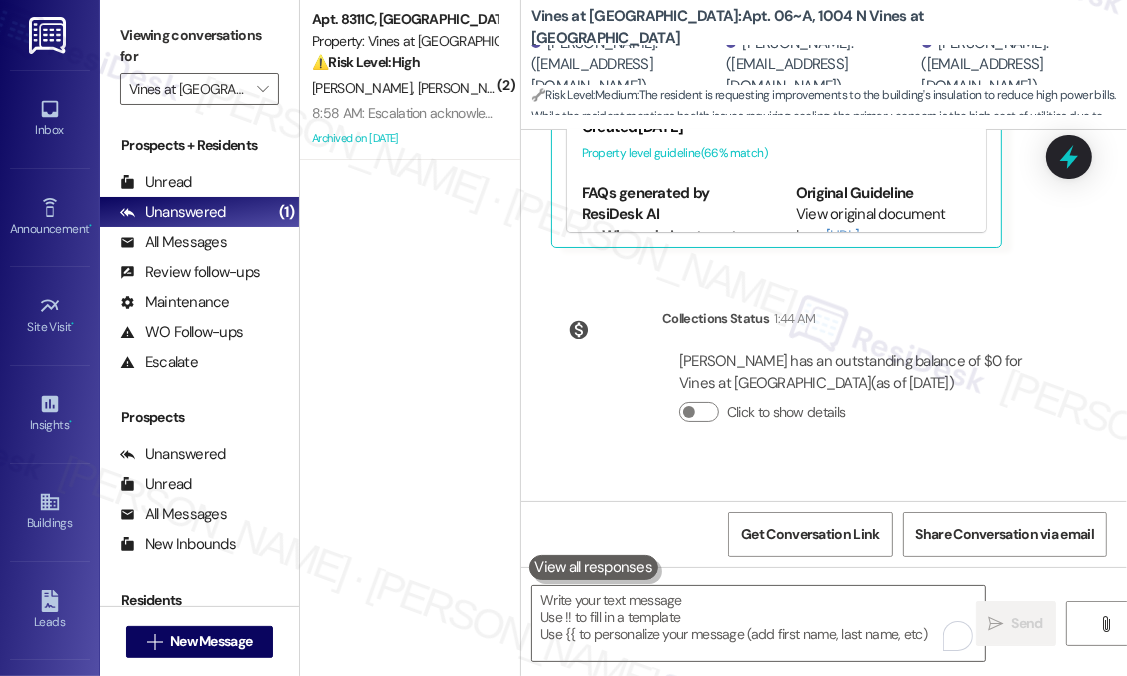 click on "( 2 ) Apt. 8311C, B12 Vines at [GEOGRAPHIC_DATA] Property: Vines at [GEOGRAPHIC_DATA] ⚠️  Risk Level:  High The resident reports a broken window that is a safety concern and a malfunctioning refrigerator, which are urgent maintenance issues. Additionally, they are being charged for a broken washer/dryer, which is a financial concern. The resident also expresses distrust of maintenance, indicating a potential customer service issue that needs prompt attention. B. [PERSON_NAME] 8:58 AM: Escalation acknowledged. 8:58 AM: Escalation acknowledged. Archived on [DATE]" at bounding box center [410, 267] 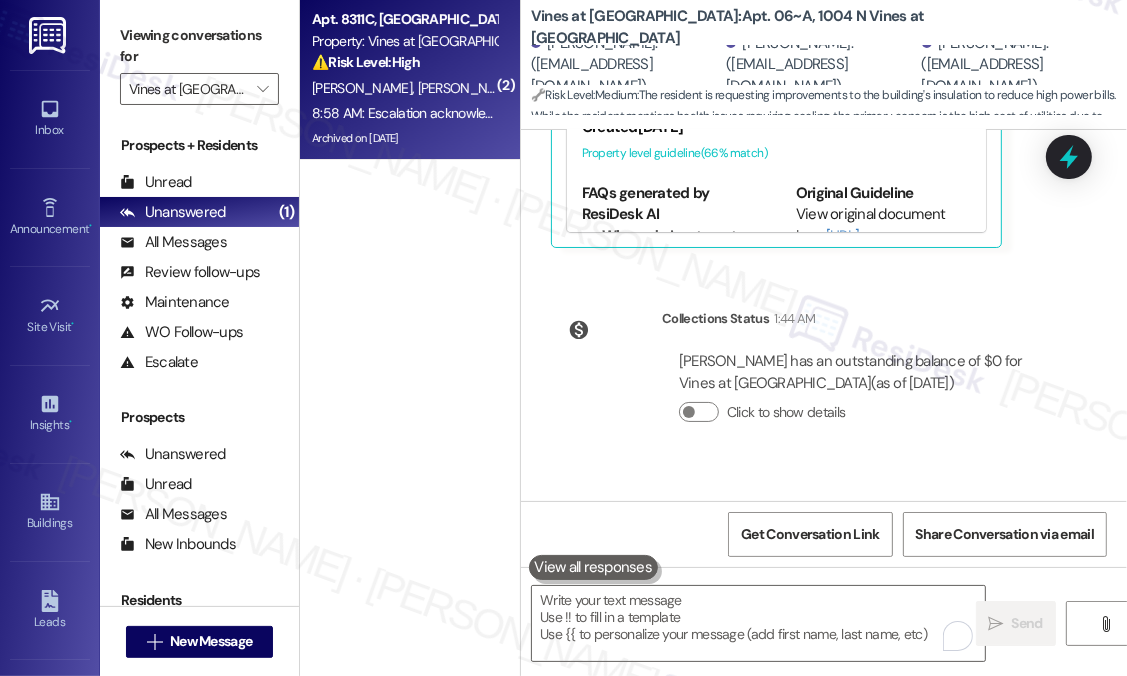click on "8:58 AM: Escalation acknowledged. 8:58 AM: Escalation acknowledged." at bounding box center [415, 113] 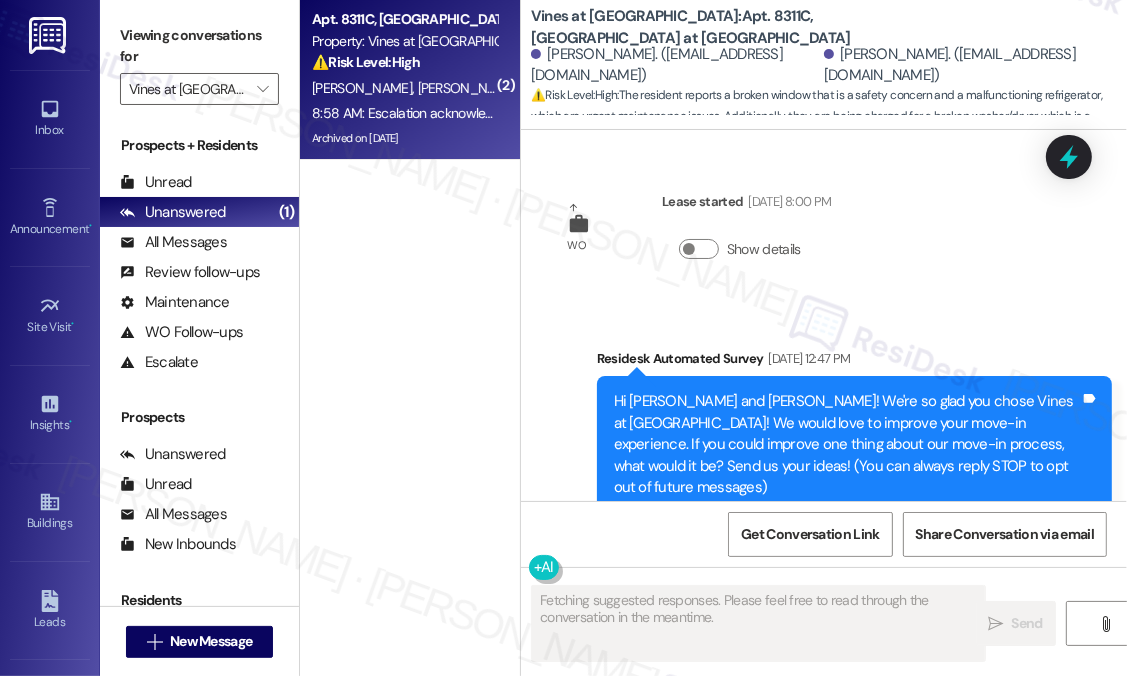 scroll, scrollTop: 26936, scrollLeft: 0, axis: vertical 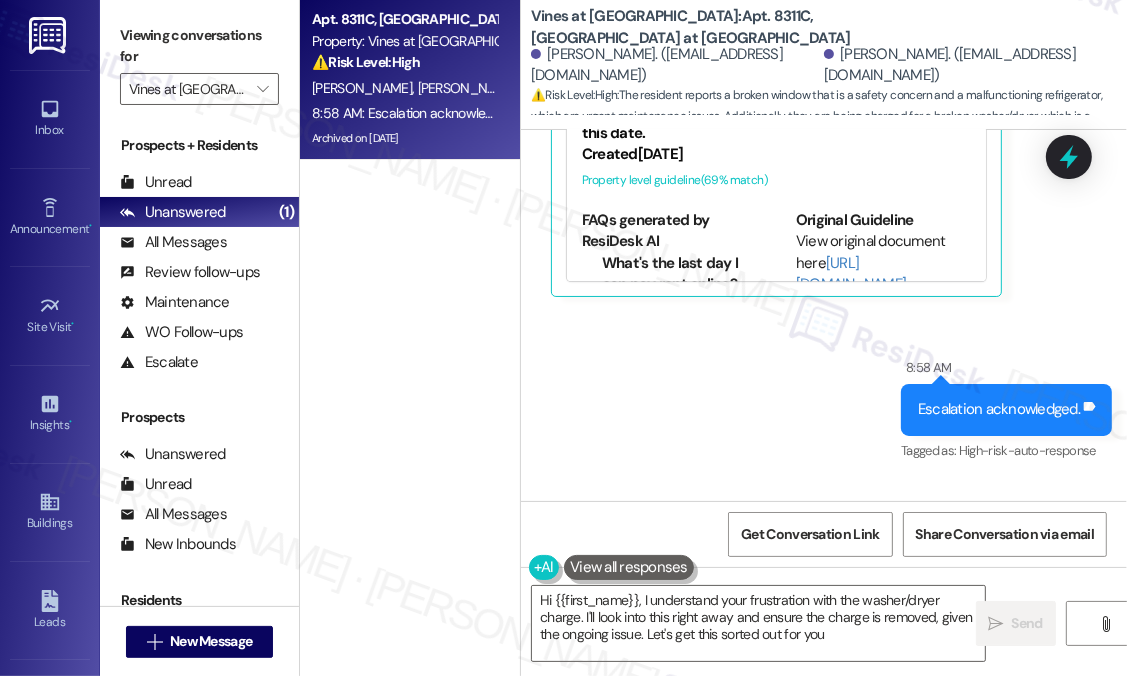 type on "Hi {{first_name}}, I understand your frustration with the washer/dryer charge. I'll look into this right away and ensure the charge is removed, given the ongoing issue. Let's get this sorted out for you!" 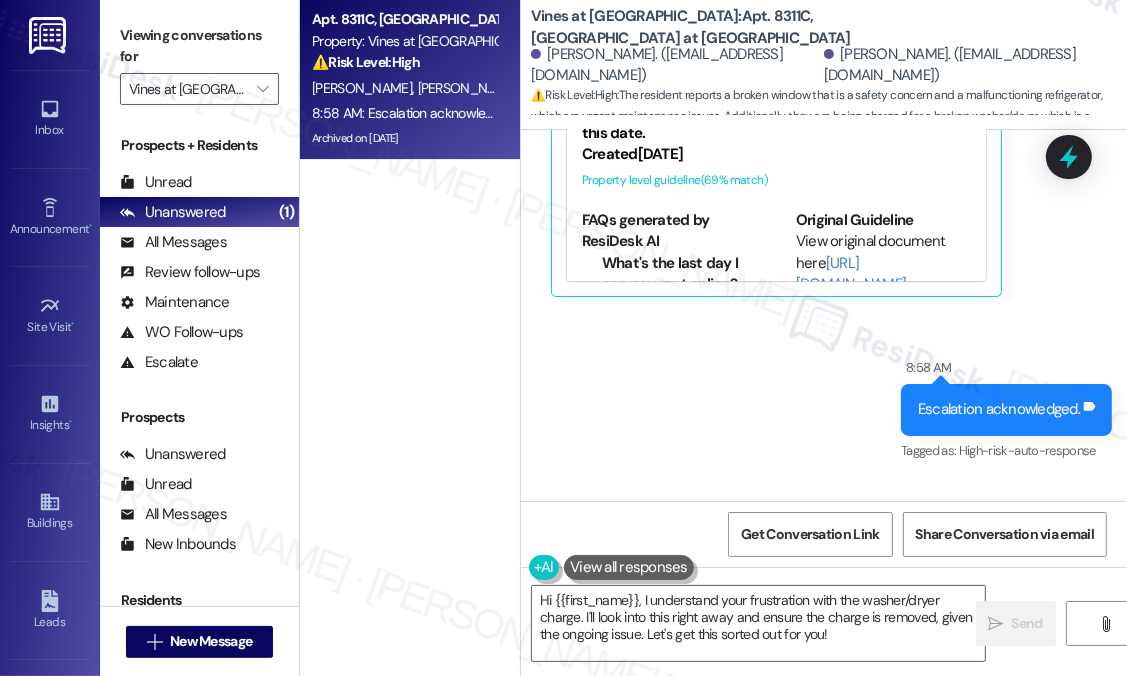 click on "Apt. 8311C, B12 Vines at [GEOGRAPHIC_DATA] Property: Vines at [GEOGRAPHIC_DATA] ⚠️  Risk Level:  High The resident reports a broken window that is a safety concern and a malfunctioning refrigerator, which are urgent maintenance issues. Additionally, they are being charged for a broken washer/dryer, which is a financial concern. The resident also expresses distrust of maintenance, indicating a potential customer service issue that needs prompt attention. B. [PERSON_NAME] 8:58 AM: Escalation acknowledged. 8:58 AM: Escalation acknowledged. Archived on [DATE]" at bounding box center (410, 267) 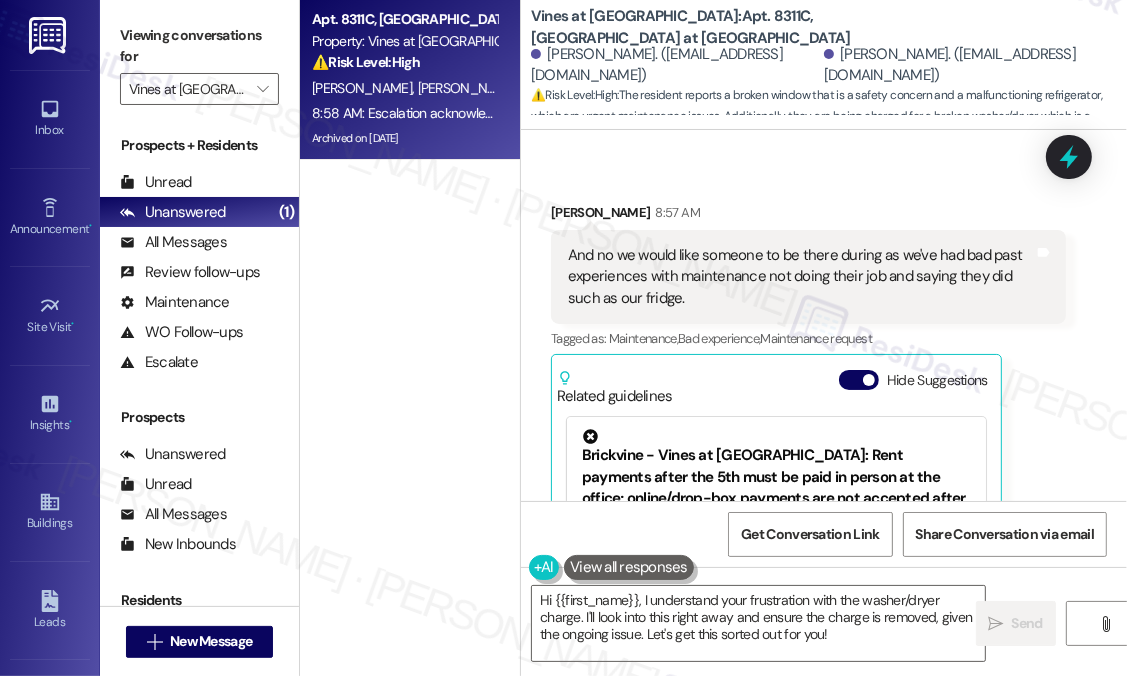 scroll, scrollTop: 26536, scrollLeft: 0, axis: vertical 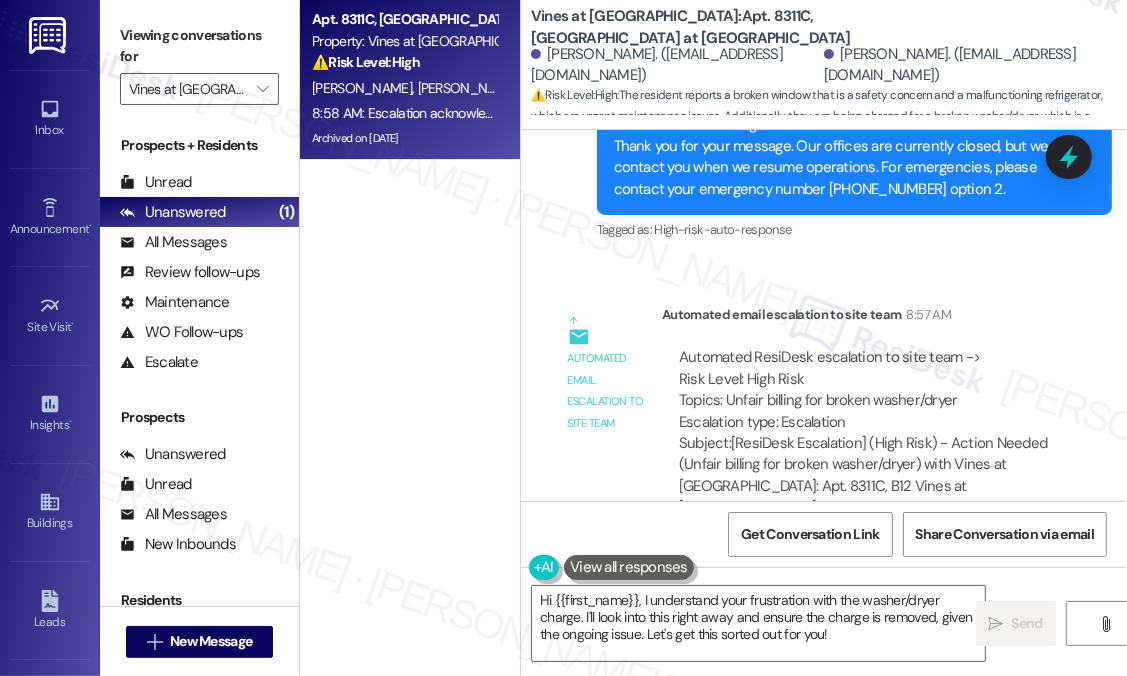click on "Apt. 8311C, B12 Vines at [GEOGRAPHIC_DATA] Property: Vines at [GEOGRAPHIC_DATA] ⚠️  Risk Level:  High The resident reports a broken window that is a safety concern and a malfunctioning refrigerator, which are urgent maintenance issues. Additionally, they are being charged for a broken washer/dryer, which is a financial concern. The resident also expresses distrust of maintenance, indicating a potential customer service issue that needs prompt attention. B. [PERSON_NAME] 8:58 AM: Escalation acknowledged. 8:58 AM: Escalation acknowledged. Archived on [DATE]" at bounding box center [410, 267] 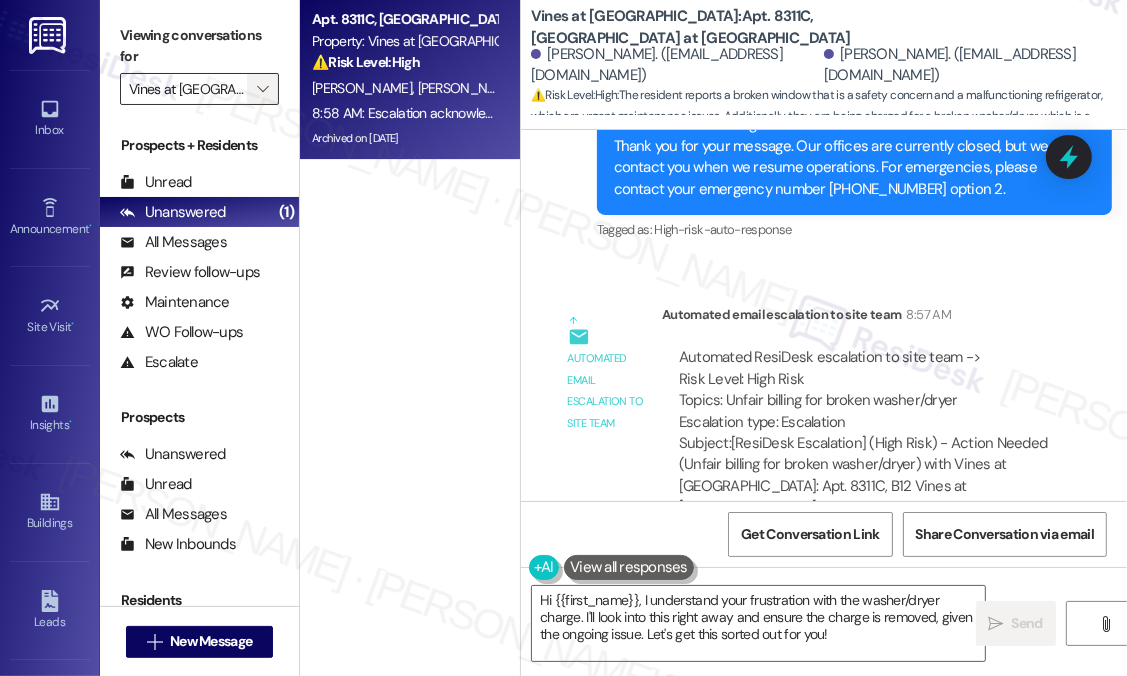 click on "" at bounding box center [262, 89] 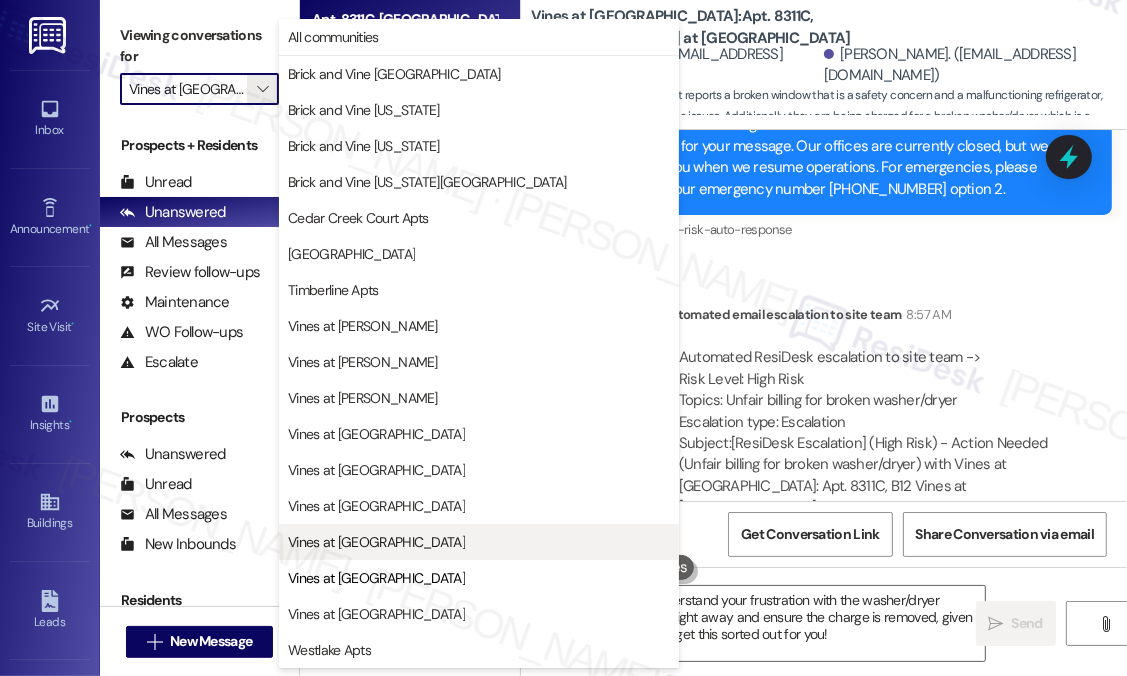 click on "Vines at [GEOGRAPHIC_DATA]" at bounding box center (376, 542) 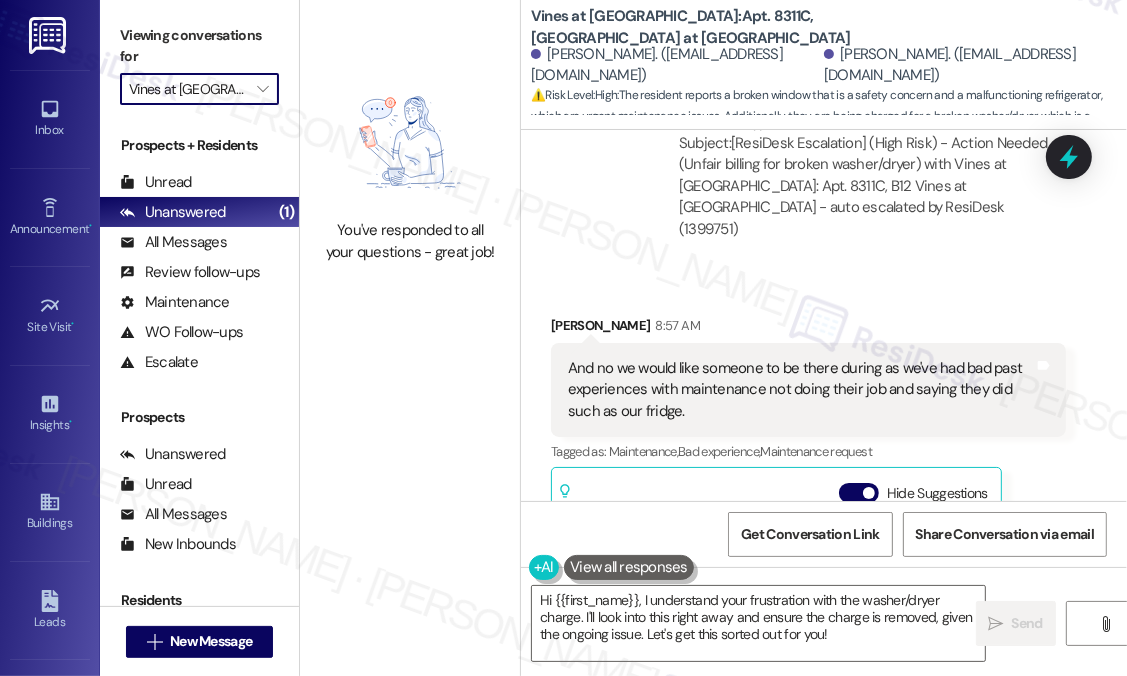 scroll, scrollTop: 26836, scrollLeft: 0, axis: vertical 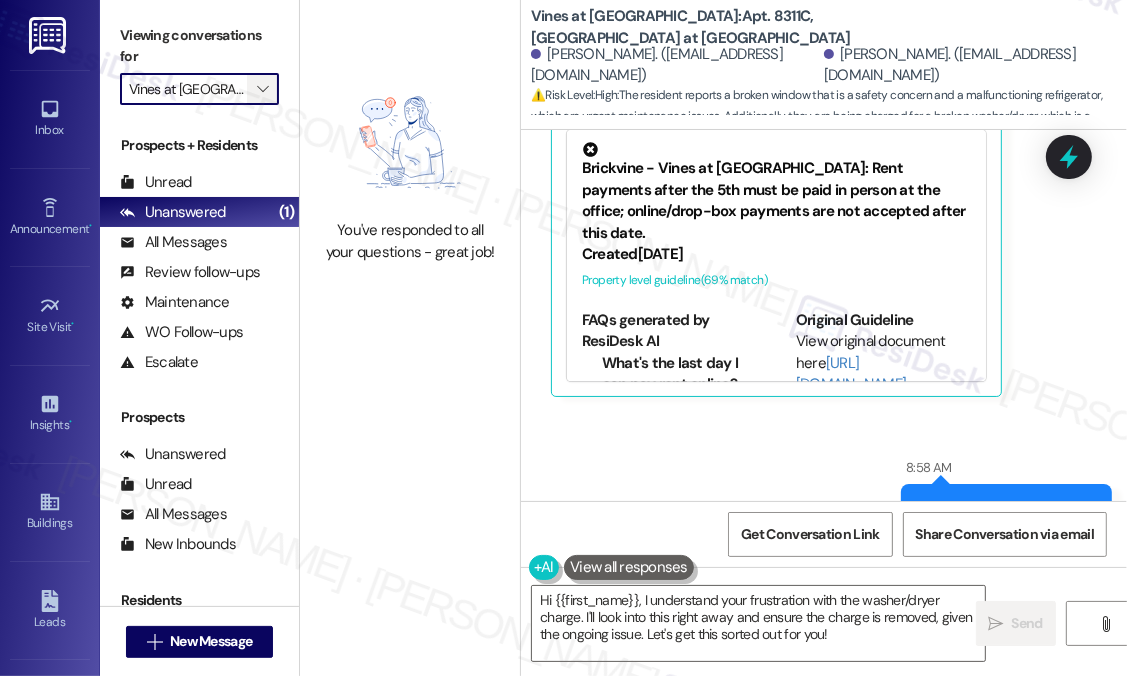 click on "" at bounding box center (262, 89) 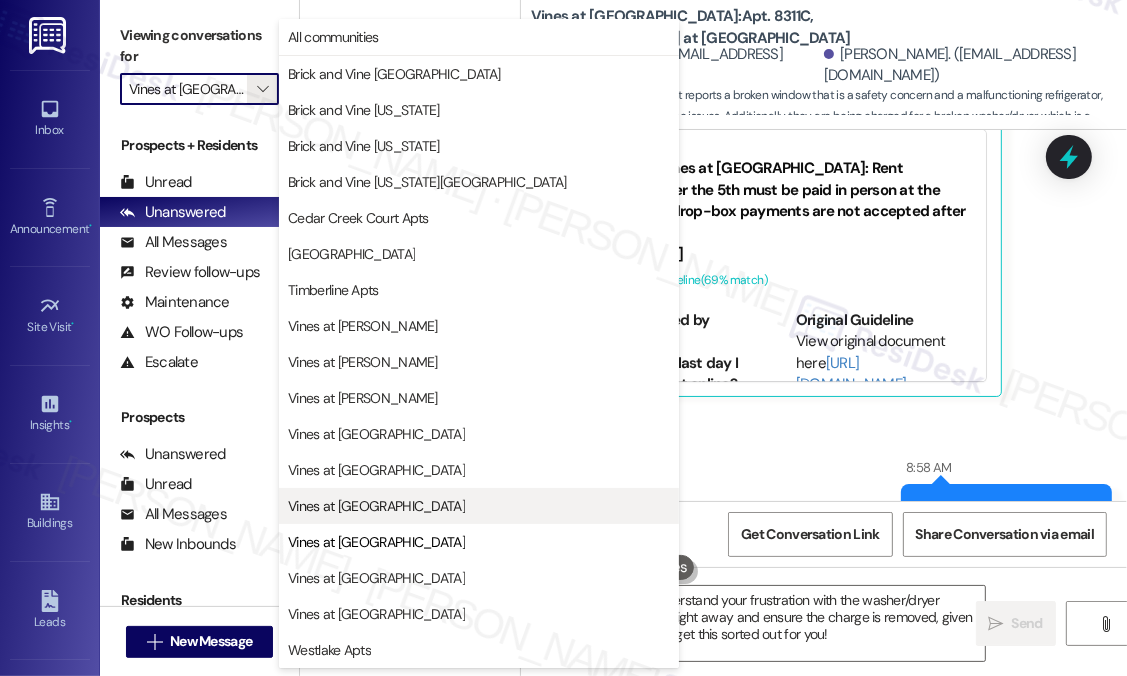 click on "Vines at [GEOGRAPHIC_DATA]" at bounding box center [376, 506] 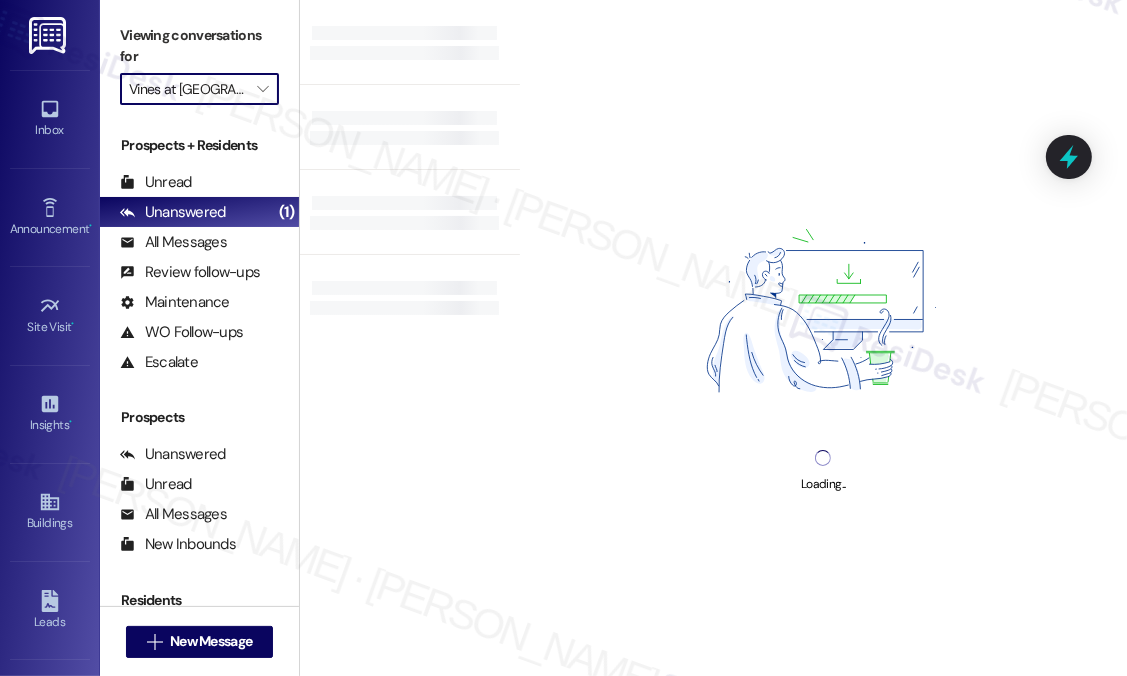 type on "Vines at [GEOGRAPHIC_DATA]" 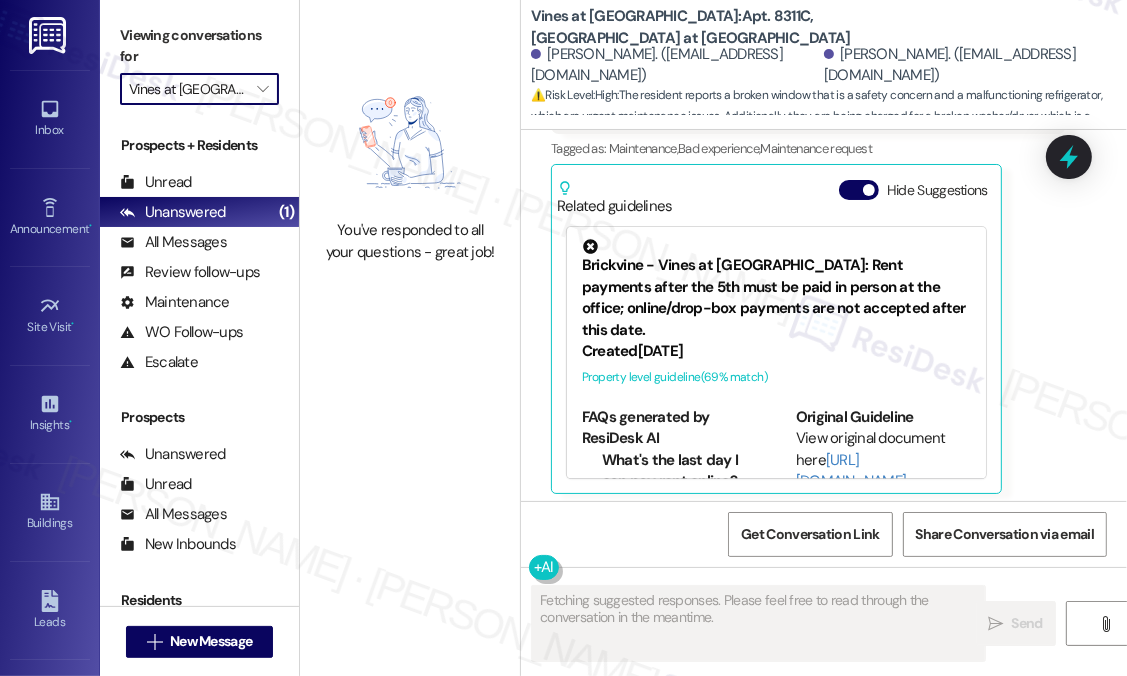 scroll, scrollTop: 26477, scrollLeft: 0, axis: vertical 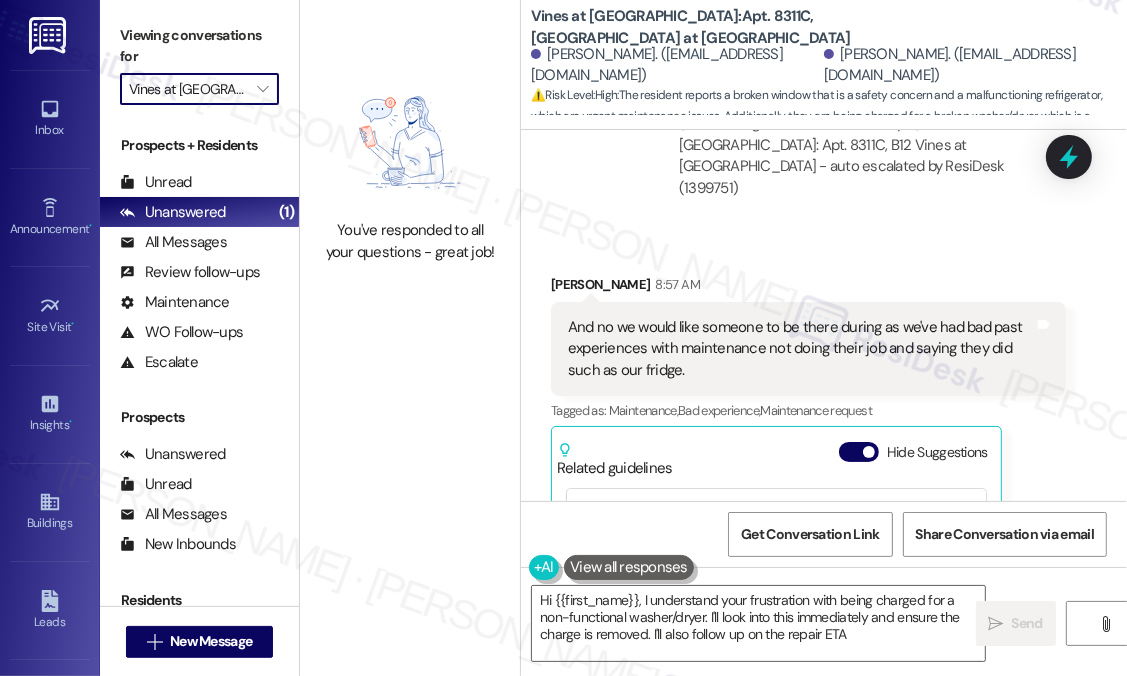 type on "Hi {{first_name}}, I understand your frustration with being charged for a non-functional washer/dryer. I'll look into this immediately and ensure the charge is removed. I'll also follow up on the repair ETA." 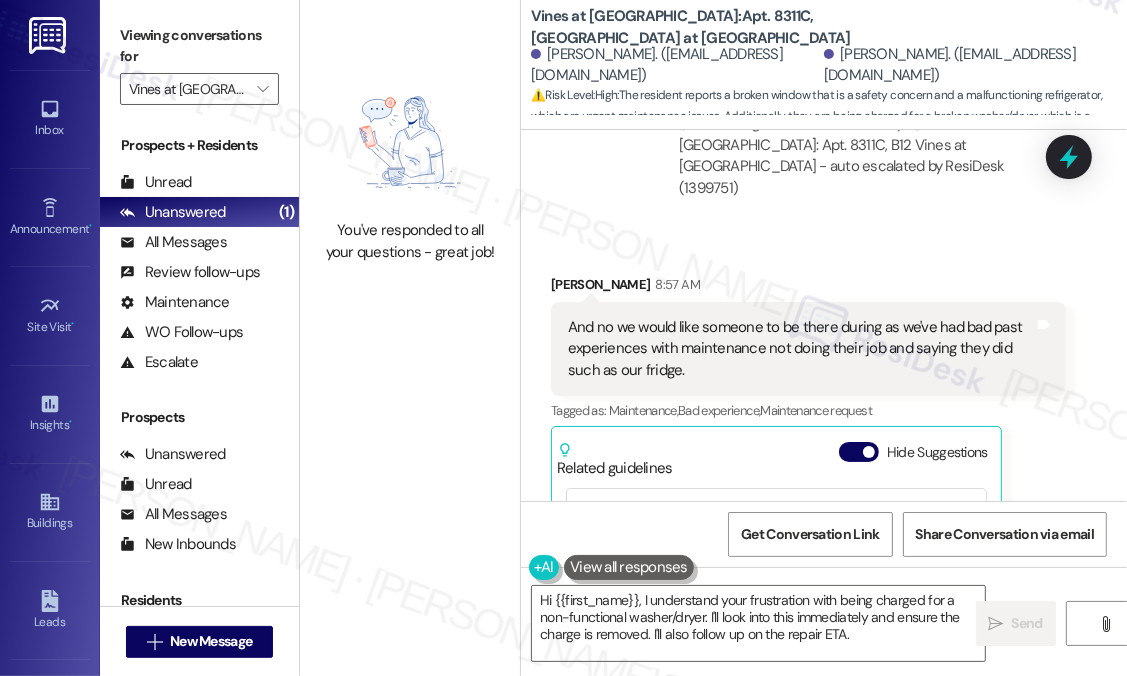 click on "[PERSON_NAME] 8:57 AM And no we would like someone to be there during as we've had bad past experiences with maintenance not doing their job and saying they did such as our fridge.  Tags and notes Tagged as:   Maintenance ,  Click to highlight conversations about Maintenance Bad experience ,  Click to highlight conversations about Bad experience Maintenance request Click to highlight conversations about Maintenance request  Related guidelines Hide Suggestions Brickvine - Vines at [GEOGRAPHIC_DATA]: Rent payments after the 5th must be paid in person at the office; online/drop-box payments are not accepted after this date.
Created  [DATE] Property level guideline  ( 69 % match) FAQs generated by ResiDesk AI What's the last day I can pay rent online? The last day to pay rent online is the 5th of the month. After that, payments must be brought directly to the office. Can I still use the drop-box on the 6th of the month? What are the office hours for bringing late rent payments? Original Guideline [URL][DOMAIN_NAME]…" at bounding box center (808, 514) 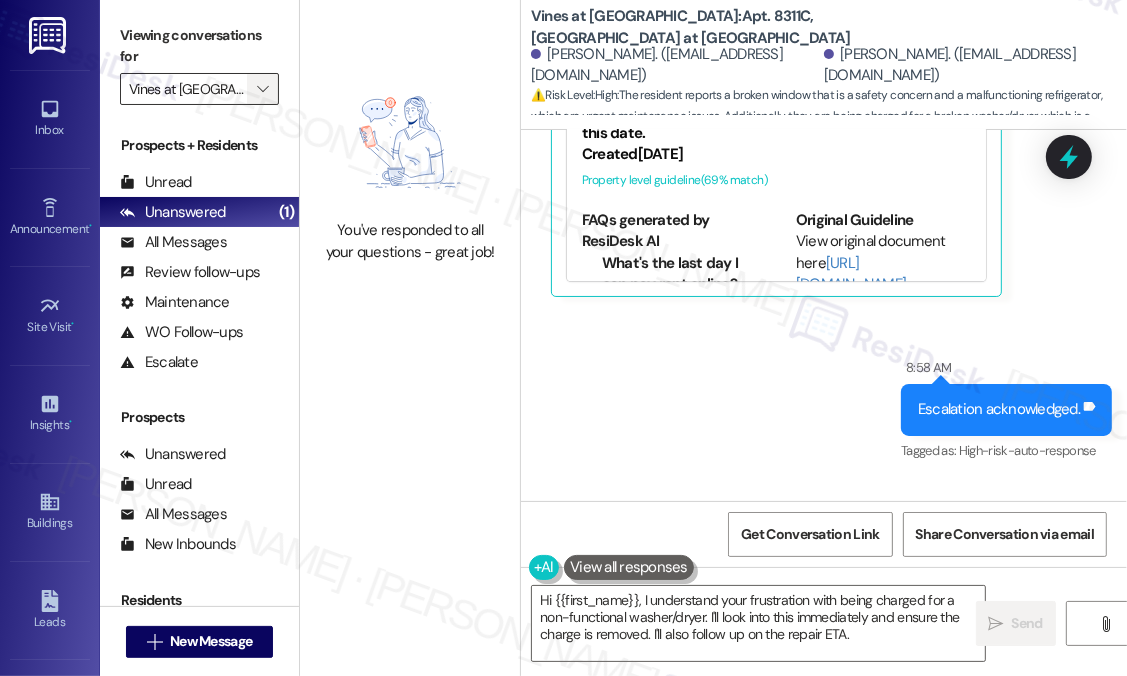 click on "" at bounding box center (262, 89) 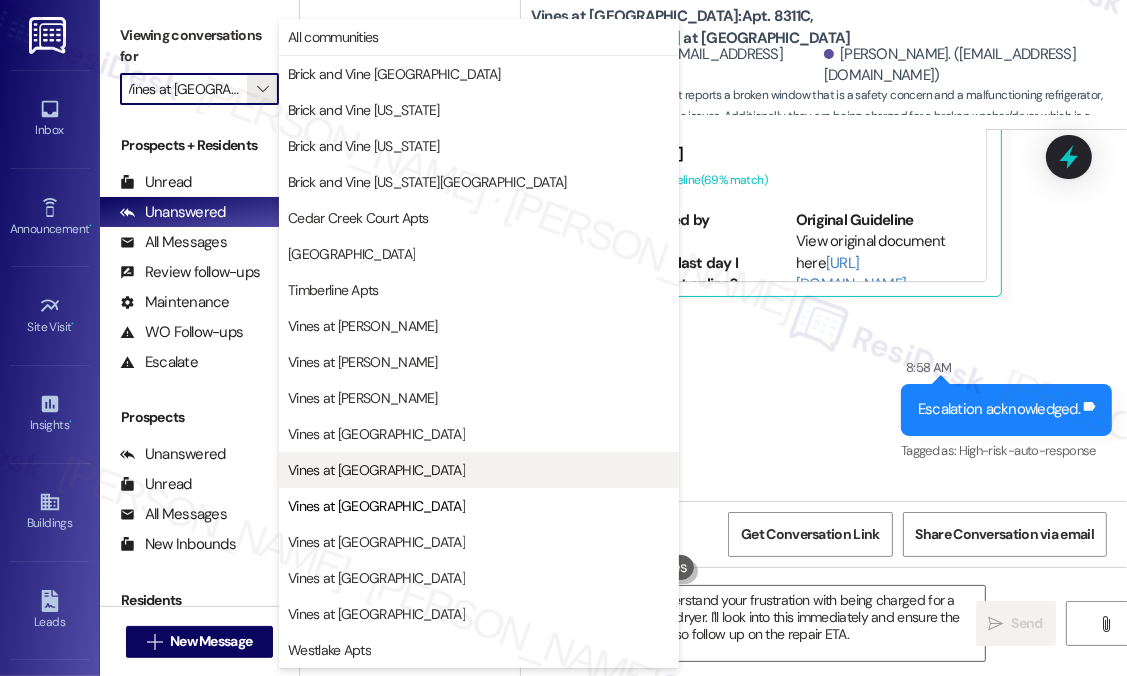 click on "Vines at [GEOGRAPHIC_DATA]" at bounding box center [376, 470] 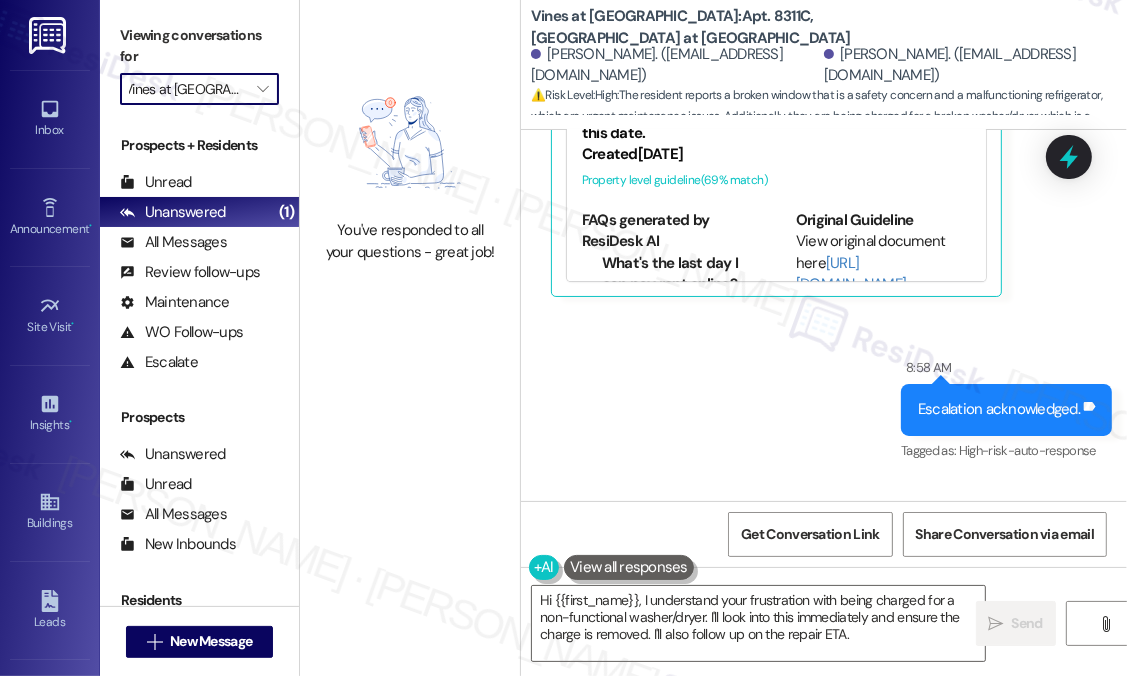 type on "Vines at [GEOGRAPHIC_DATA]" 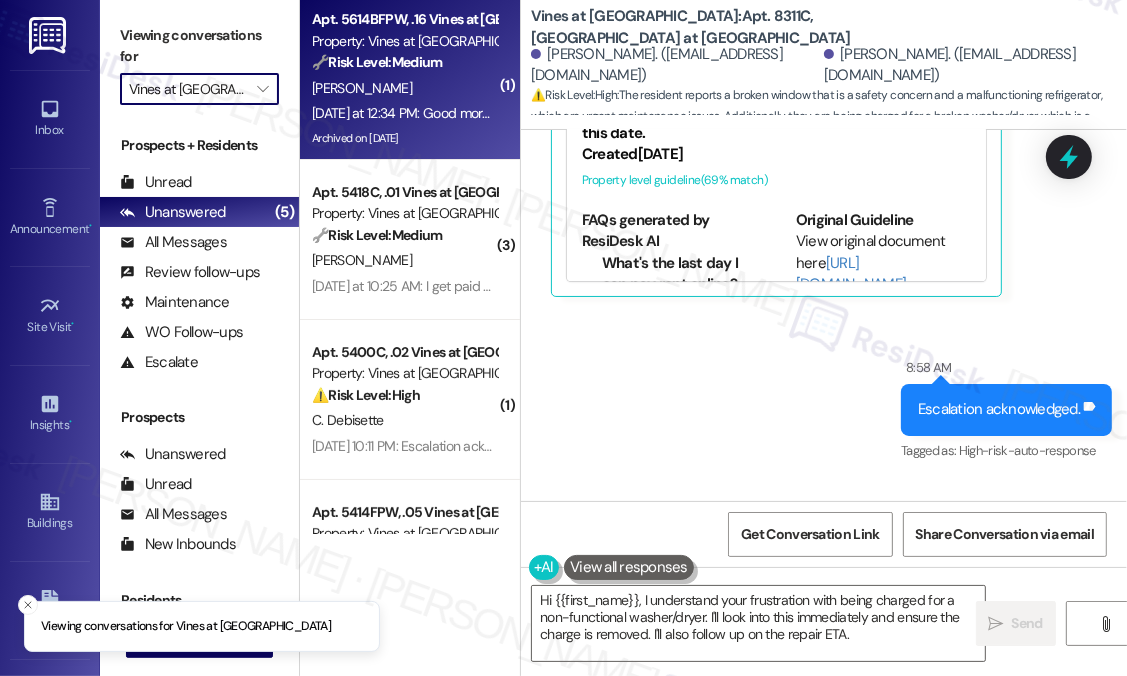 click on "Archived on [DATE]" at bounding box center [404, 138] 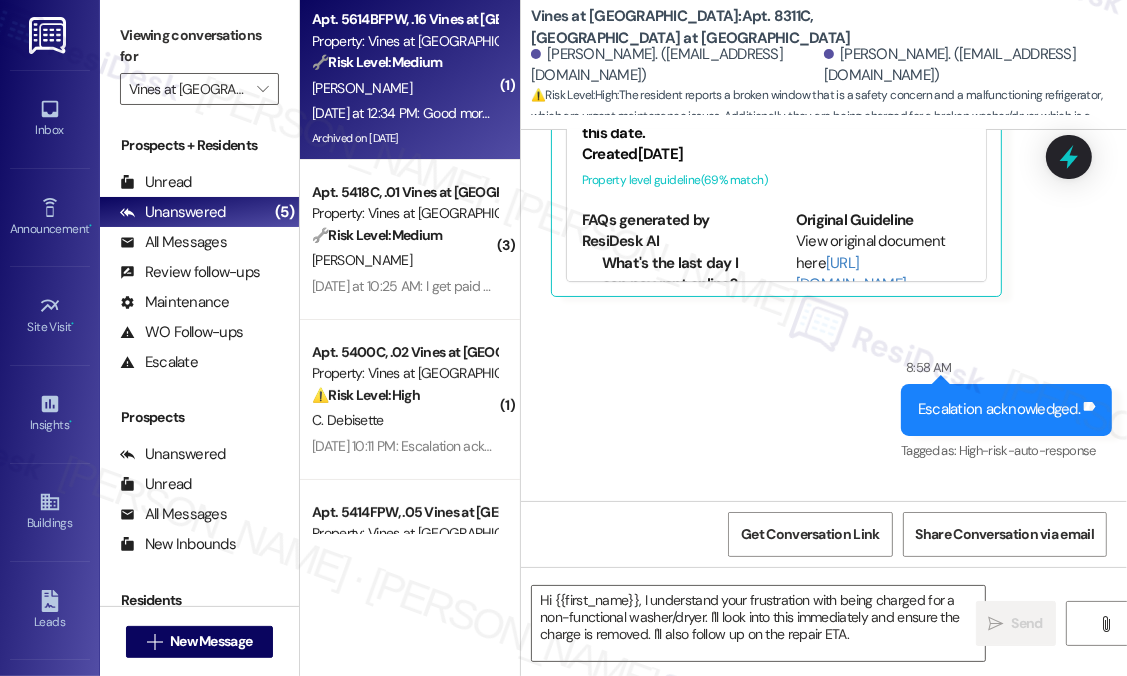 type on "Fetching suggested responses. Please feel free to read through the conversation in the meantime." 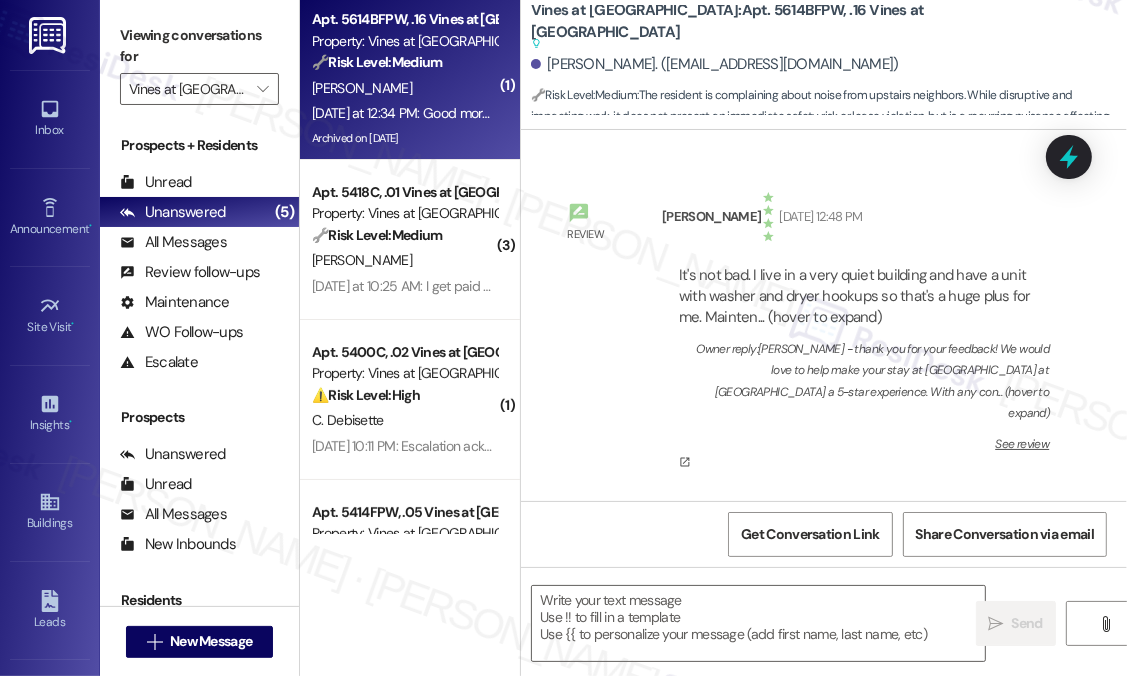 scroll, scrollTop: 45315, scrollLeft: 0, axis: vertical 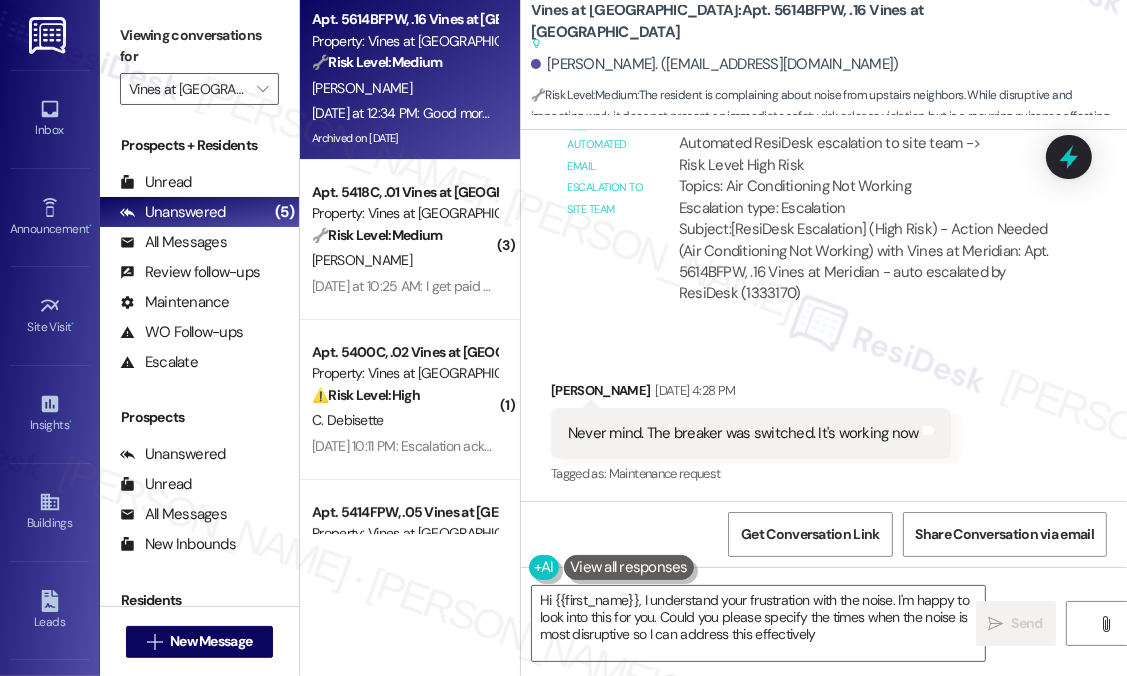 type on "Hi {{first_name}}, I understand your frustration with the noise. I'm happy to look into this for you. Could you please specify the times when the noise is most disruptive so I can address this effectively?" 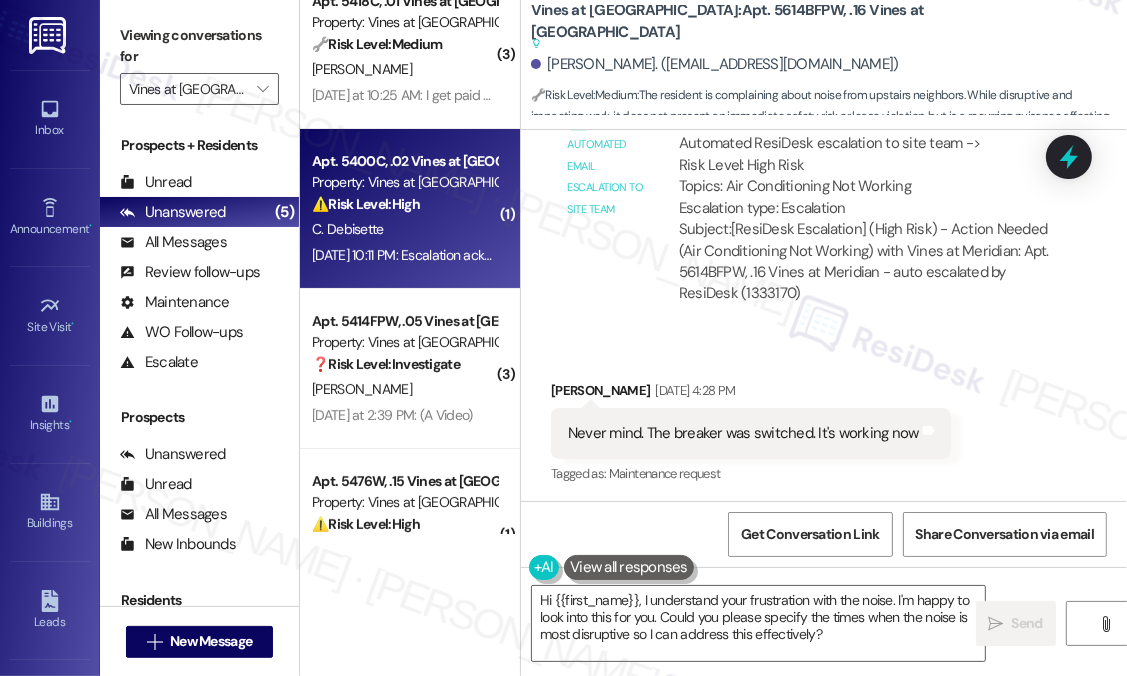 scroll, scrollTop: 200, scrollLeft: 0, axis: vertical 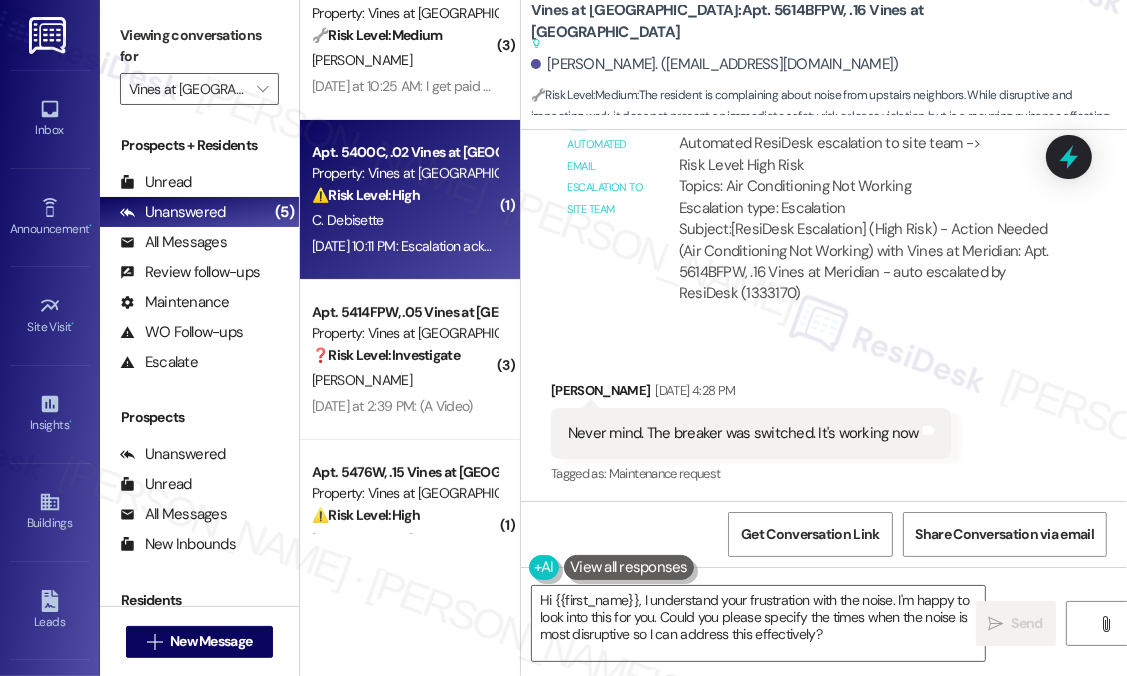 click on "C. Debisette" at bounding box center [404, 220] 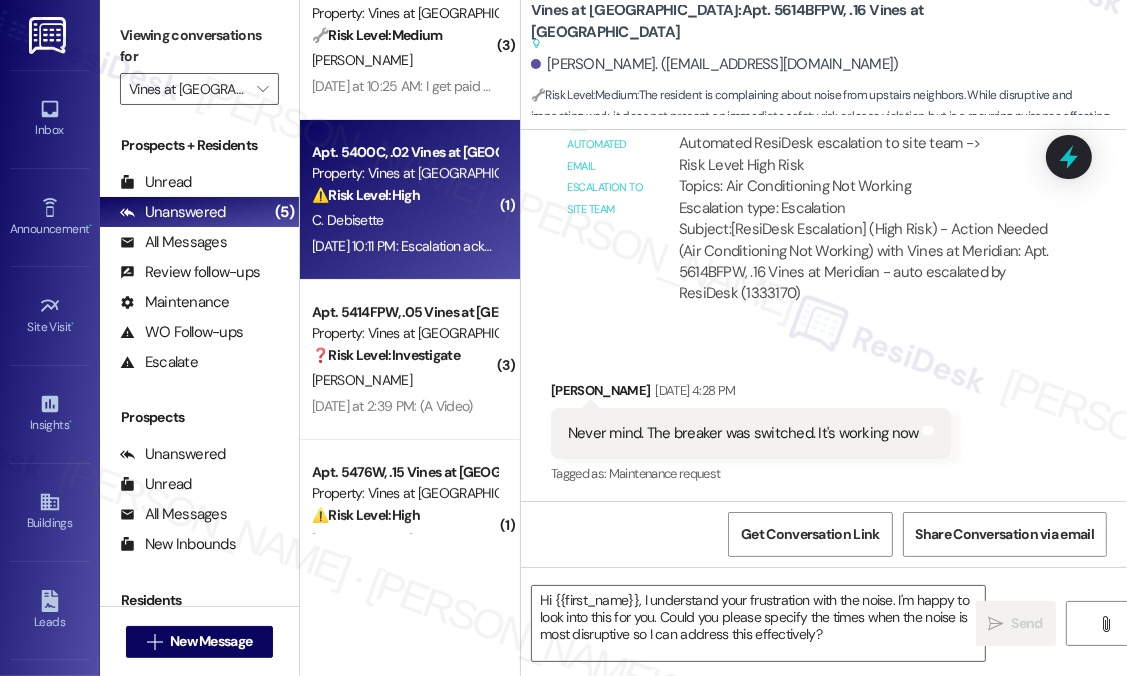 type on "Fetching suggested responses. Please feel free to read through the conversation in the meantime." 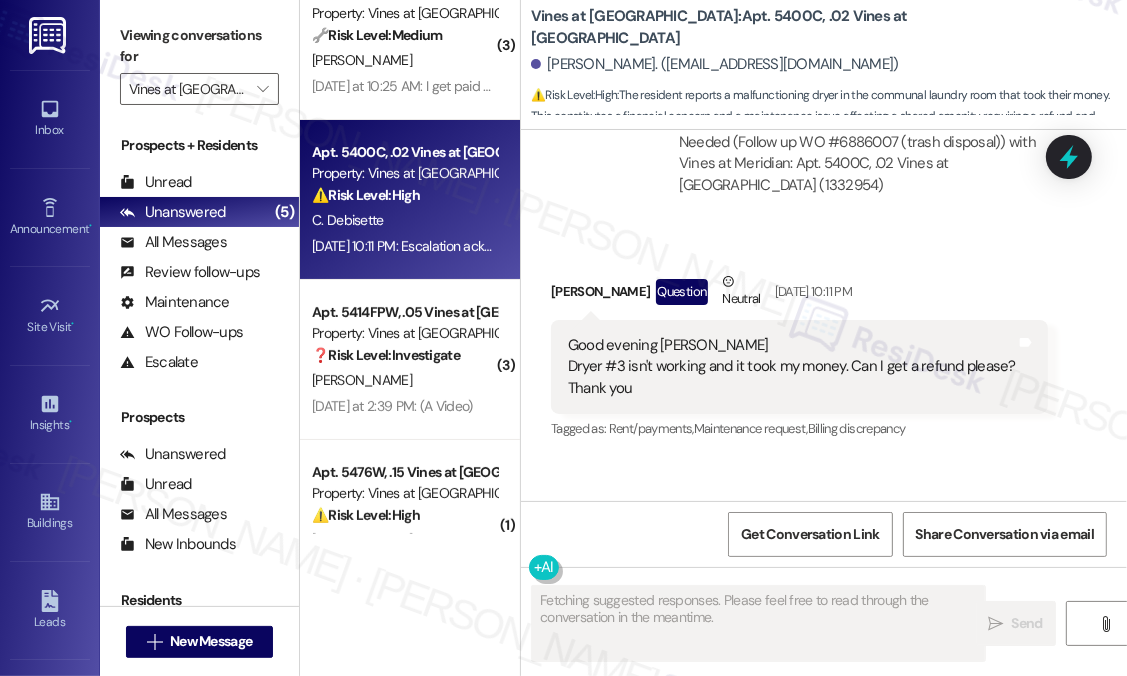 scroll, scrollTop: 17047, scrollLeft: 0, axis: vertical 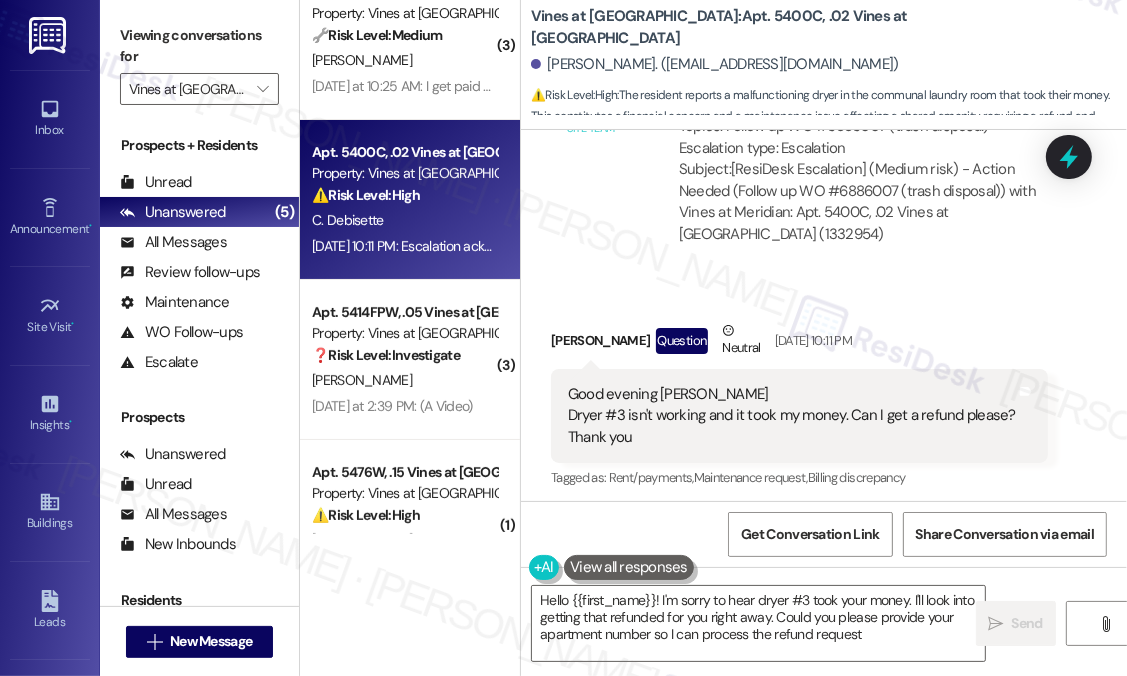 type on "Hello {{first_name}}! I'm sorry to hear dryer #3 took your money. I'll look into getting that refunded for you right away. Could you please provide your apartment number so I can process the refund request?" 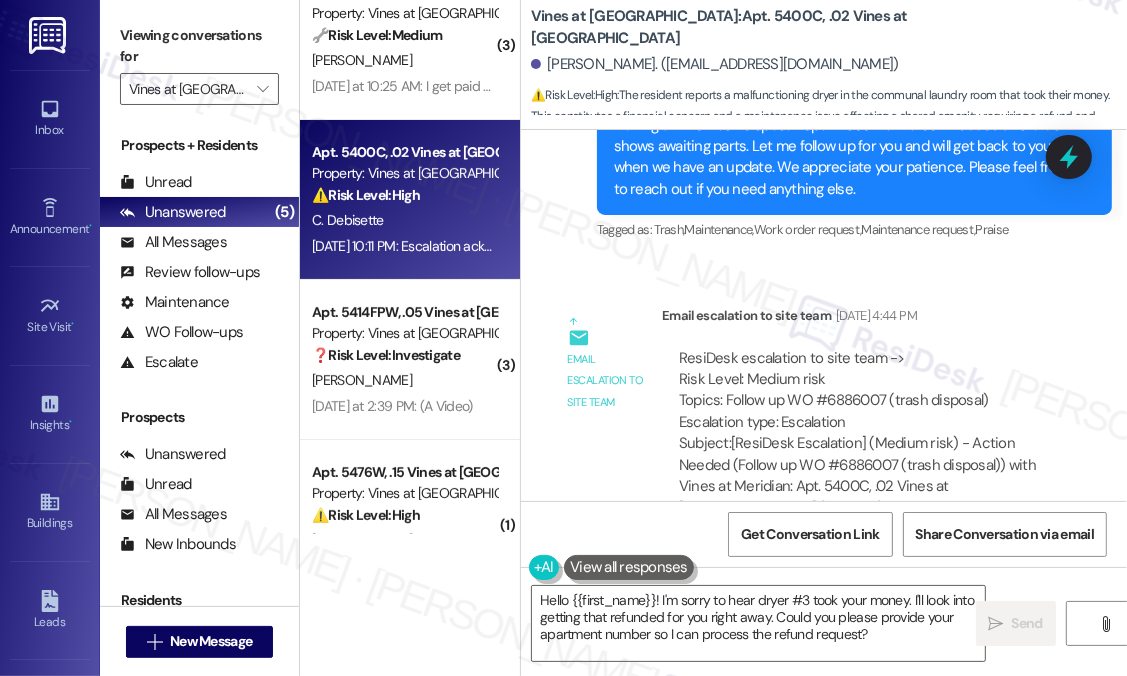 scroll, scrollTop: 16747, scrollLeft: 0, axis: vertical 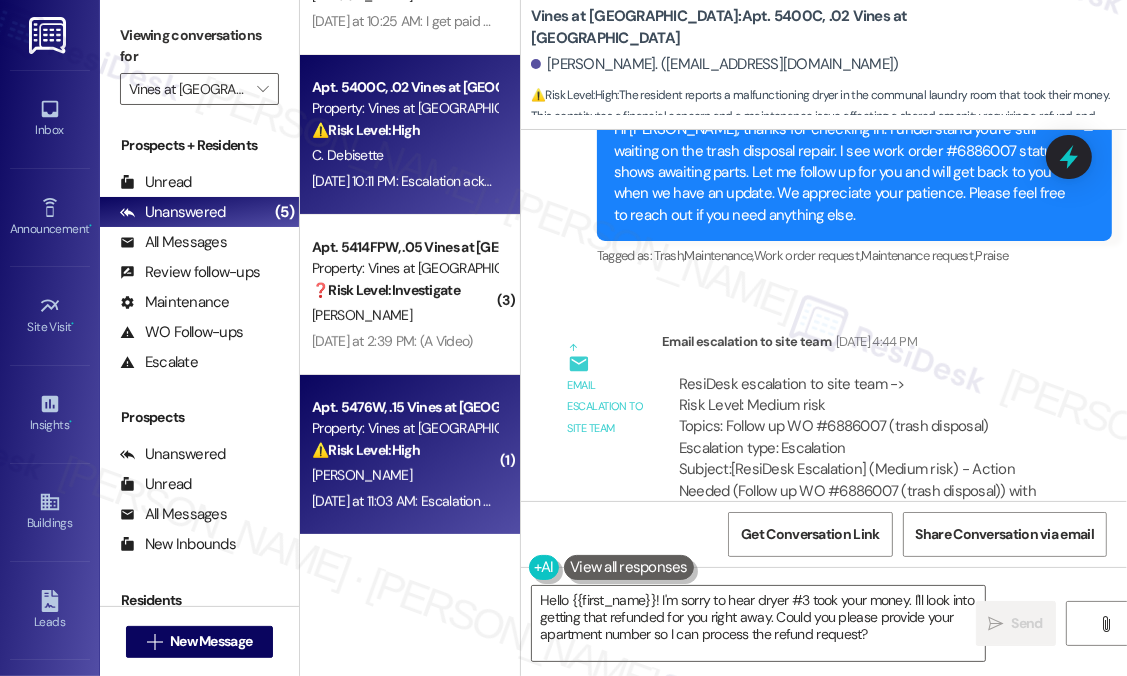 click on "Property: Vines at [GEOGRAPHIC_DATA]" at bounding box center (404, 428) 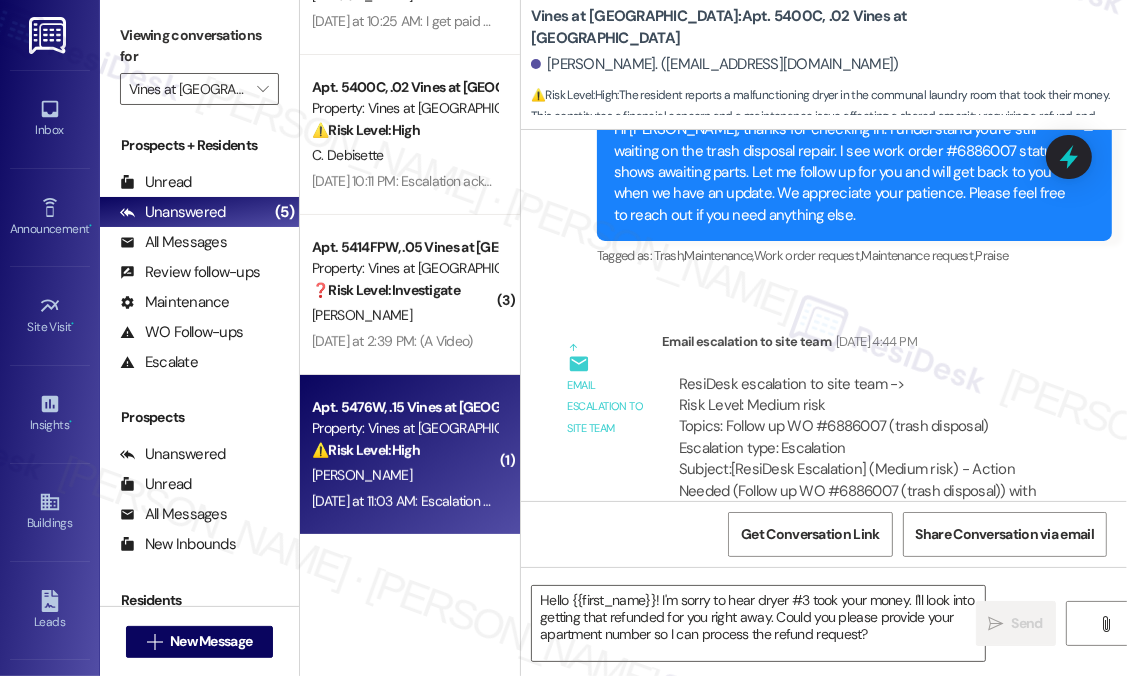 type on "Fetching suggested responses. Please feel free to read through the conversation in the meantime." 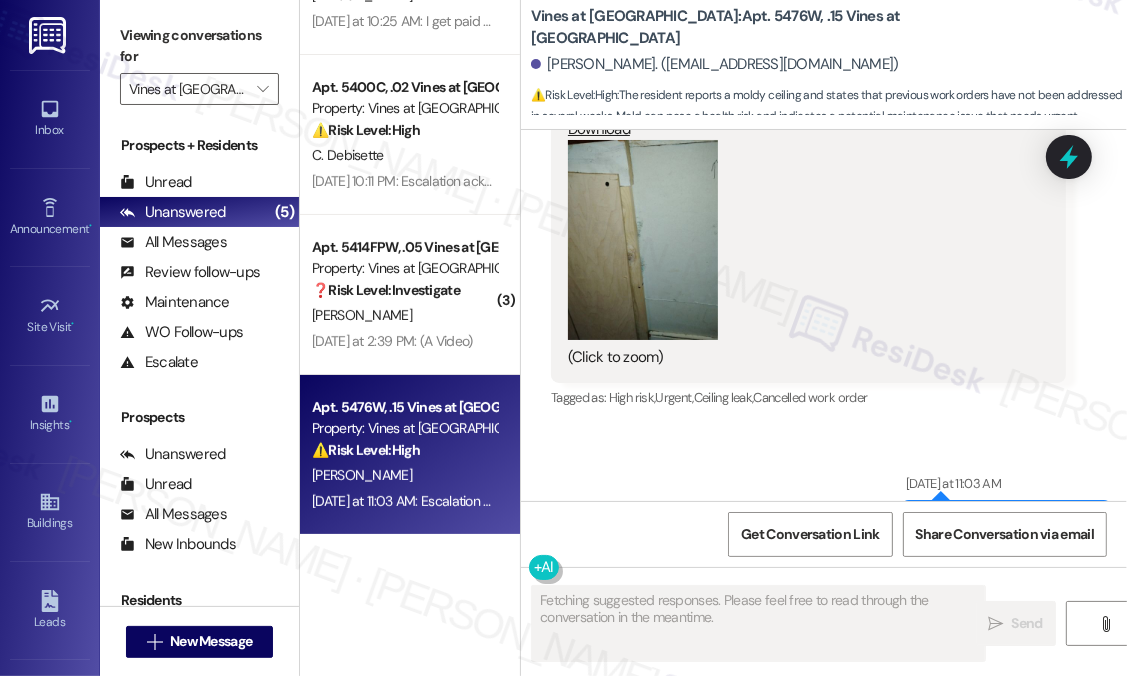scroll, scrollTop: 17186, scrollLeft: 0, axis: vertical 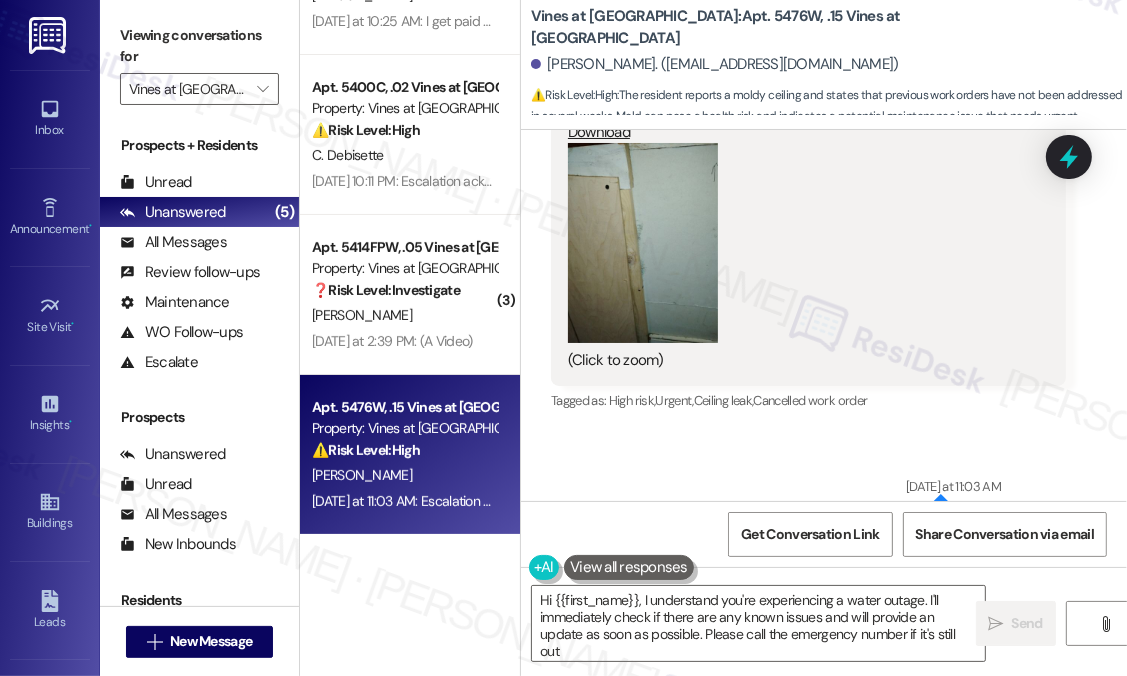type on "Hi {{first_name}}, I understand you're experiencing a water outage. I'll immediately check if there are any known issues and will provide an update as soon as possible. Please call the emergency number if it's still out." 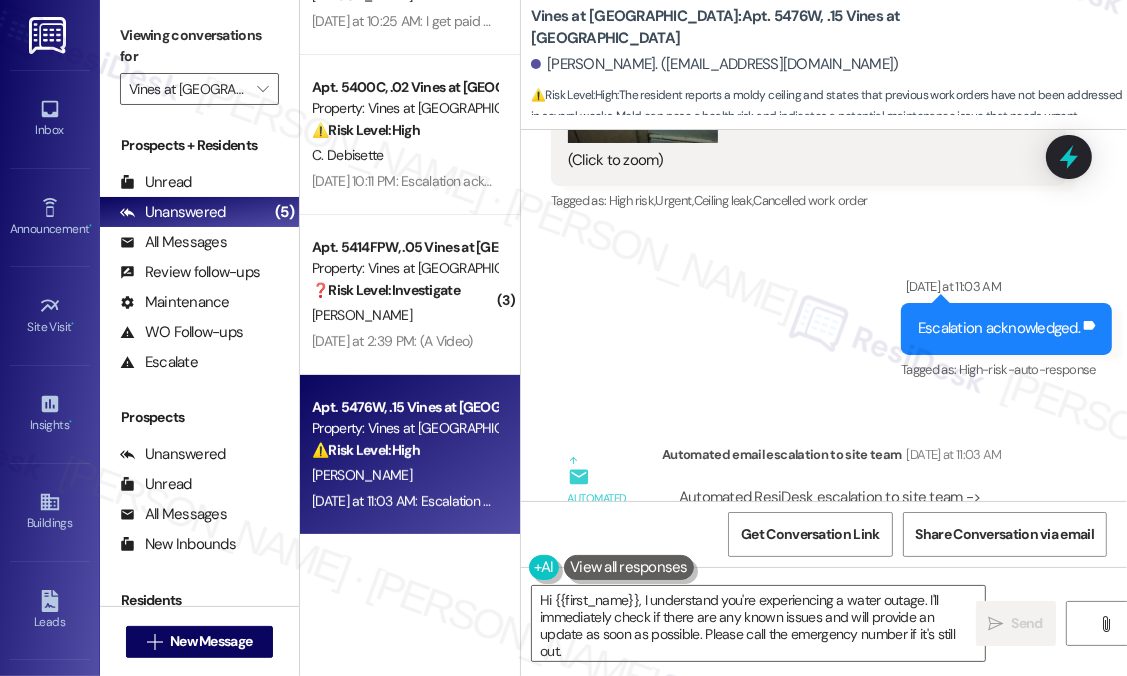 scroll, scrollTop: 17486, scrollLeft: 0, axis: vertical 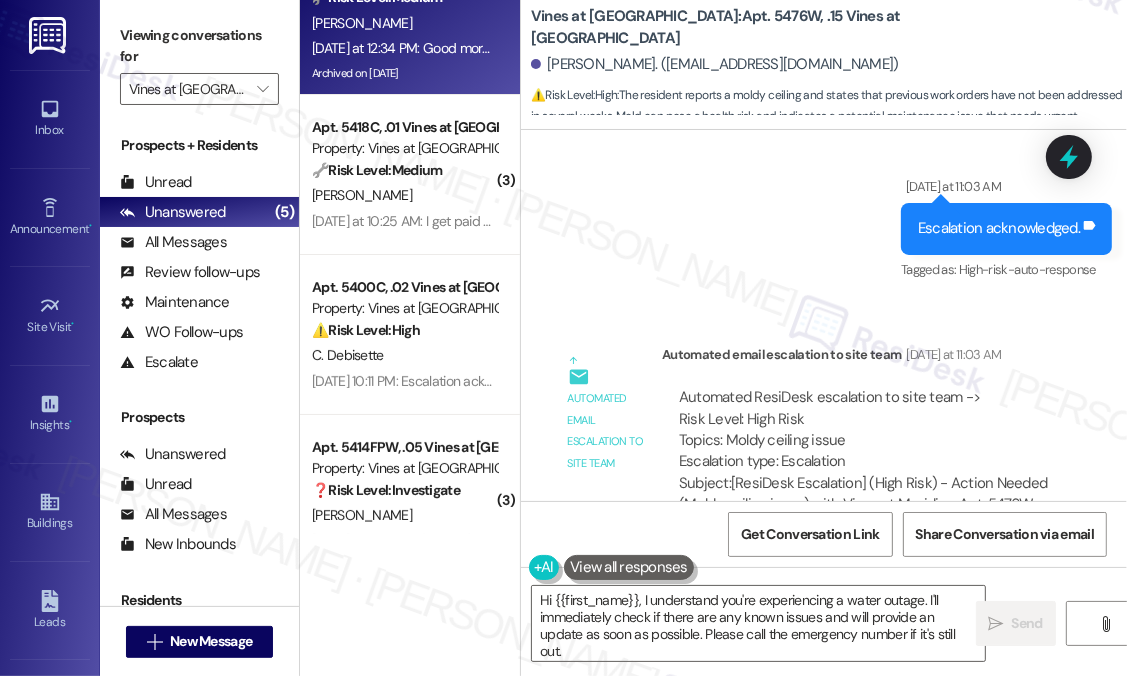 click on "[DATE] at 12:34 PM: Good morning. I hate to complain but is there anything you can do about the noise upstairs? I know they have a kid but it's constant running and jumping and banging from sun up to sundown. I can't even relax in my living room anymore because of the nose and when I'm on zoom calls for work my boss is hearing the noise, which is unacceptable  [DATE] at 12:34 PM: Good morning. I hate to complain but is there anything you can do about the noise upstairs? I know they have a kid but it's constant running and jumping and banging from sun up to sundown. I can't even relax in my living room anymore because of the nose and when I'm on zoom calls for work my boss is hearing the noise, which is unacceptable" at bounding box center [404, 48] 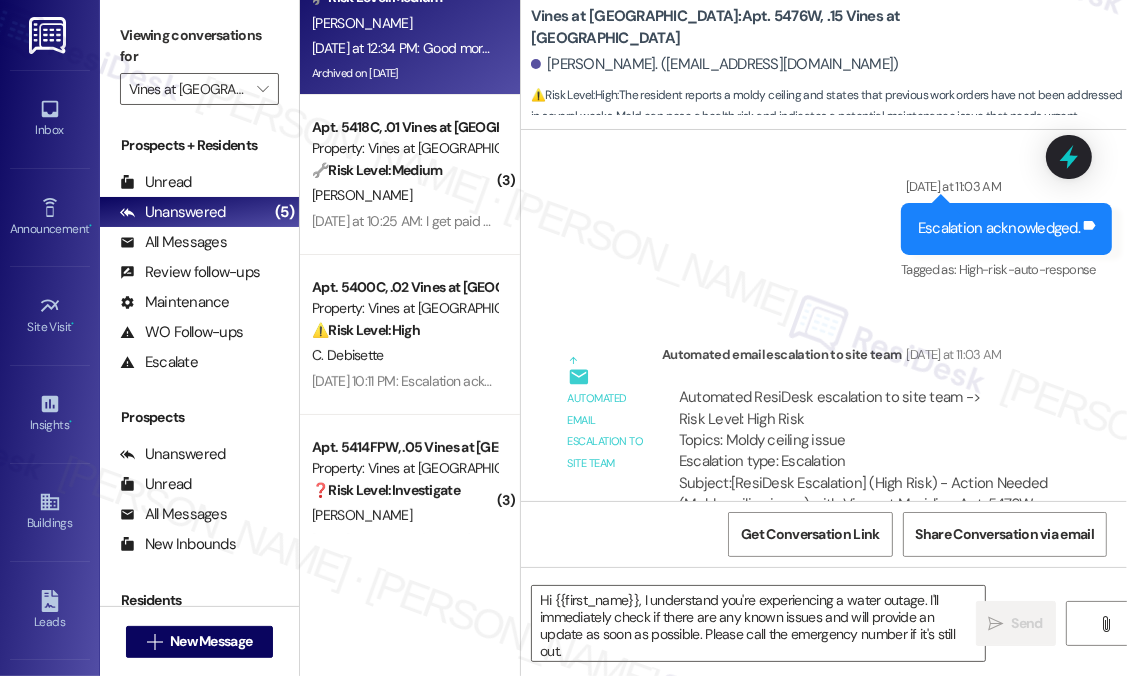 type on "Fetching suggested responses. Please feel free to read through the conversation in the meantime." 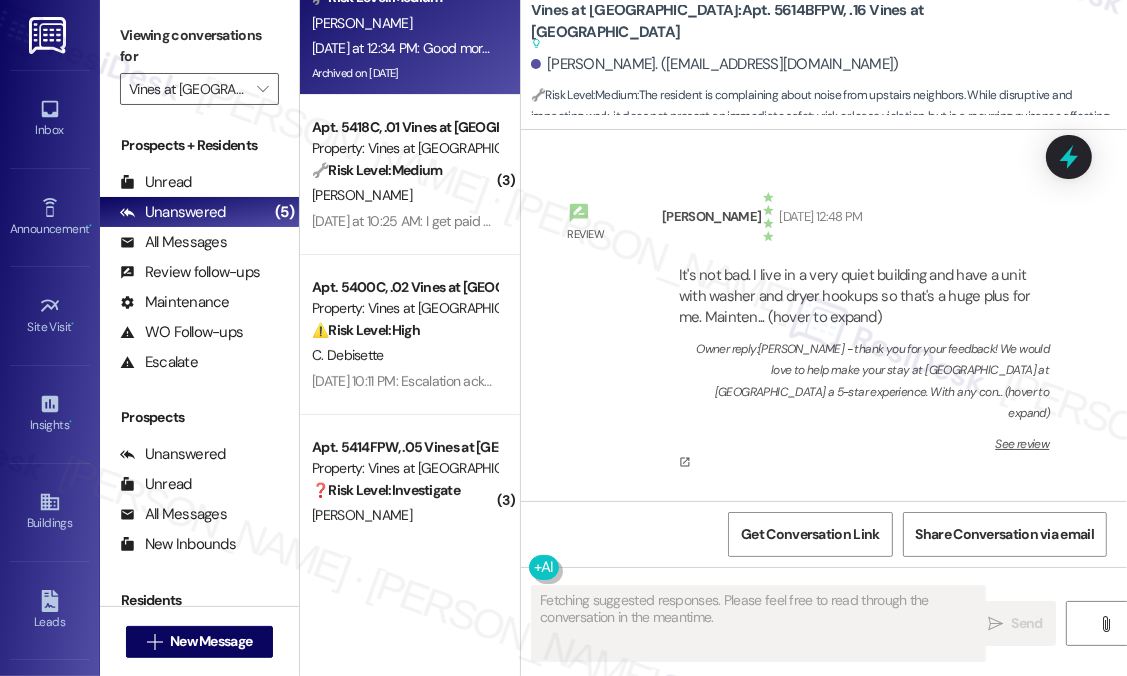 scroll, scrollTop: 45273, scrollLeft: 0, axis: vertical 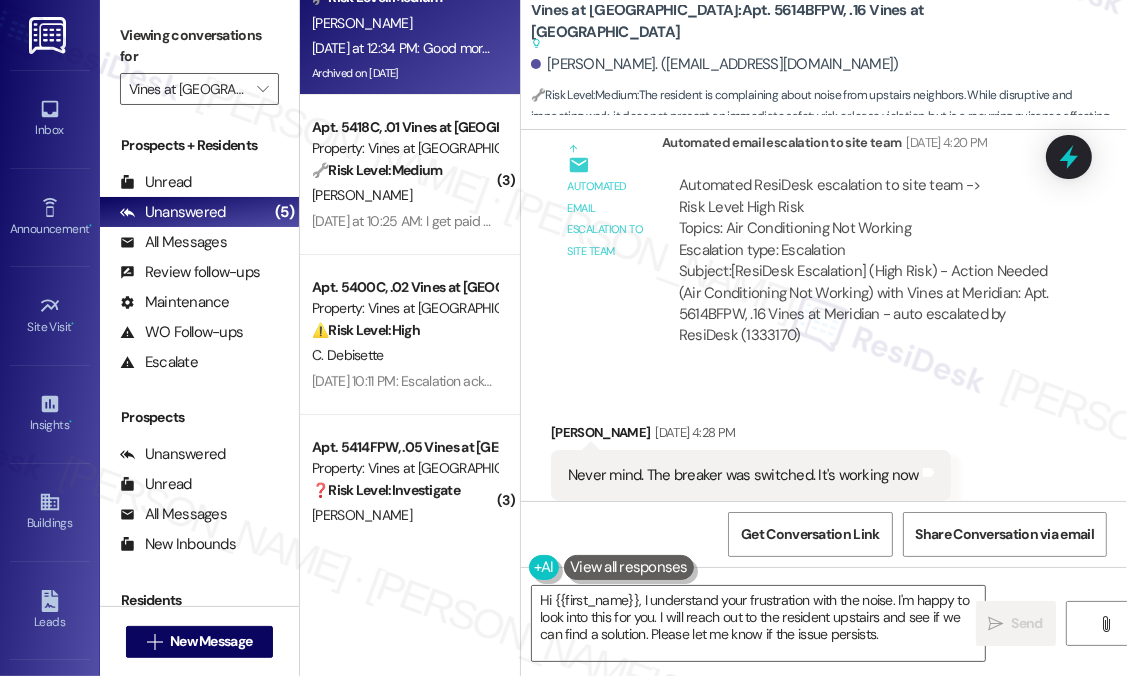 drag, startPoint x: 960, startPoint y: 259, endPoint x: 664, endPoint y: 183, distance: 305.60104 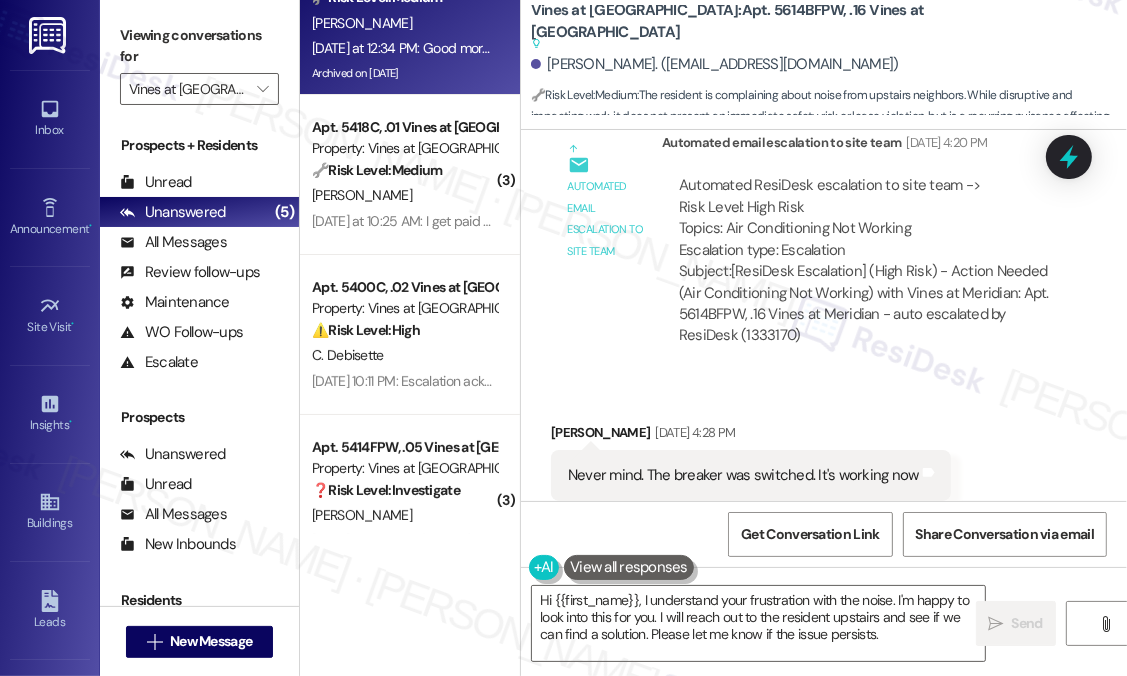 copy on "I hate to complain but is there anything you can do about the noise upstairs? I know they have a kid but it's constant running and jumping and banging from sun up to sundown. I can't even relax in my living room anymore because of the nose and when I'm on zoom calls for work my boss is hearing the noise, which is unacceptable" 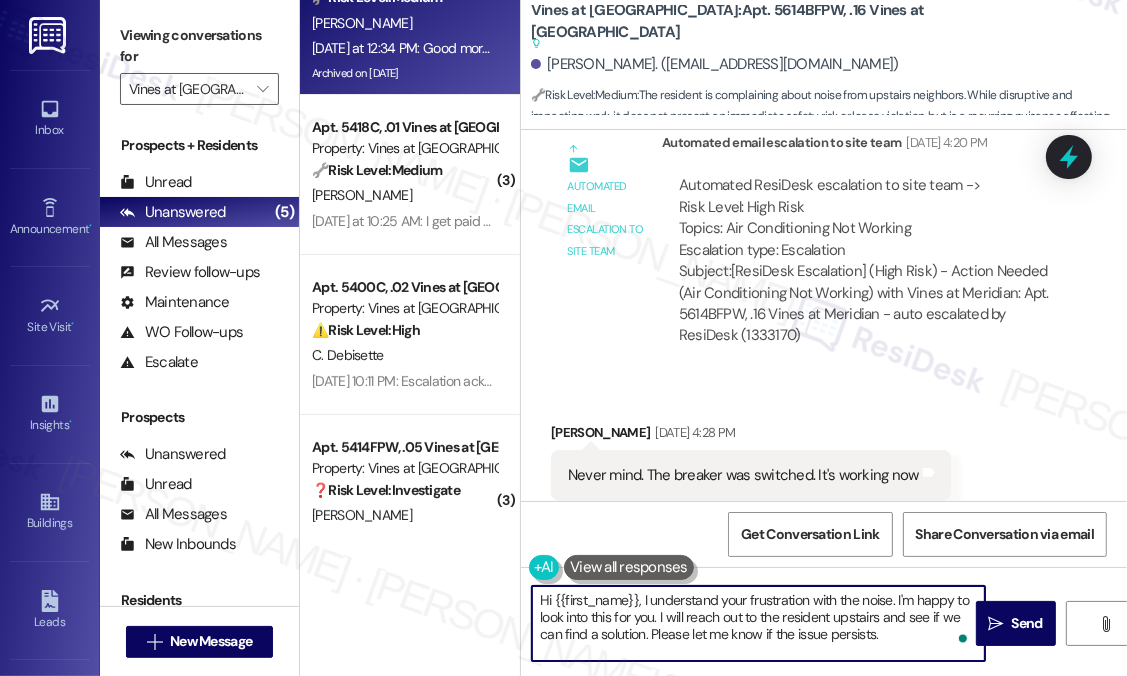 drag, startPoint x: 894, startPoint y: 639, endPoint x: 638, endPoint y: 599, distance: 259.10617 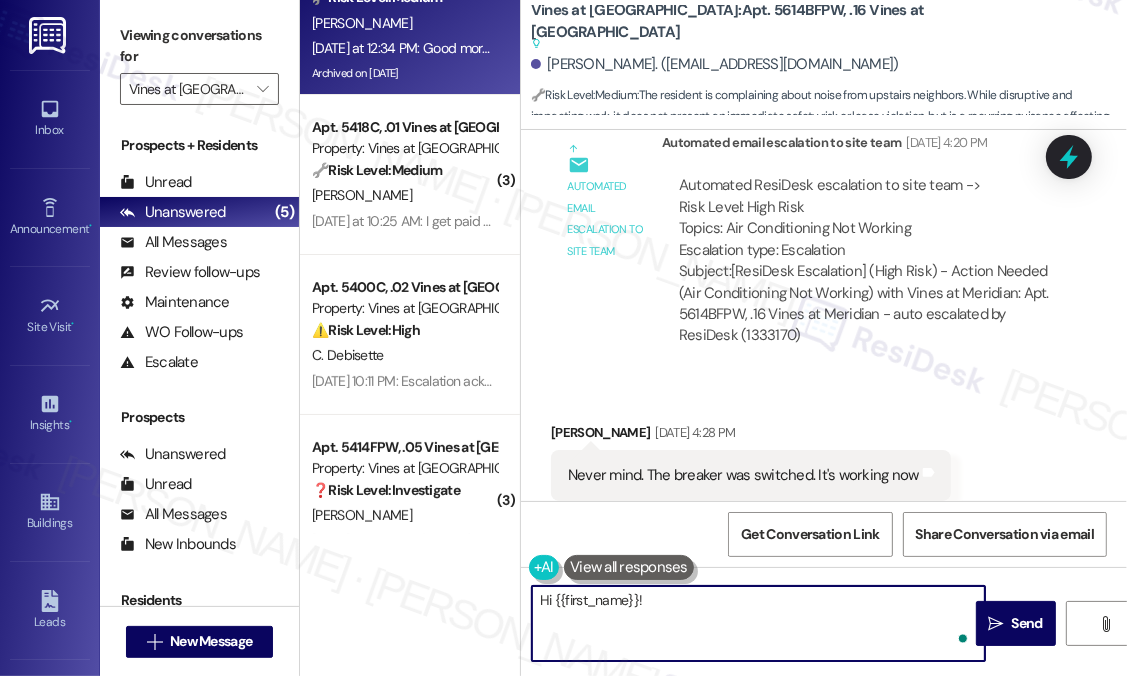 paste on "Thanks for reaching out—I’m really sorry you’re dealing with that level of noise, especially when it’s affecting your ability to work and relax. Have you noticed if the noise is worse during certain times of day, or is it pretty constant from morning to night? Also, has this been an ongoing issue for a while, or has it recently gotten worse? I’ll be sure to pass this along to the team." 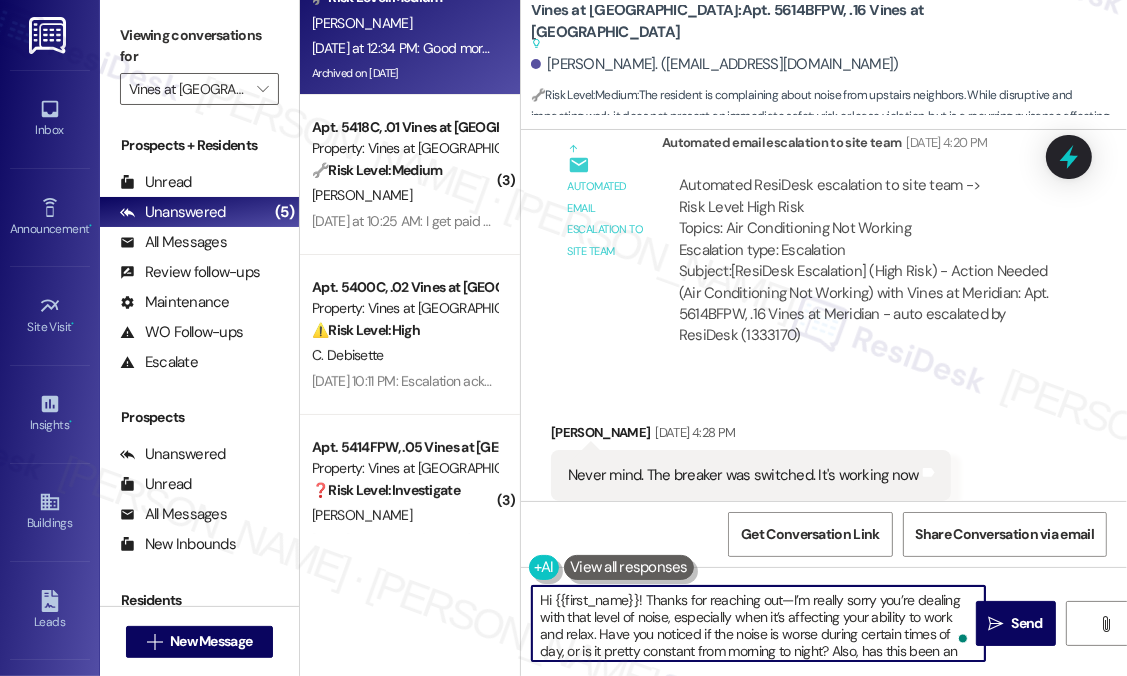 scroll, scrollTop: 33, scrollLeft: 0, axis: vertical 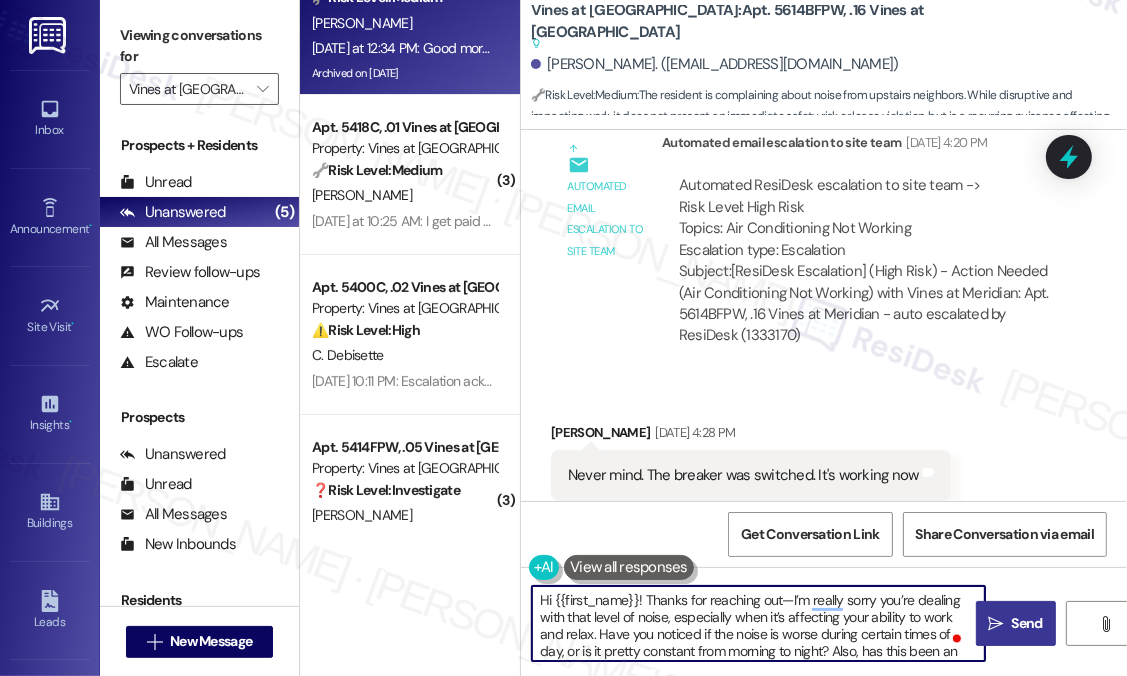 type on "Hi {{first_name}}! Thanks for reaching out—I’m really sorry you’re dealing with that level of noise, especially when it’s affecting your ability to work and relax. Have you noticed if the noise is worse during certain times of day, or is it pretty constant from morning to night? Also, has this been an ongoing issue for a while, or has it recently gotten worse? I’ll be sure to pass this along to the team." 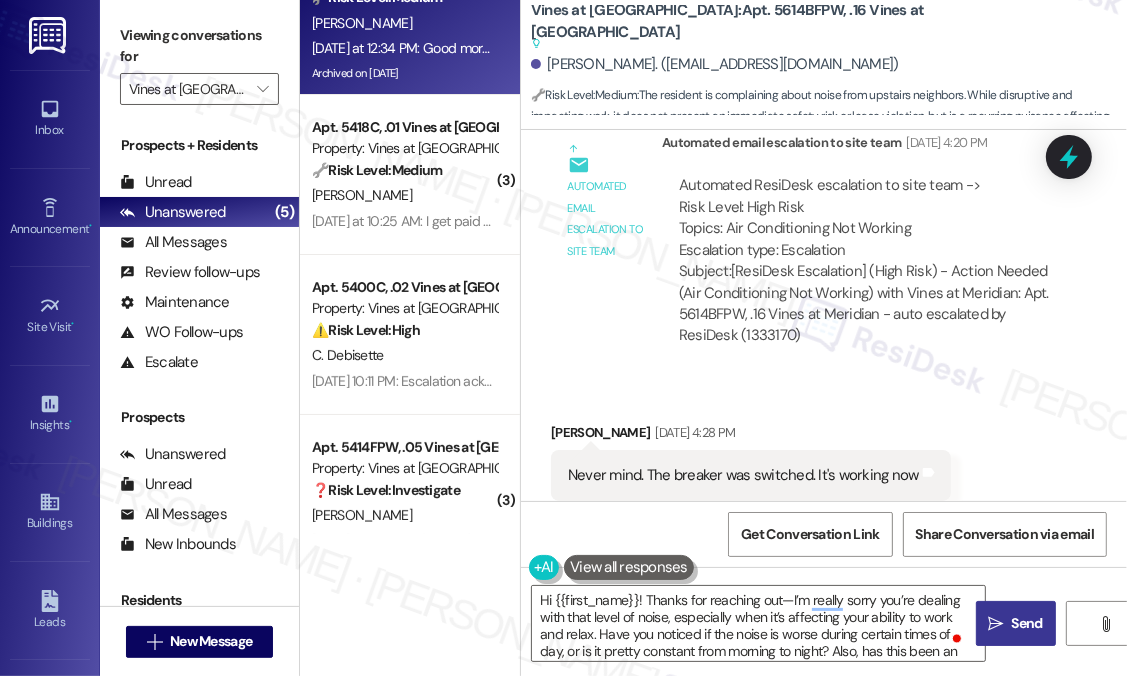 click on " Send" at bounding box center [1015, 623] 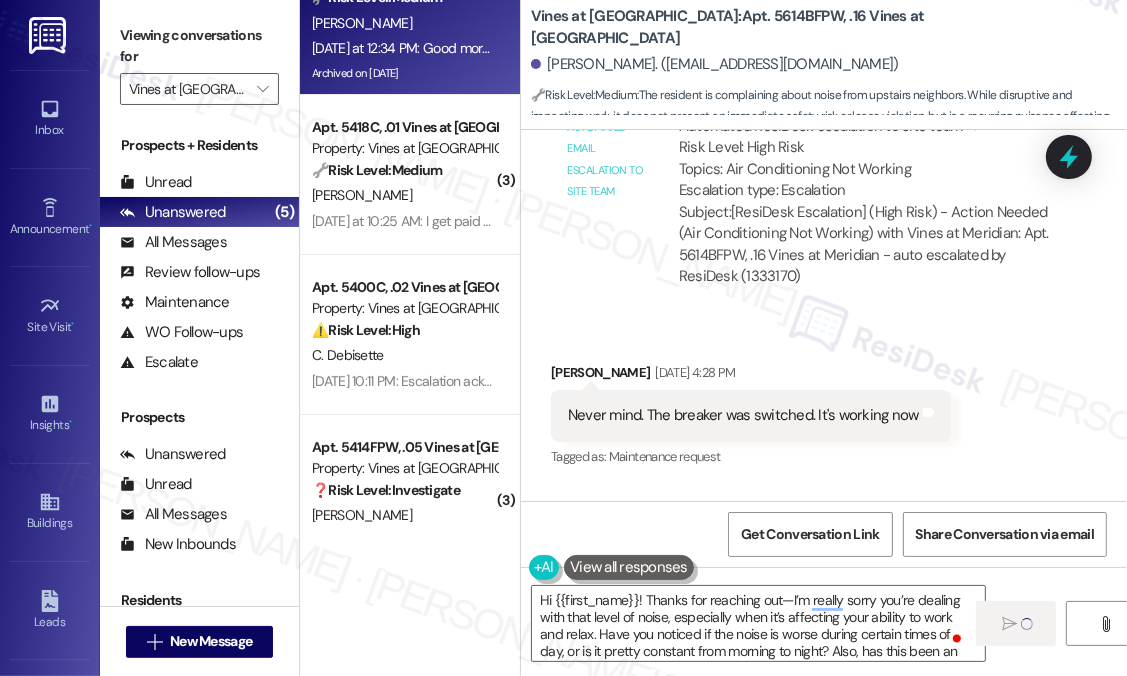 type 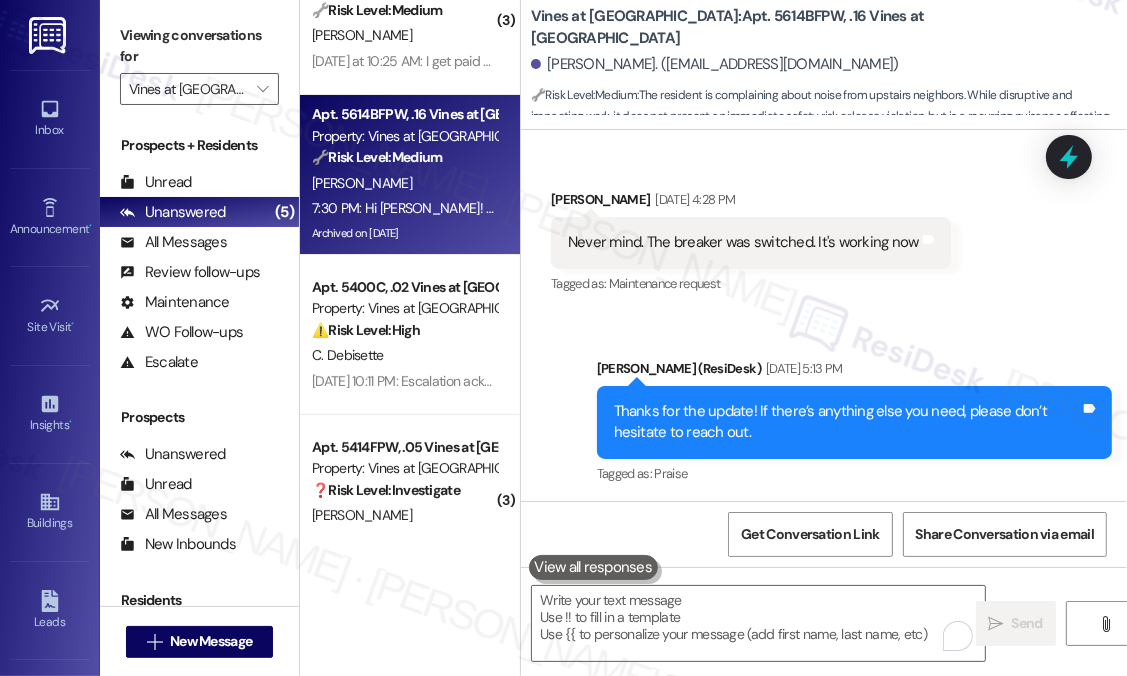 scroll, scrollTop: 45503, scrollLeft: 0, axis: vertical 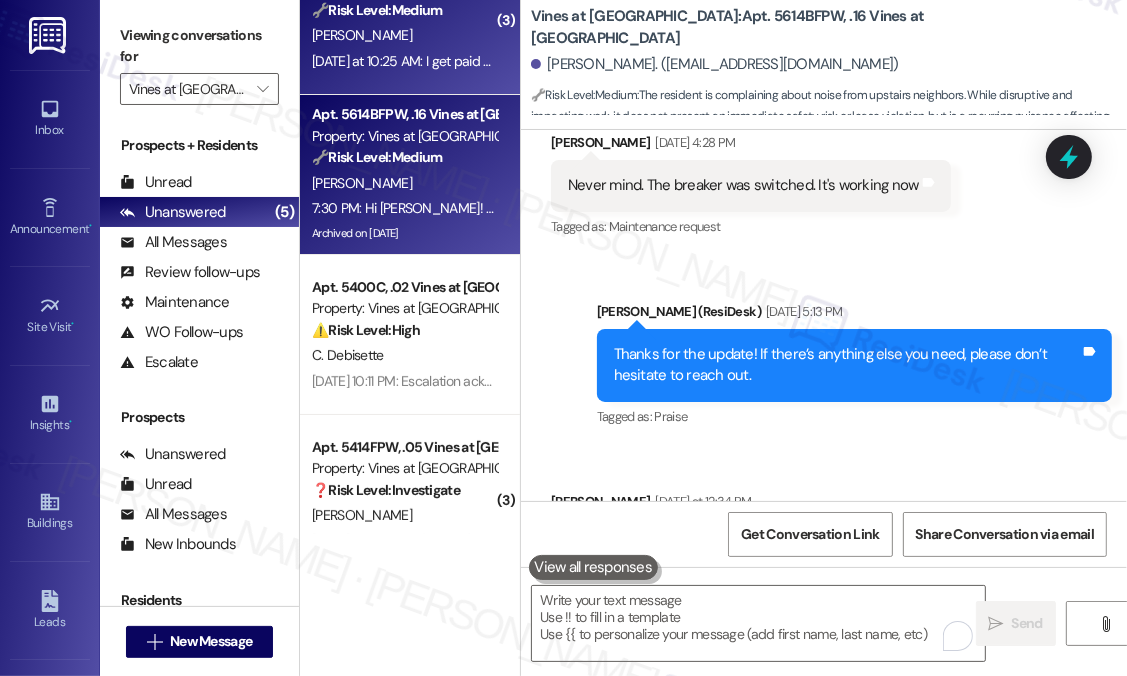 click on "[DATE] at 10:25 AM: I get paid at 1030 pm on the 30th [DATE] at 10:25 AM: I get paid at 1030 pm on the 30th" at bounding box center [467, 61] 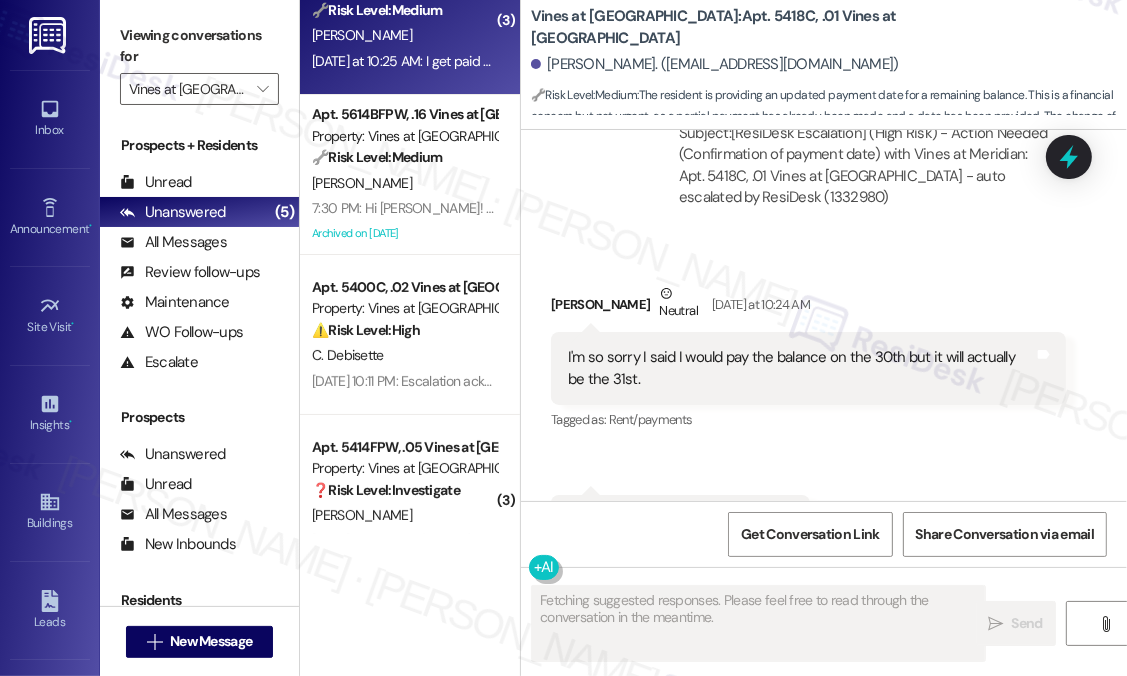 scroll, scrollTop: 23926, scrollLeft: 0, axis: vertical 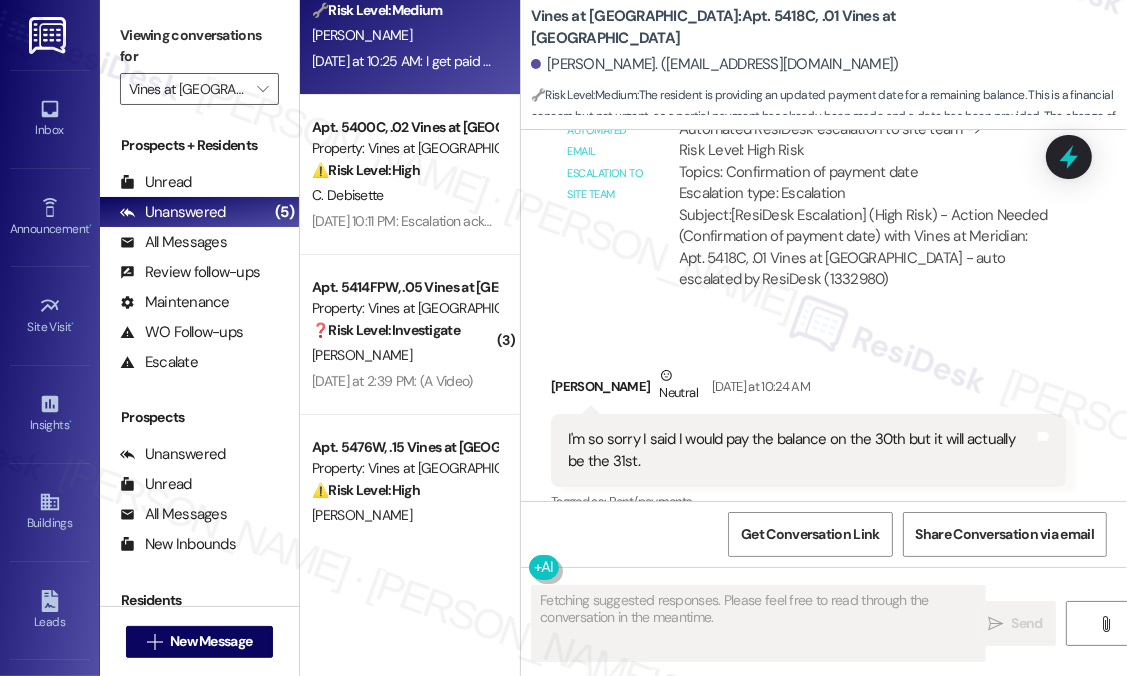 click on "Received via SMS [PERSON_NAME]   Neutral [DATE] at 10:24 AM I'm so sorry I said I would pay the balance on the 30th but it will actually be the 31st.  Tags and notes Tagged as:   Rent/payments Click to highlight conversations about Rent/payments Received via SMS 10:25 AM [PERSON_NAME] [DATE] at 10:25 AM I get paid at 1030 pm on the 30th Tags and notes Tagged as:   Rent/payments Click to highlight conversations about Rent/payments" at bounding box center [824, 496] 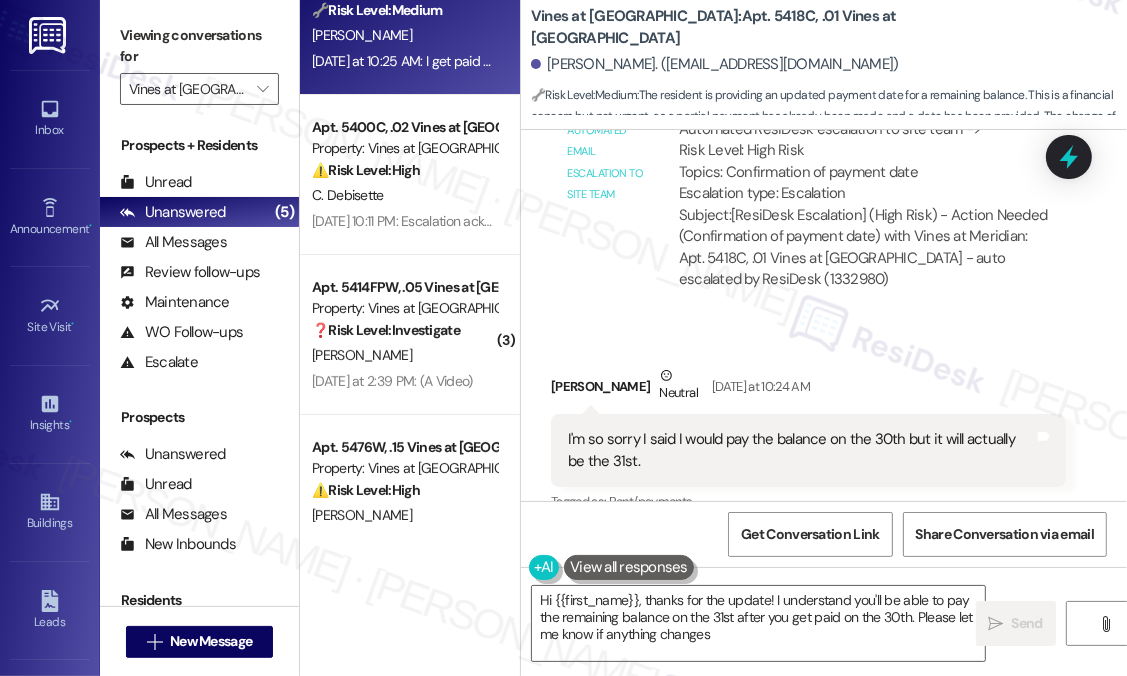 type on "Hi {{first_name}}, thanks for the update! I understand you'll be able to pay the remaining balance on the 31st after you get paid on the 30th. Please let me know if anything changes!" 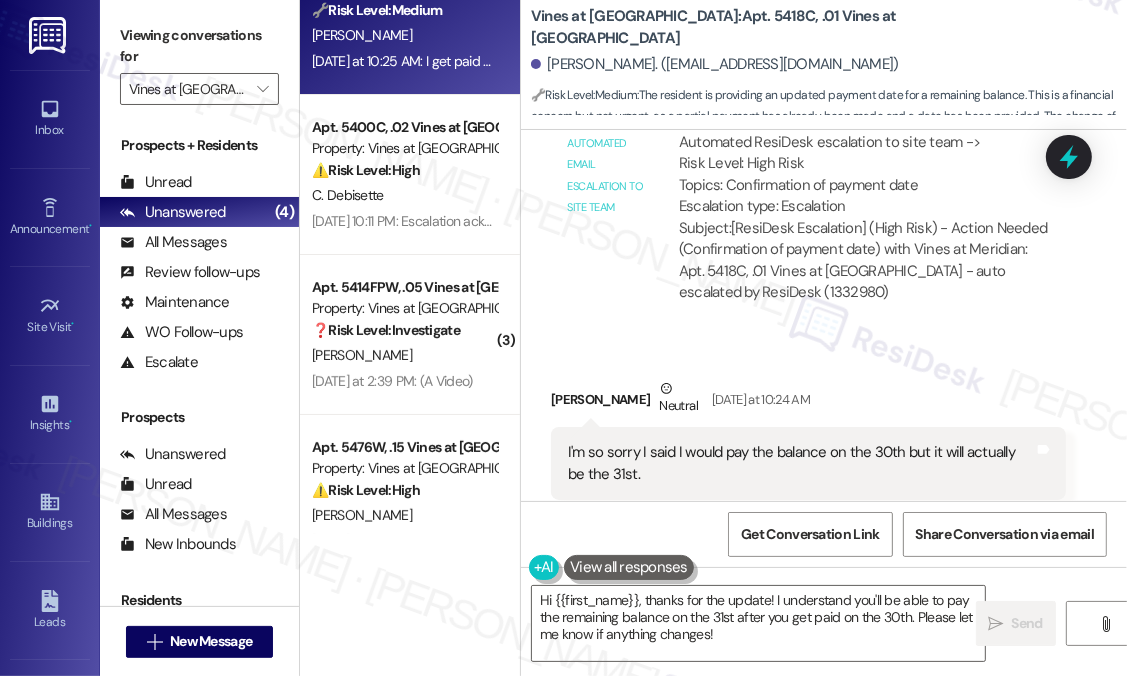 scroll, scrollTop: 23926, scrollLeft: 0, axis: vertical 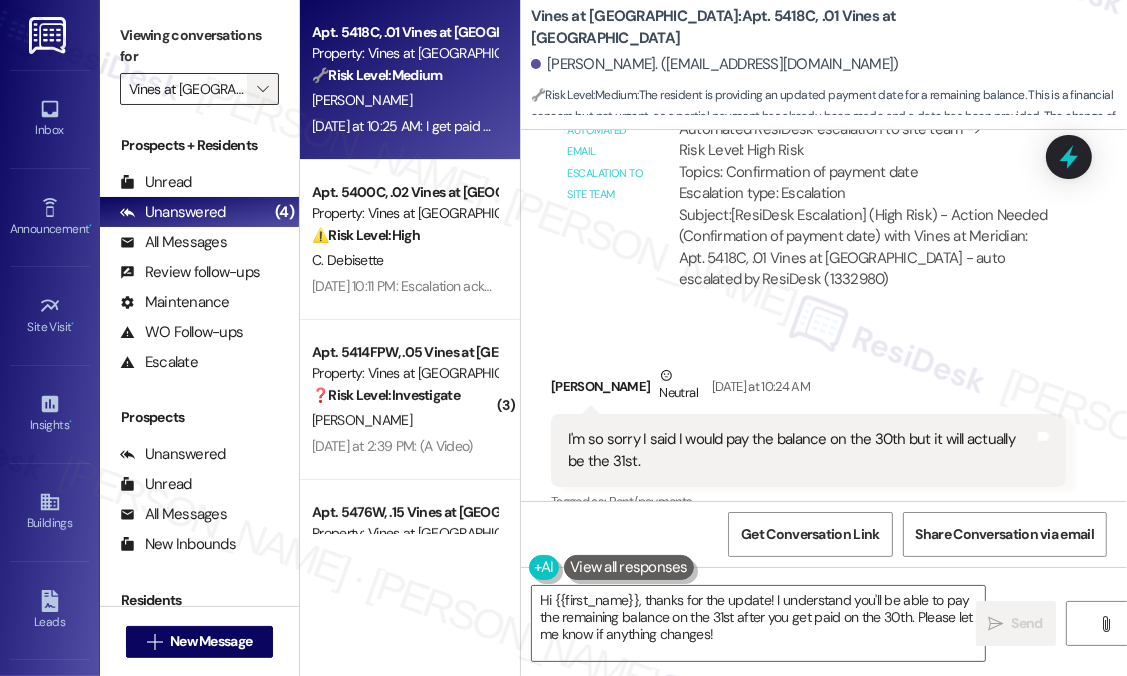 click on "" at bounding box center [262, 89] 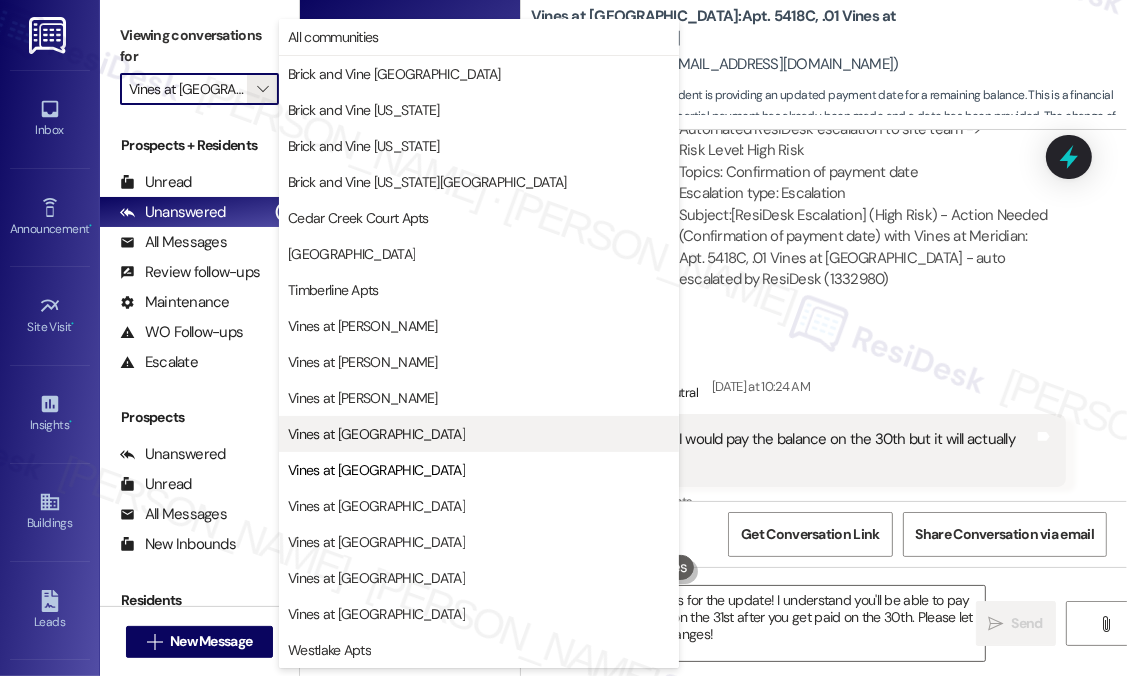 click on "Vines at [GEOGRAPHIC_DATA]" at bounding box center [376, 434] 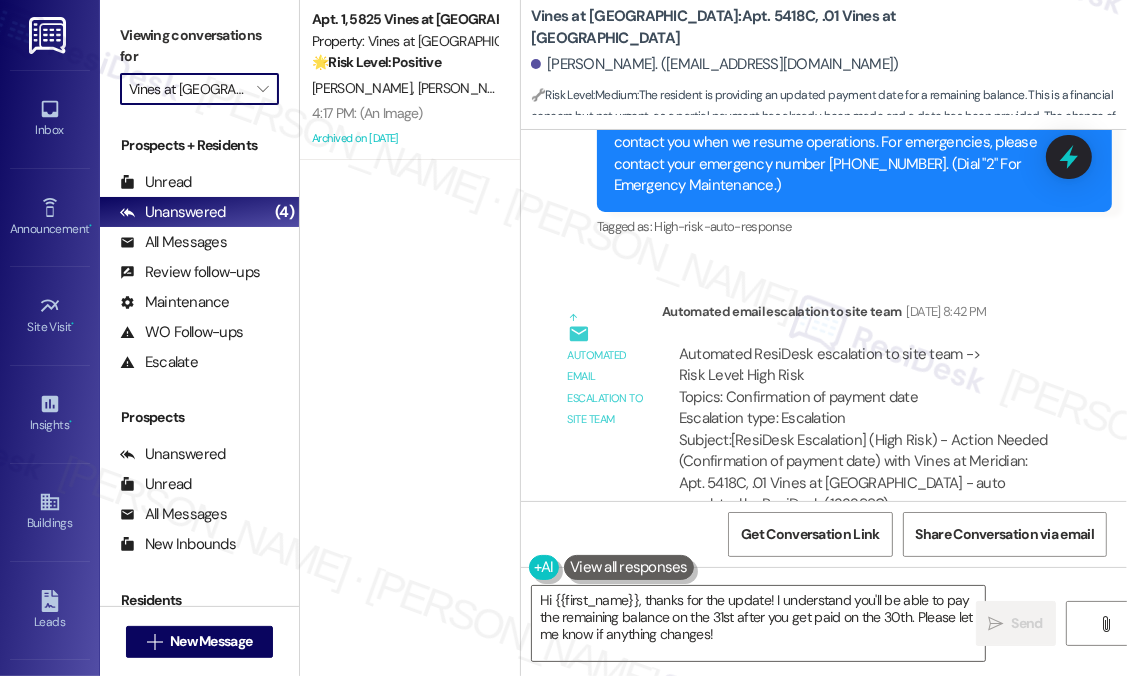 scroll, scrollTop: 23632, scrollLeft: 0, axis: vertical 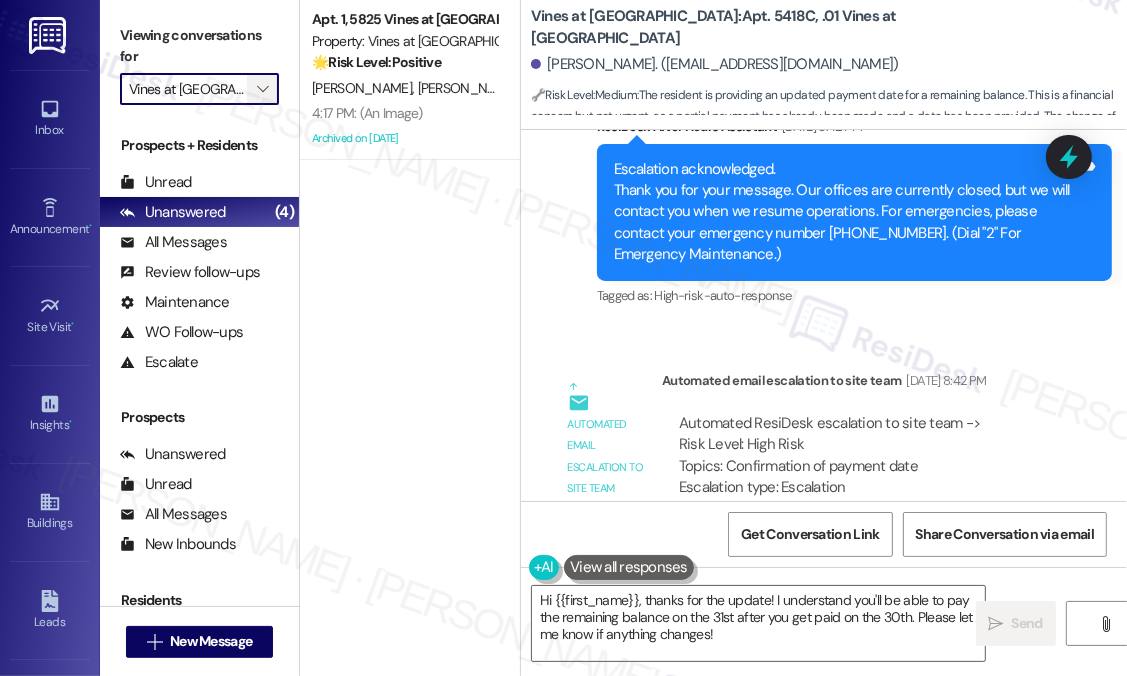 click on "" at bounding box center (262, 89) 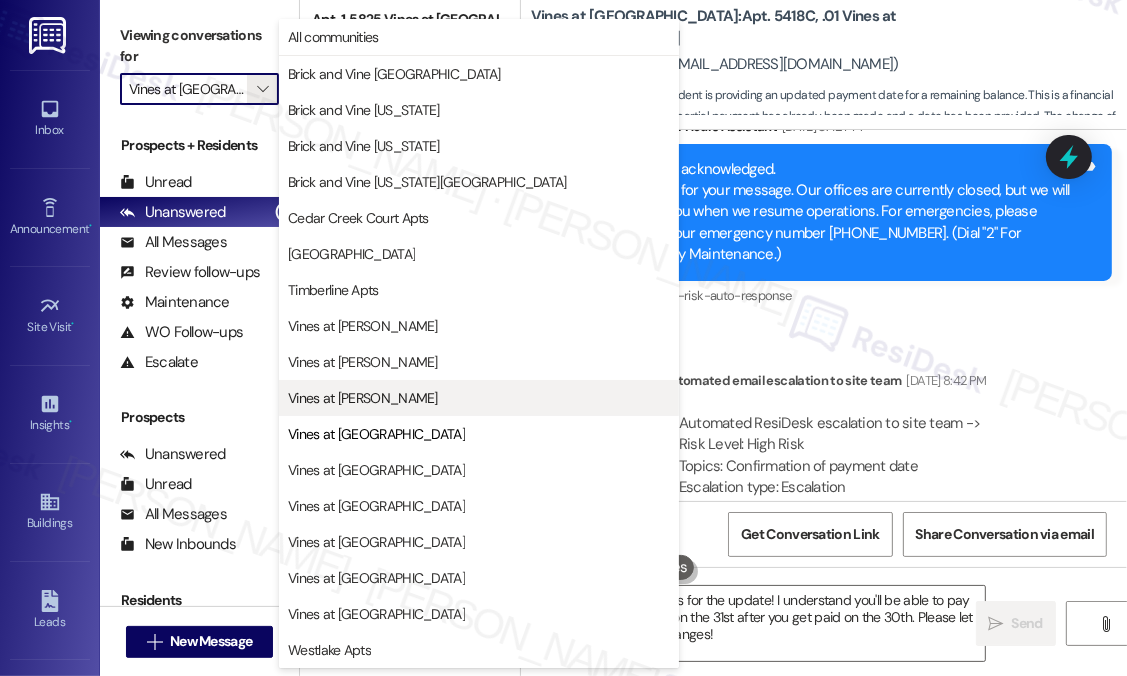 click on "Vines at [PERSON_NAME]" at bounding box center (363, 398) 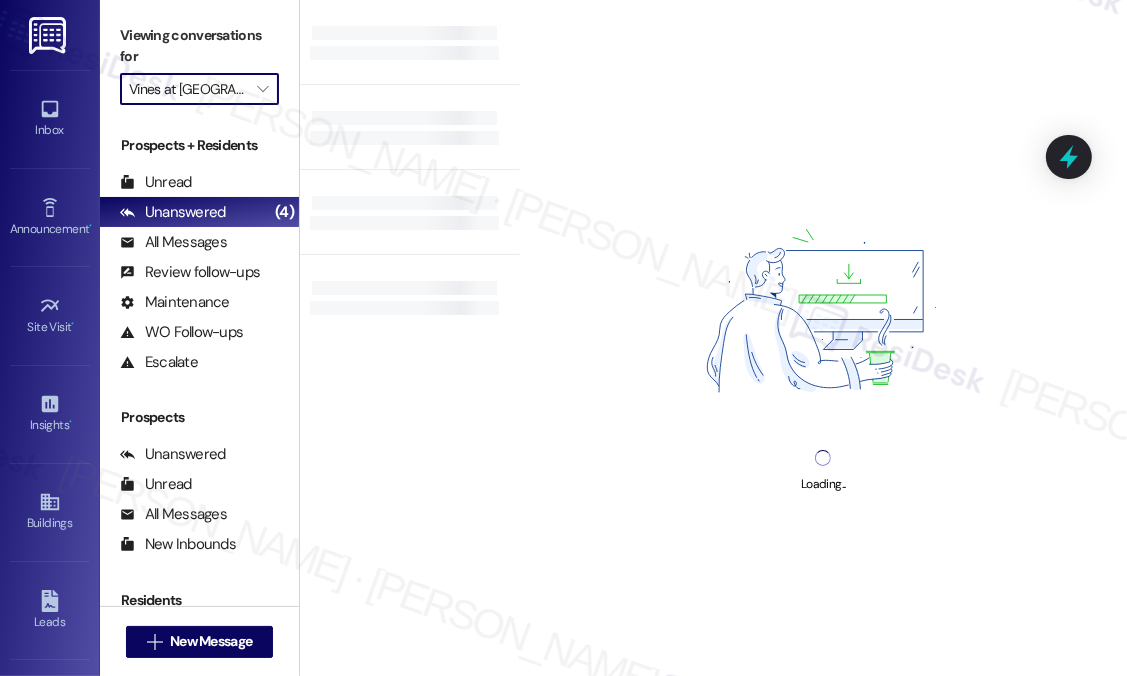 type on "Vines at [PERSON_NAME]" 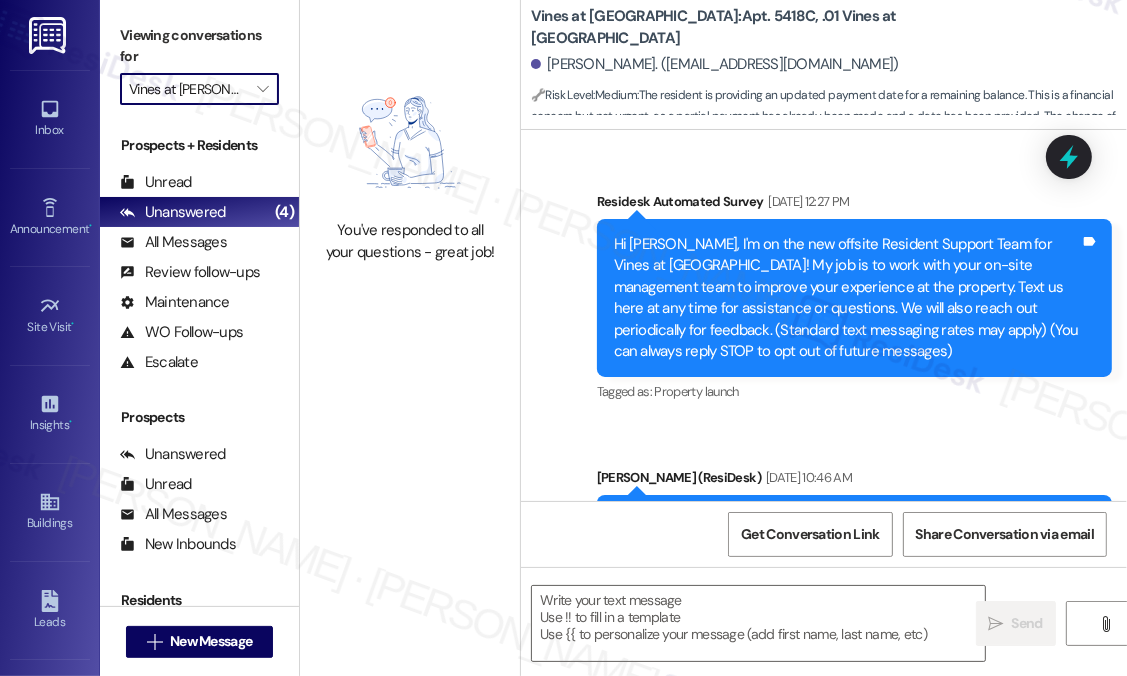 scroll, scrollTop: 23926, scrollLeft: 0, axis: vertical 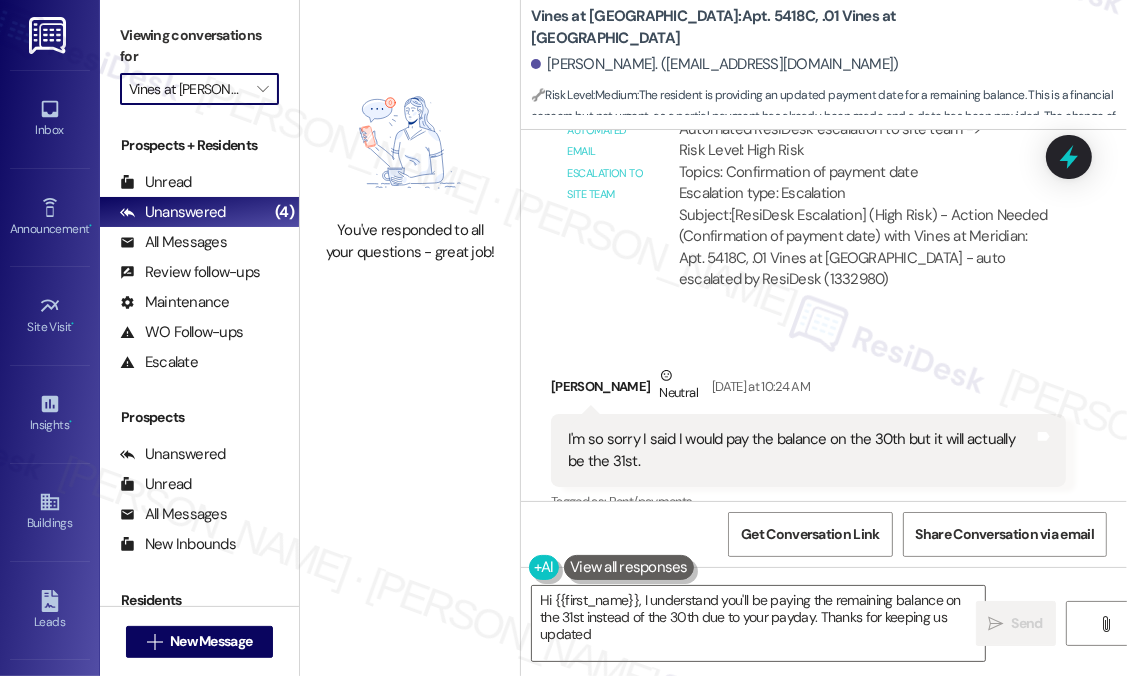 type on "Hi {{first_name}}, I understand you'll be paying the remaining balance on the 31st instead of the 30th due to your payday. Thanks for keeping us updated!" 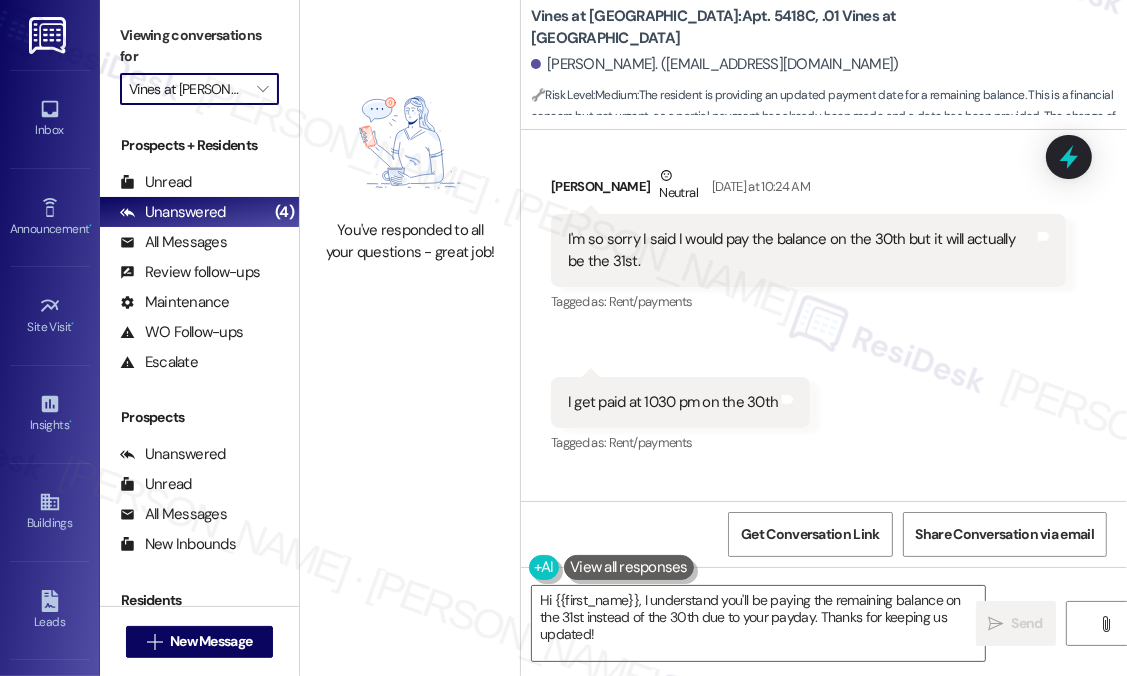 scroll, scrollTop: 24132, scrollLeft: 0, axis: vertical 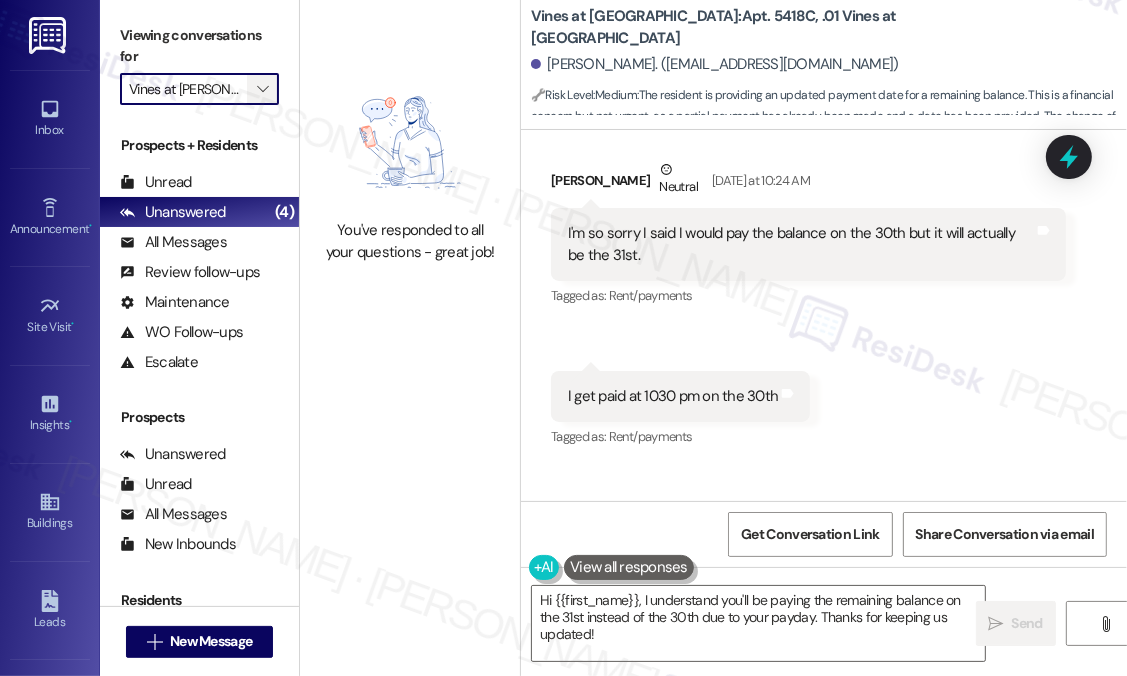 click on "" at bounding box center (262, 89) 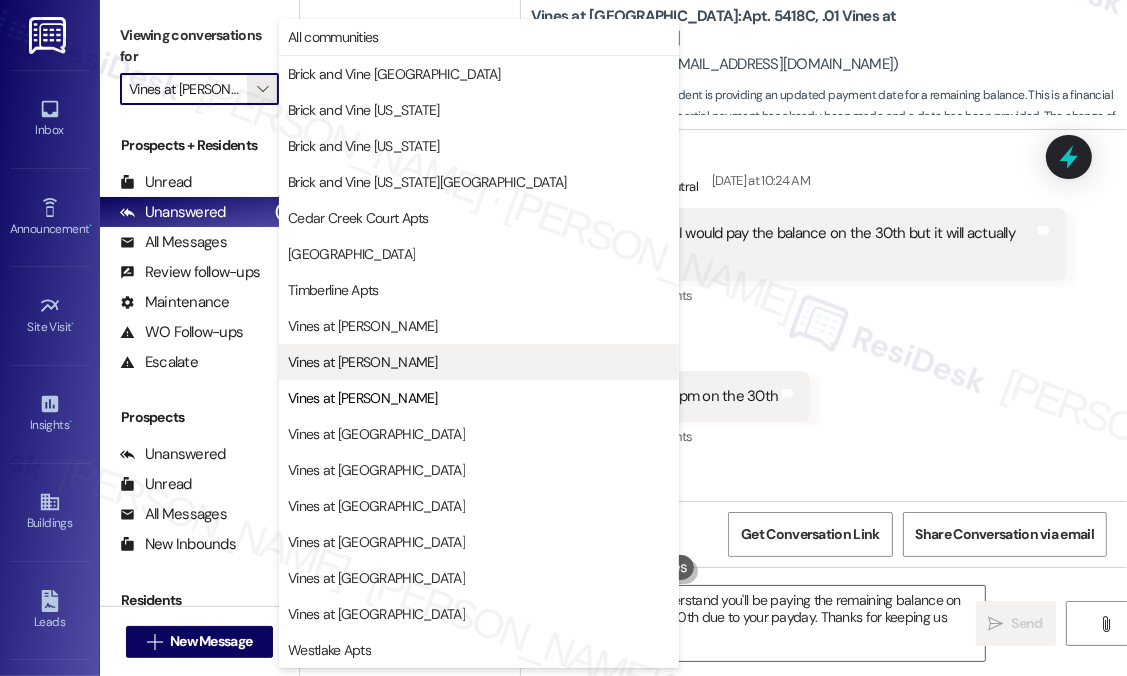 click on "Vines at [PERSON_NAME]" at bounding box center [363, 362] 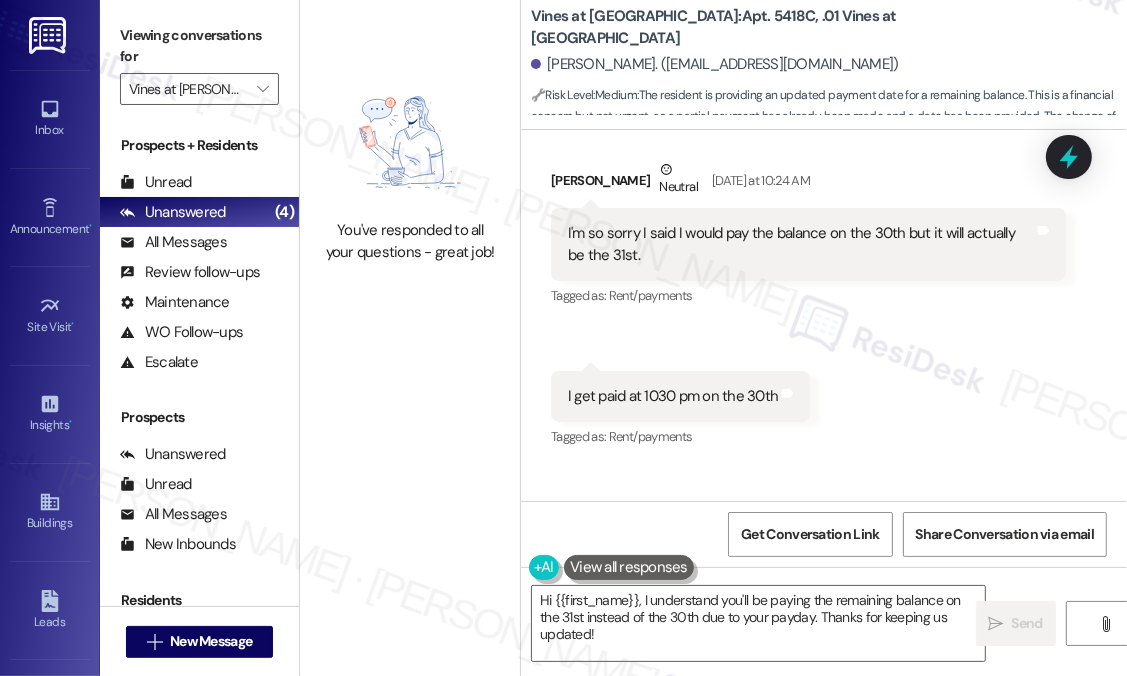 click on "Received via SMS [PERSON_NAME]   Neutral [DATE] at 10:24 AM I'm so sorry I said I would pay the balance on the 30th but it will actually be the 31st.  Tags and notes Tagged as:   Rent/payments Click to highlight conversations about Rent/payments Received via SMS 10:25 AM [PERSON_NAME] [DATE] at 10:25 AM I get paid at 1030 pm on the 30th Tags and notes Tagged as:   Rent/payments Click to highlight conversations about Rent/payments" at bounding box center [824, 290] 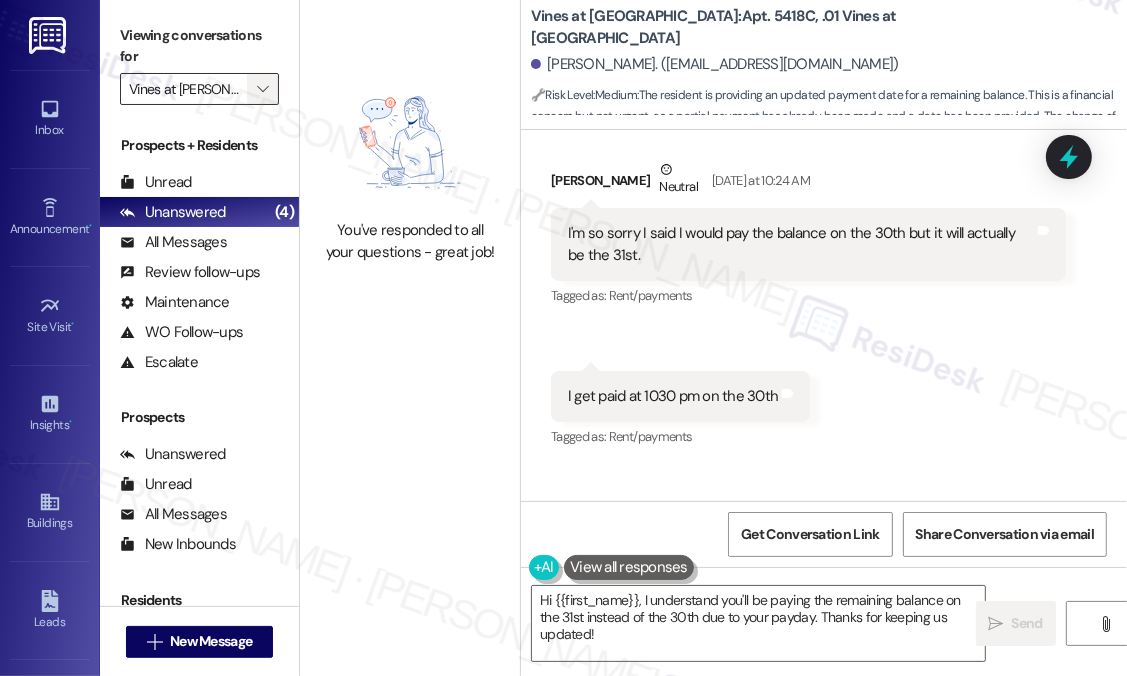 click on "" at bounding box center [262, 89] 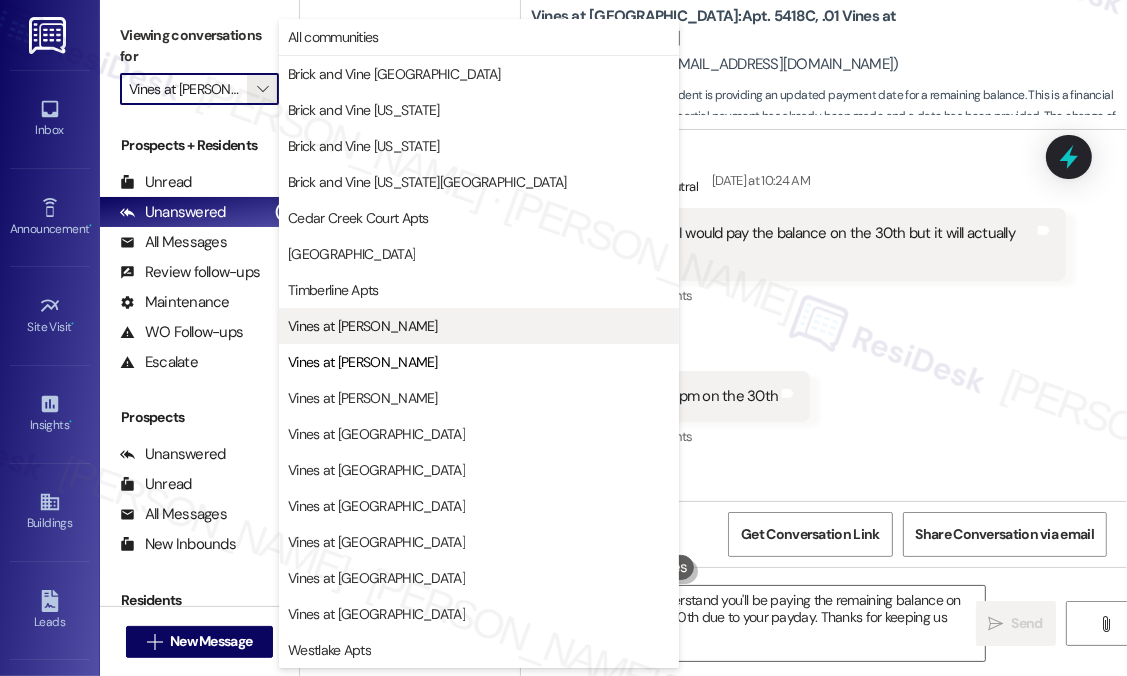click on "Vines at [PERSON_NAME]" at bounding box center (363, 326) 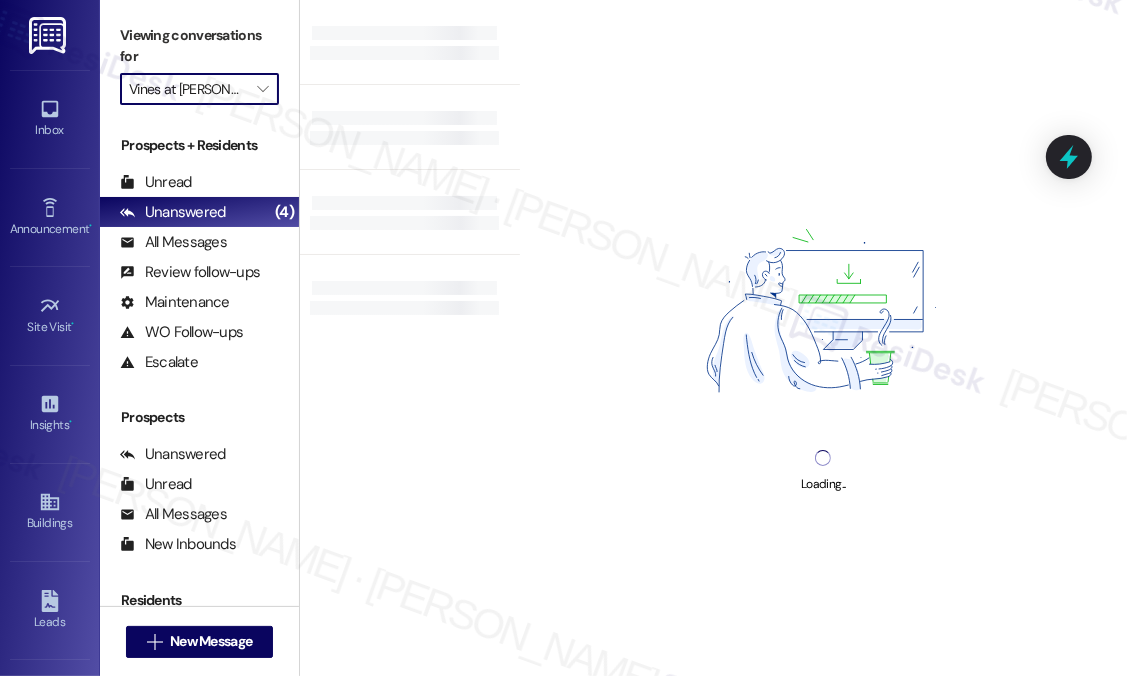 type on "Vines at [PERSON_NAME]" 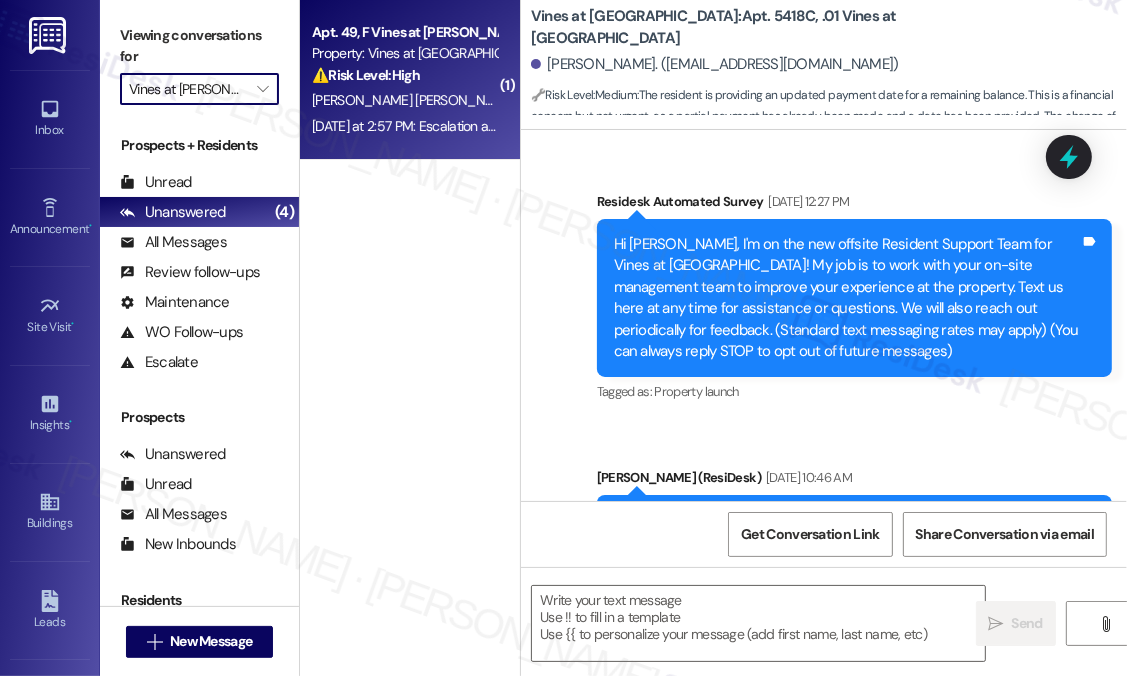 type on "Fetching suggested responses. Please feel free to read through the conversation in the meantime." 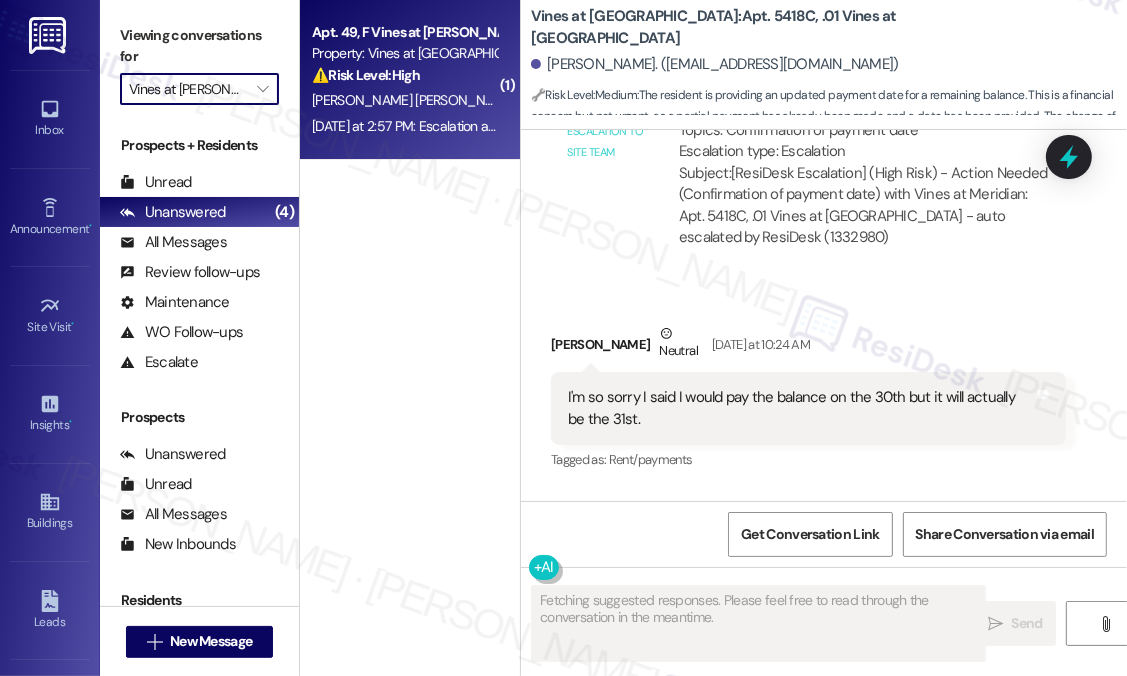 scroll, scrollTop: 23926, scrollLeft: 0, axis: vertical 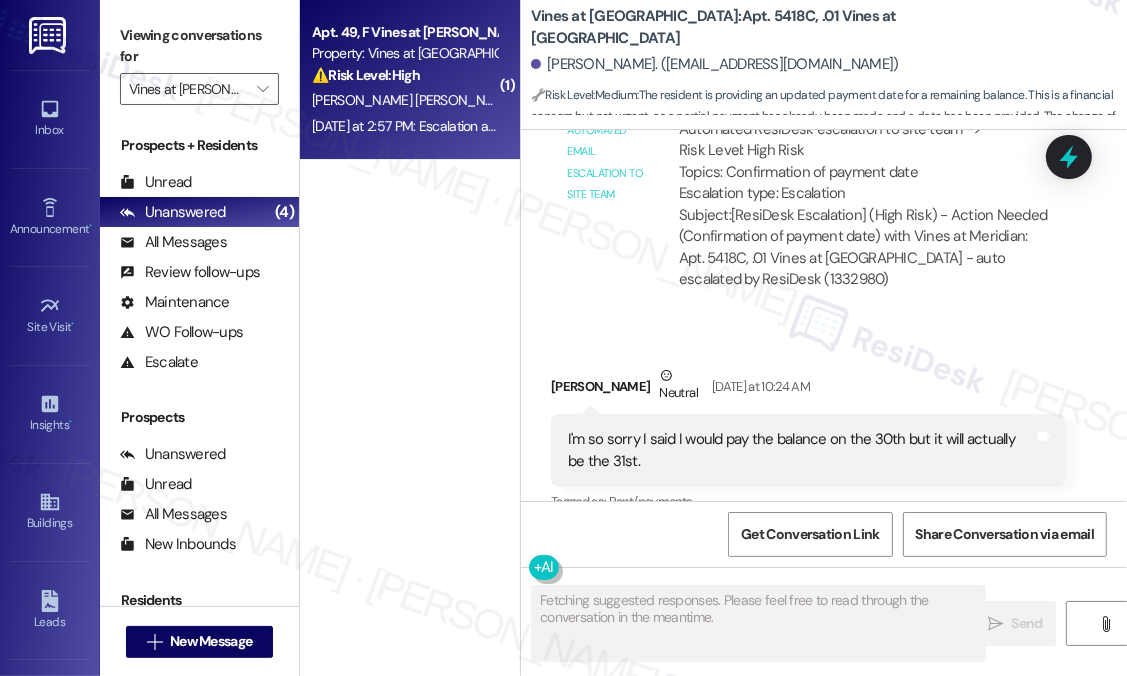 click on "[DATE] at 2:57 PM: Escalation acknowledged. [DATE] at 2:57 PM: Escalation acknowledged." at bounding box center (441, 126) 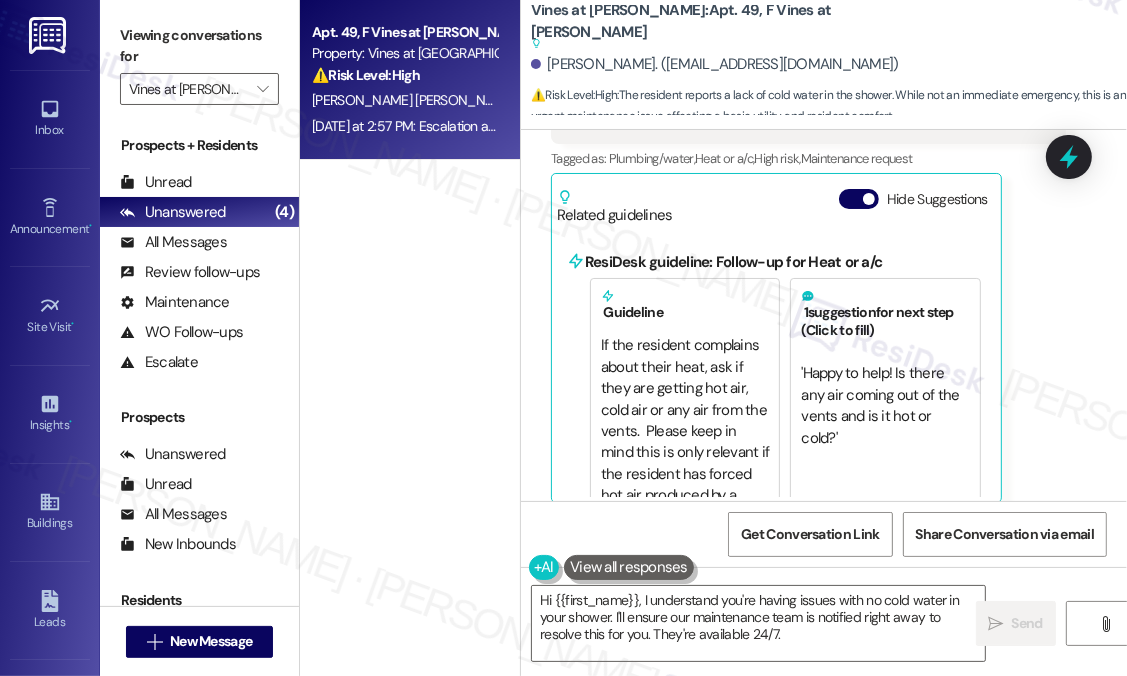 scroll, scrollTop: 12389, scrollLeft: 0, axis: vertical 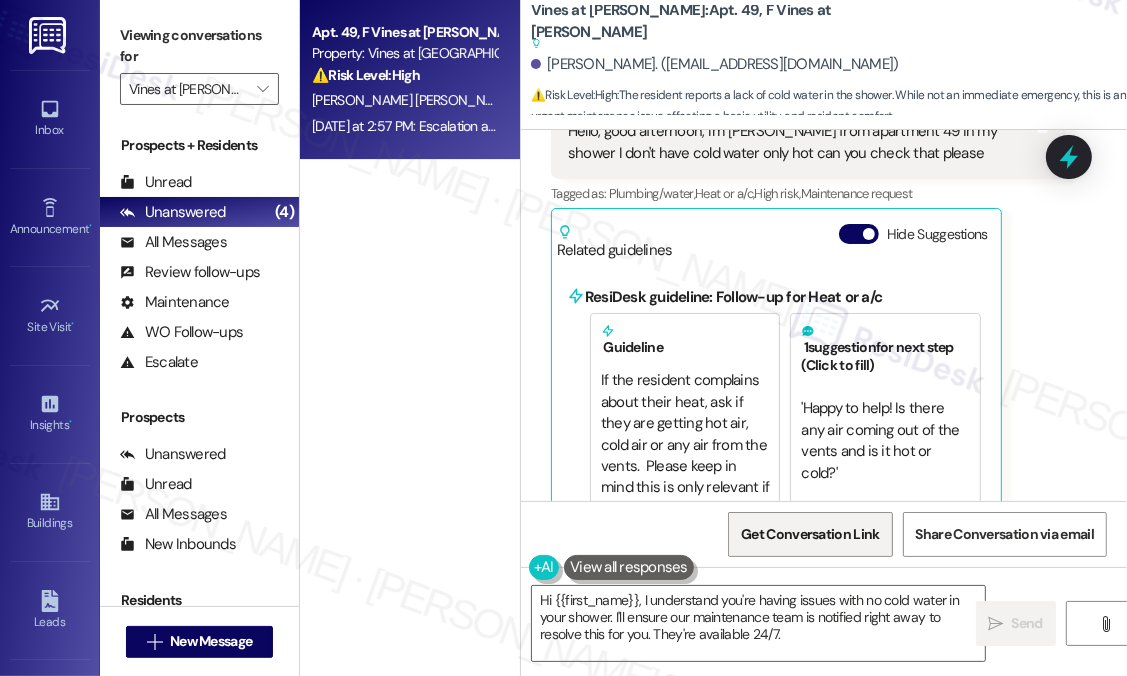 click on "Get Conversation Link" at bounding box center [810, 534] 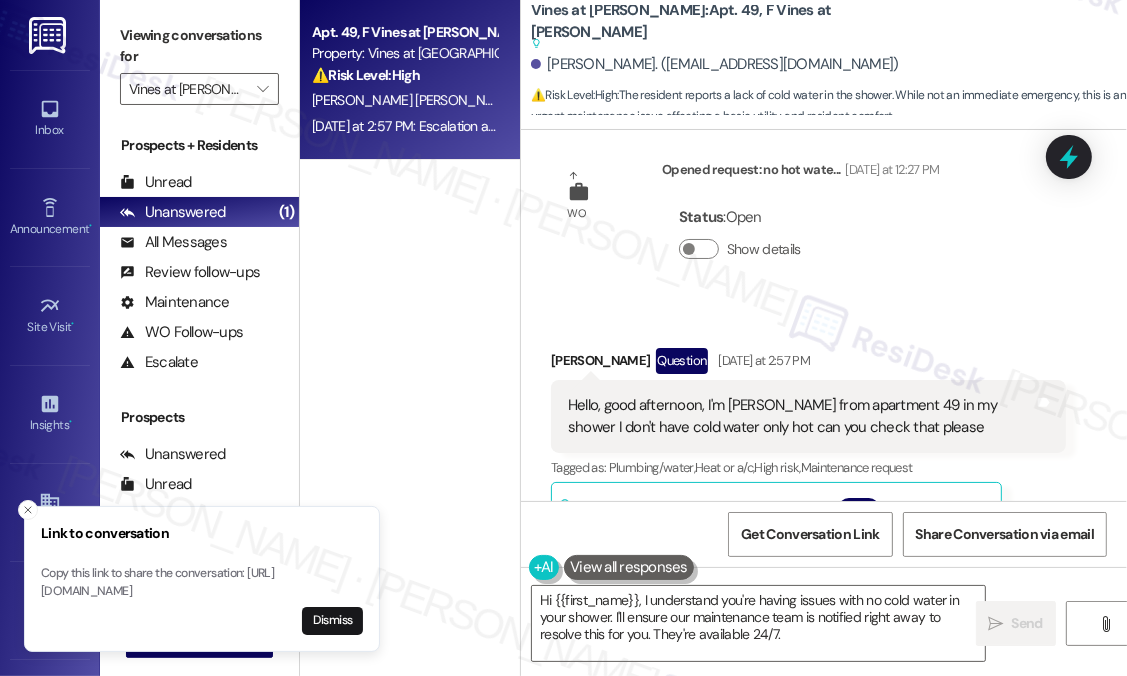 scroll, scrollTop: 12090, scrollLeft: 0, axis: vertical 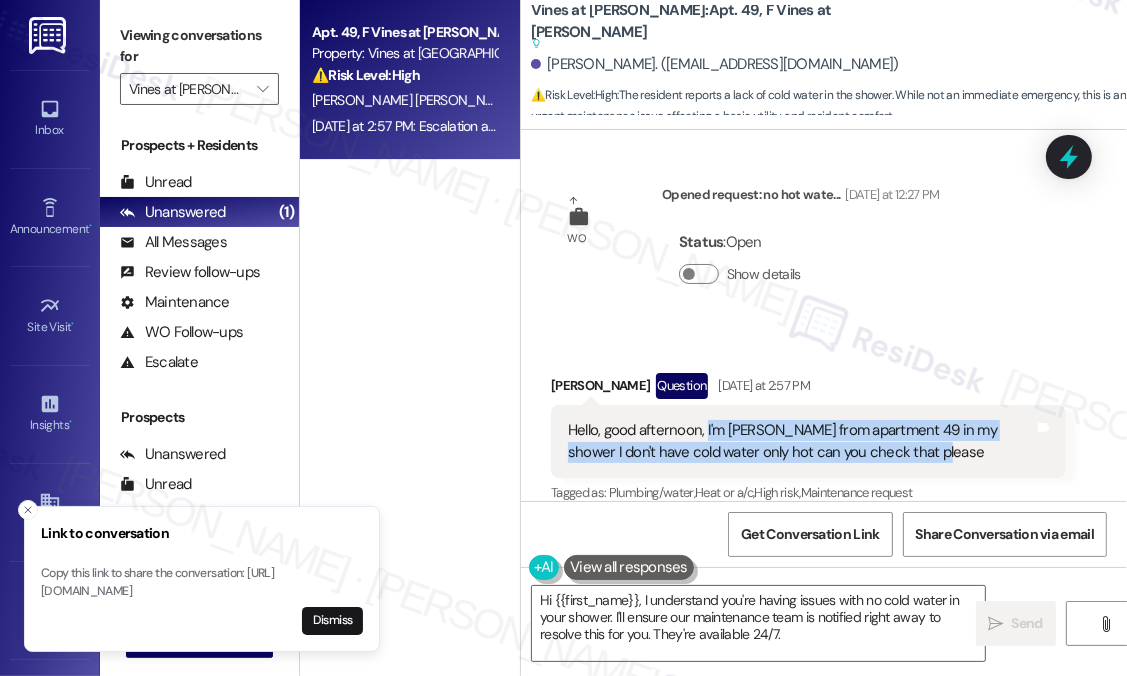 drag, startPoint x: 942, startPoint y: 363, endPoint x: 704, endPoint y: 343, distance: 238.83885 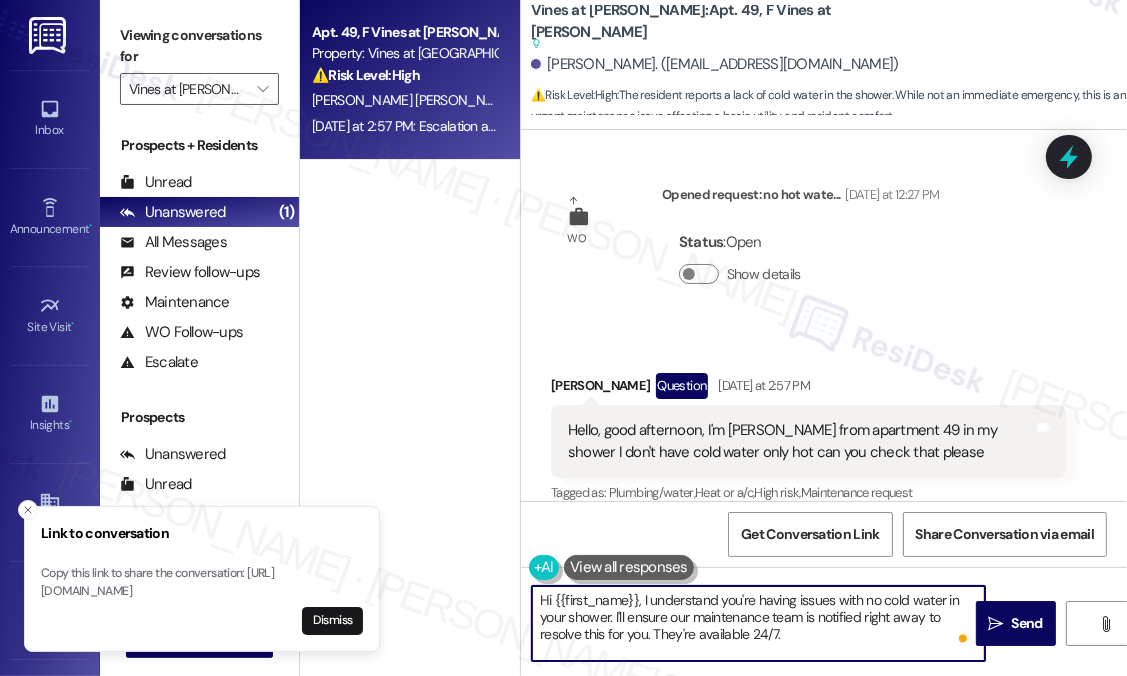 drag, startPoint x: 819, startPoint y: 634, endPoint x: 640, endPoint y: 607, distance: 181.02486 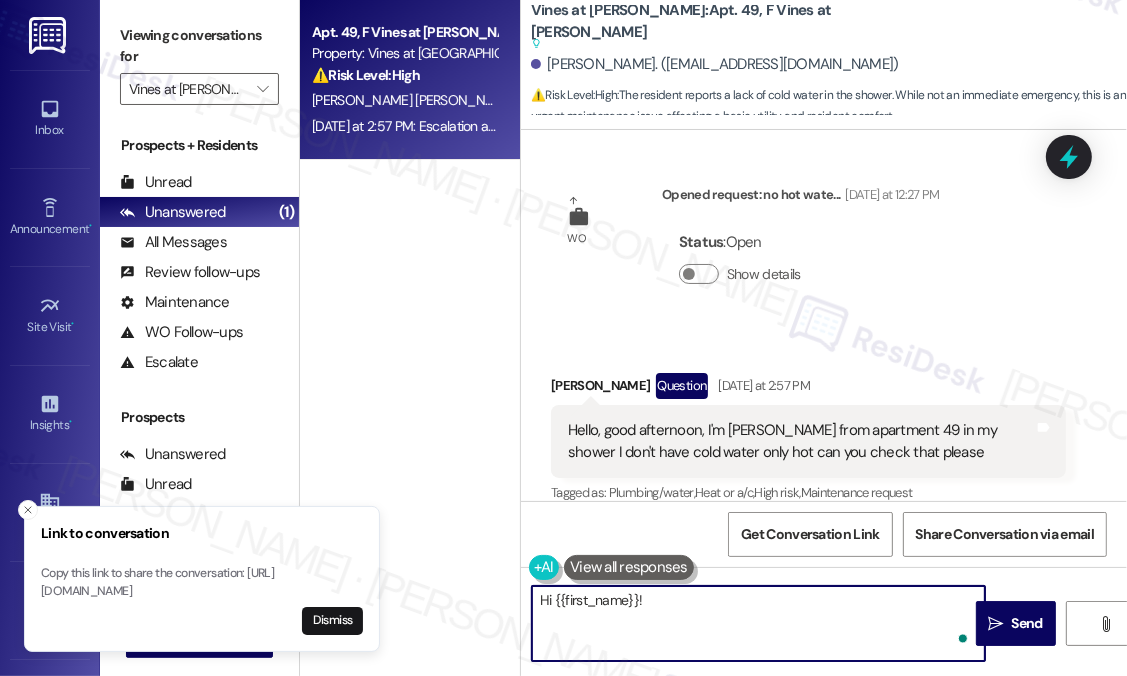 paste on "Thanks for reaching out, [PERSON_NAME]. When did you first notice that the cold water stopped working in your shower? Has this happened before, or is this the first time?" 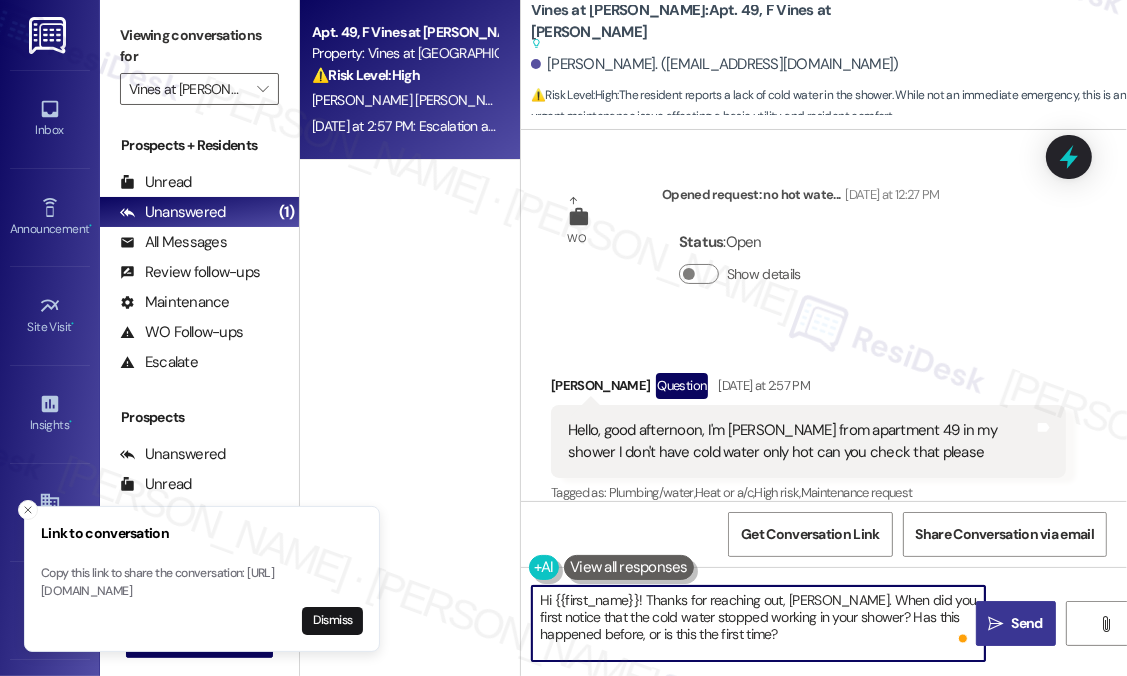 type on "Hi {{first_name}}! Thanks for reaching out, [PERSON_NAME]. When did you first notice that the cold water stopped working in your shower? Has this happened before, or is this the first time?" 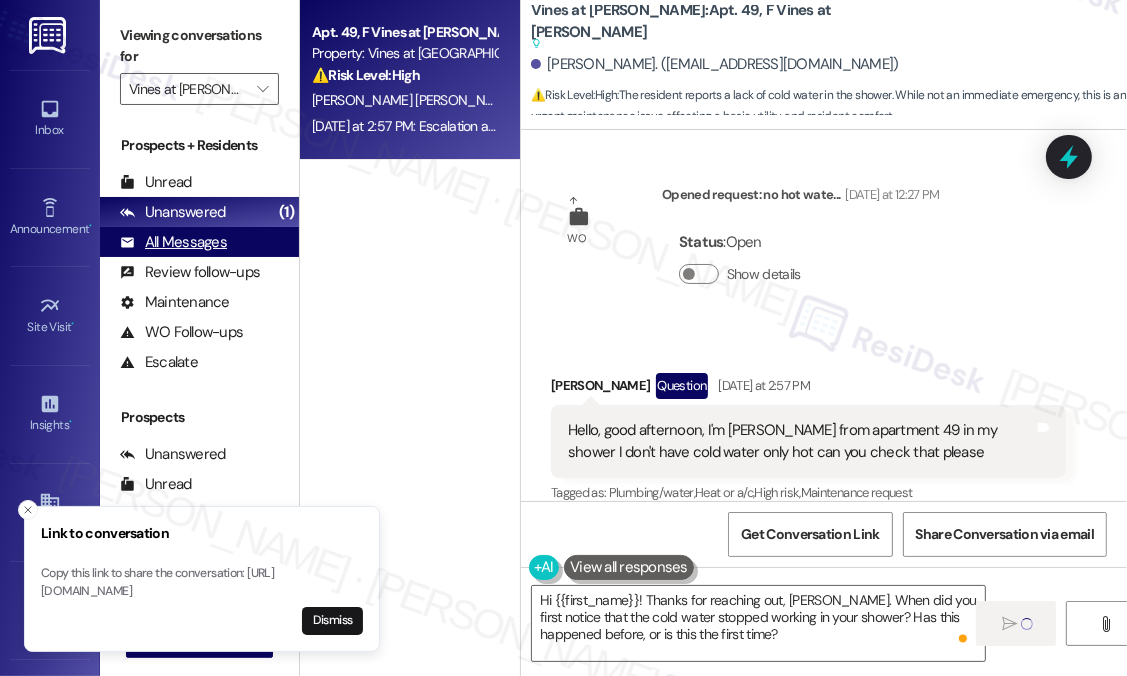 type 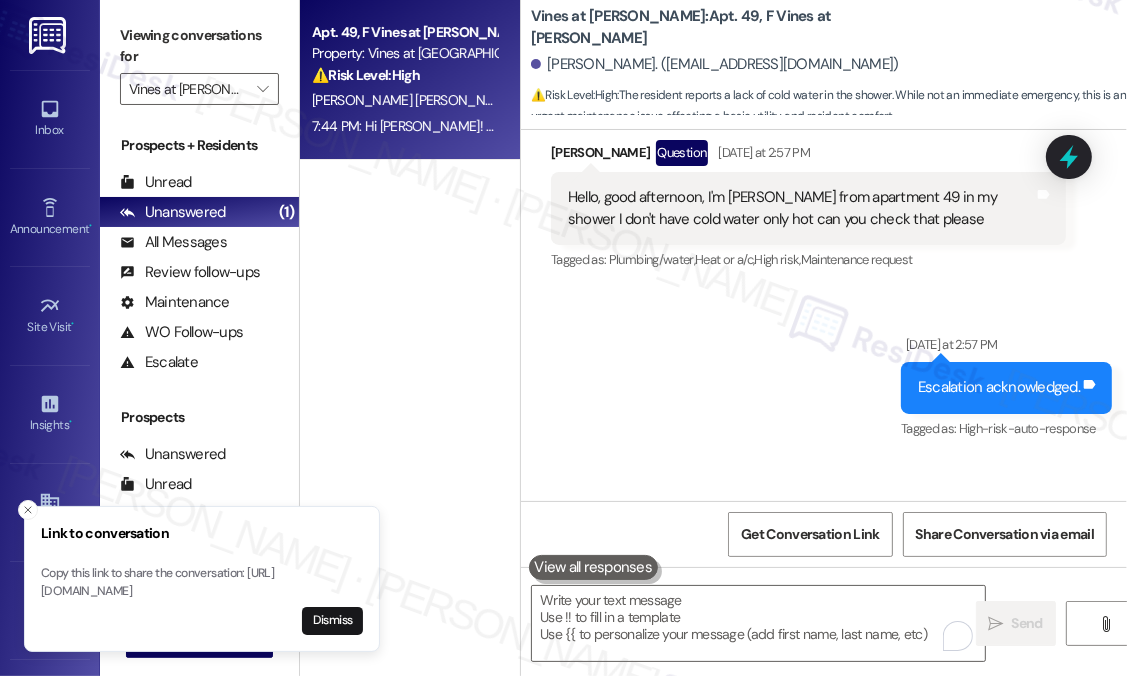scroll, scrollTop: 12642, scrollLeft: 0, axis: vertical 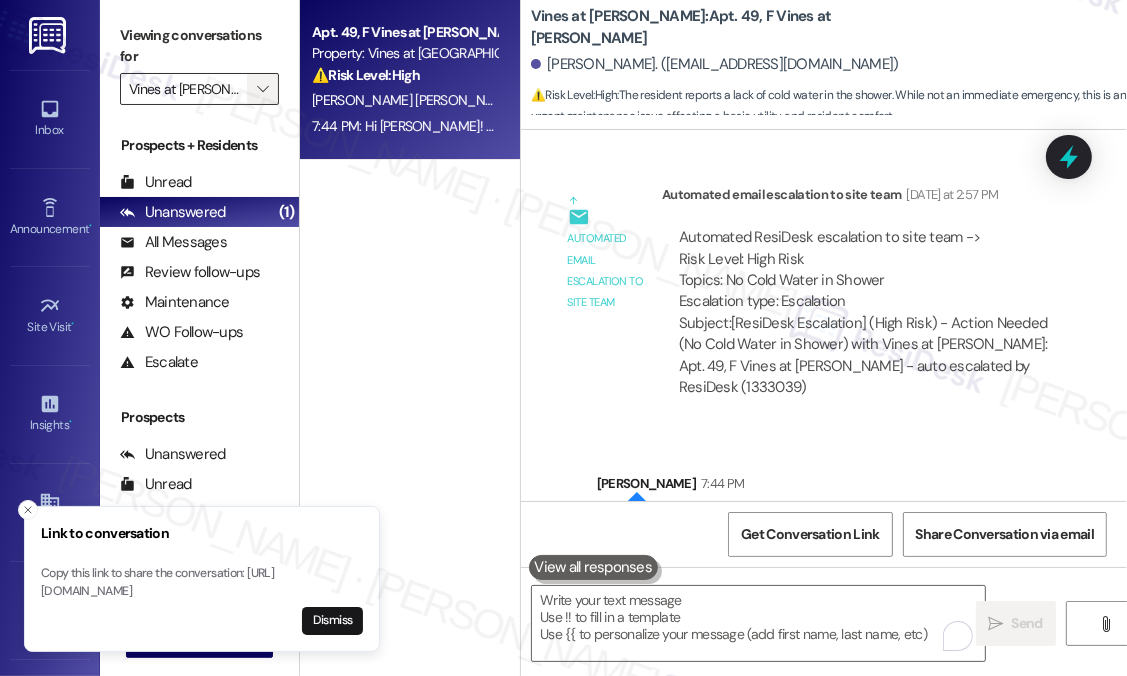 click on "" at bounding box center (263, 89) 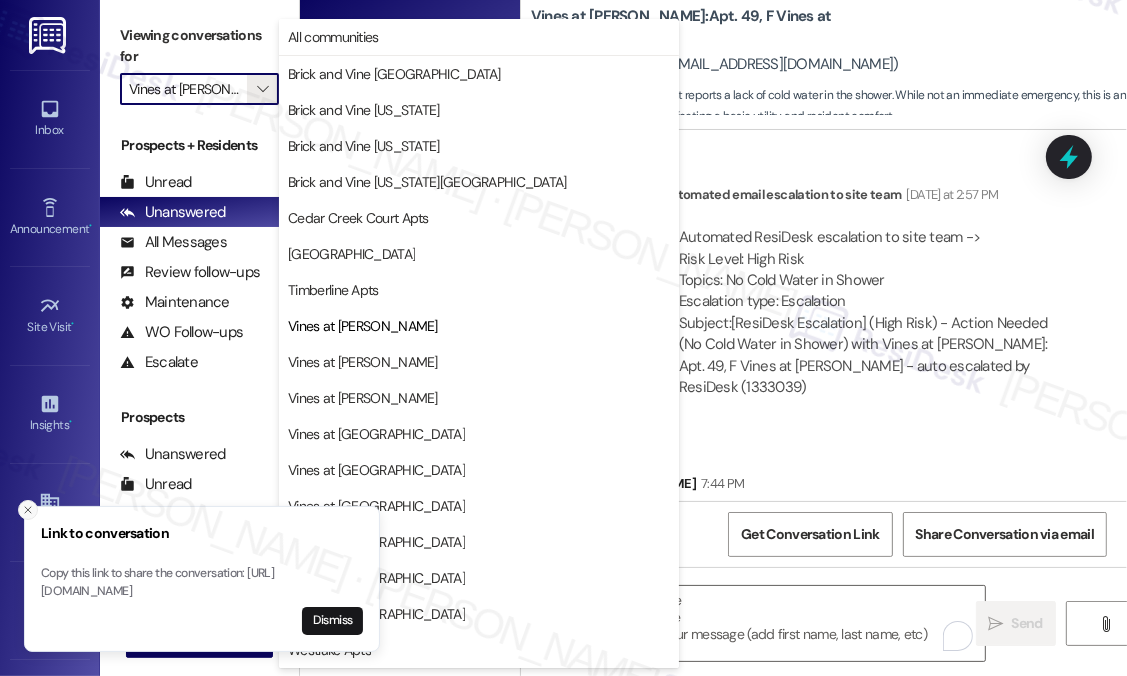 click 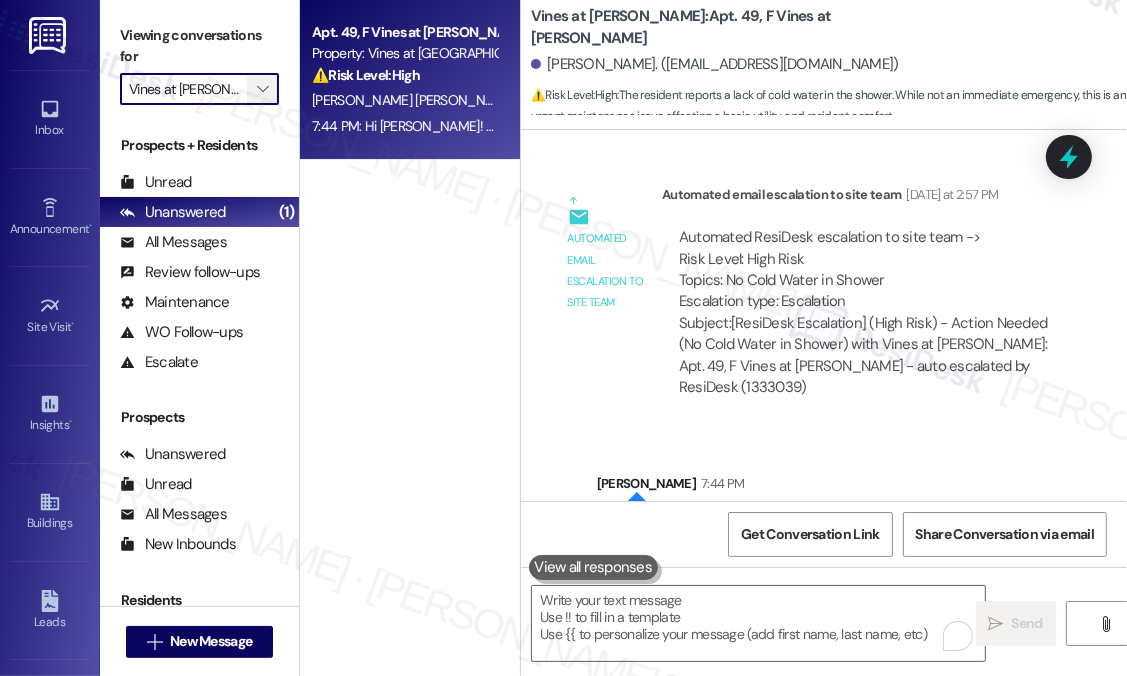 click on "" at bounding box center [262, 89] 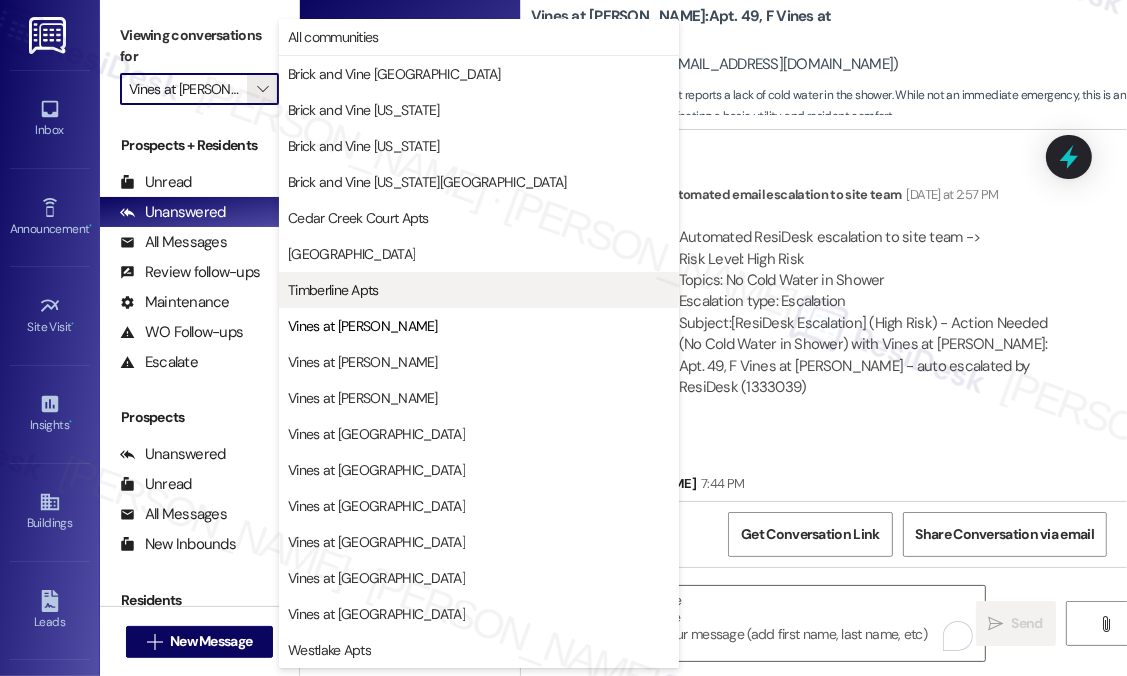 click on "Timberline Apts" at bounding box center [333, 290] 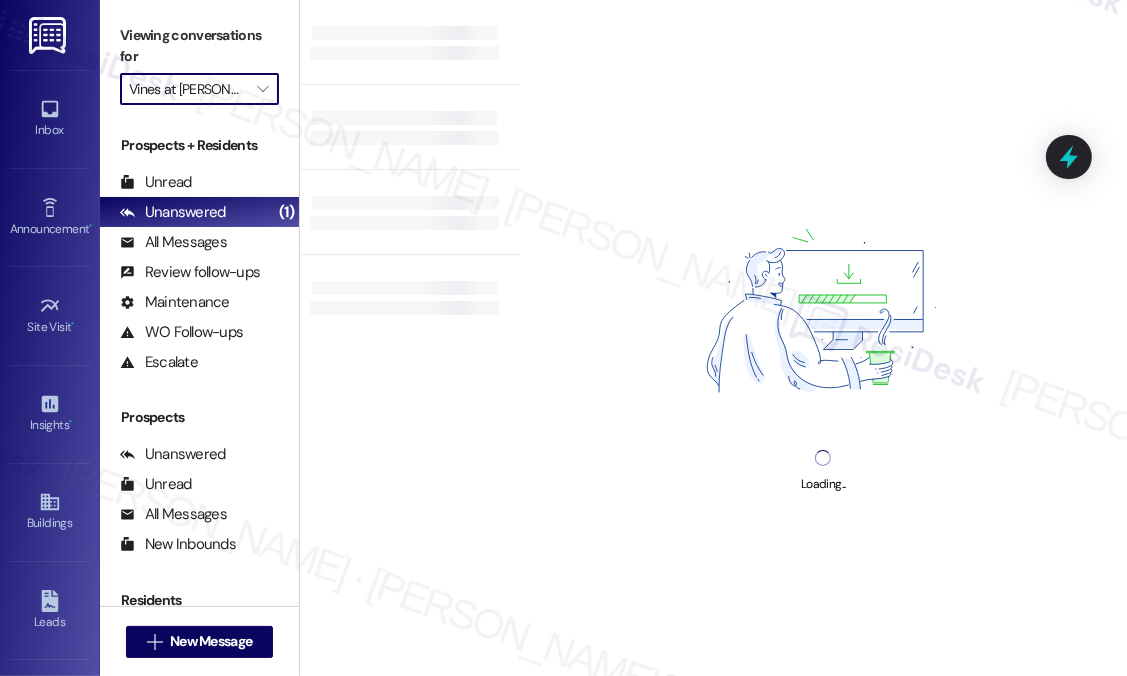 type on "Timberline Apts" 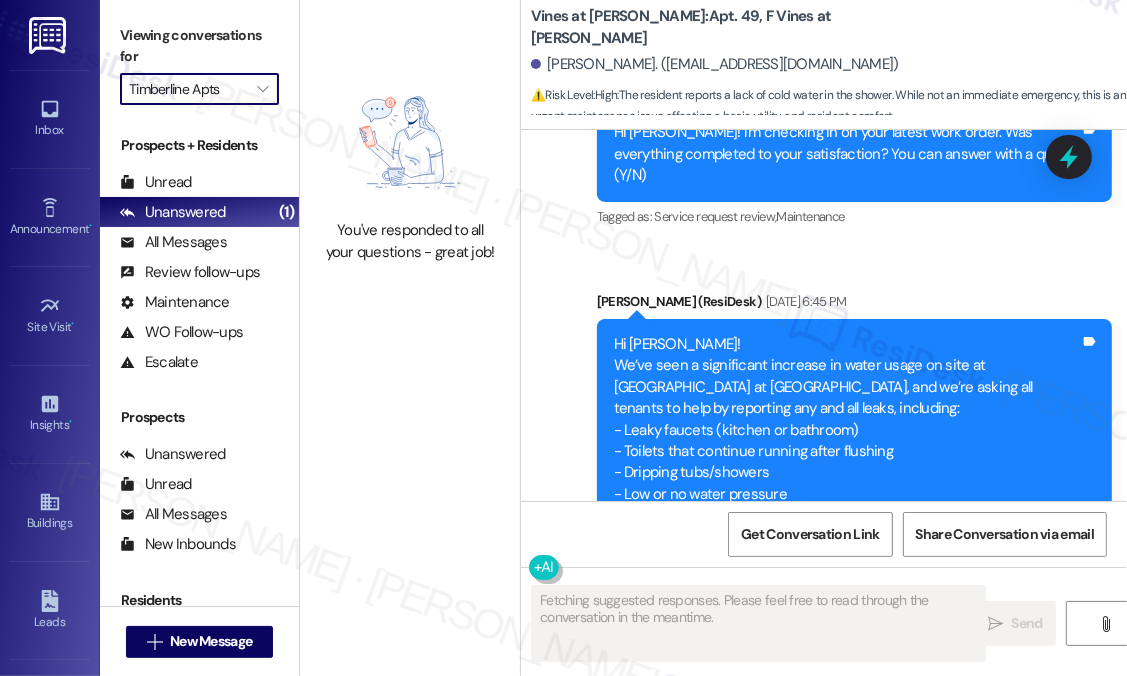 scroll, scrollTop: 12023, scrollLeft: 0, axis: vertical 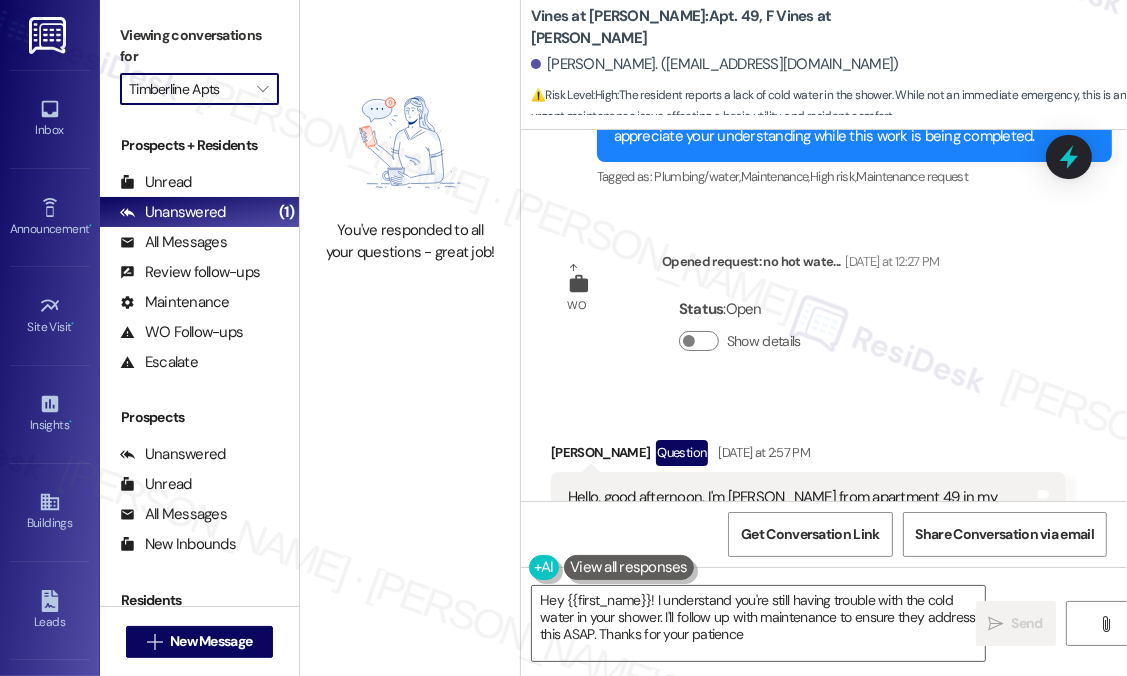 type on "Hey {{first_name}}! I understand you're still having trouble with the cold water in your shower. I'll follow up with maintenance to ensure they address this ASAP. Thanks for your patience!" 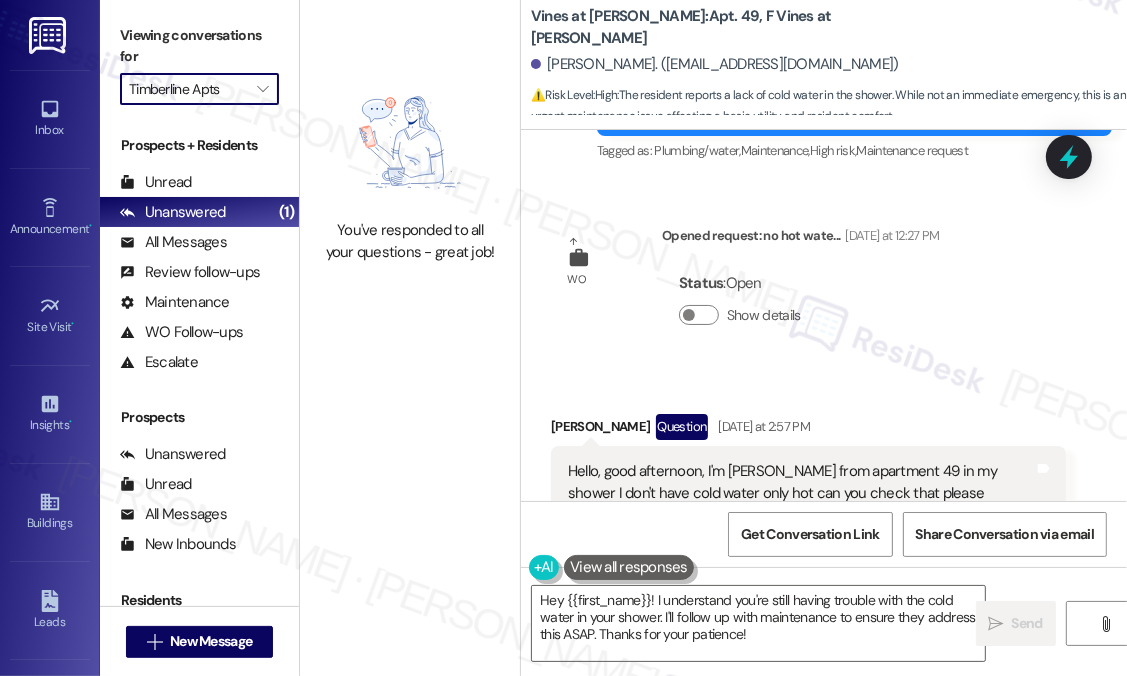scroll, scrollTop: 12036, scrollLeft: 0, axis: vertical 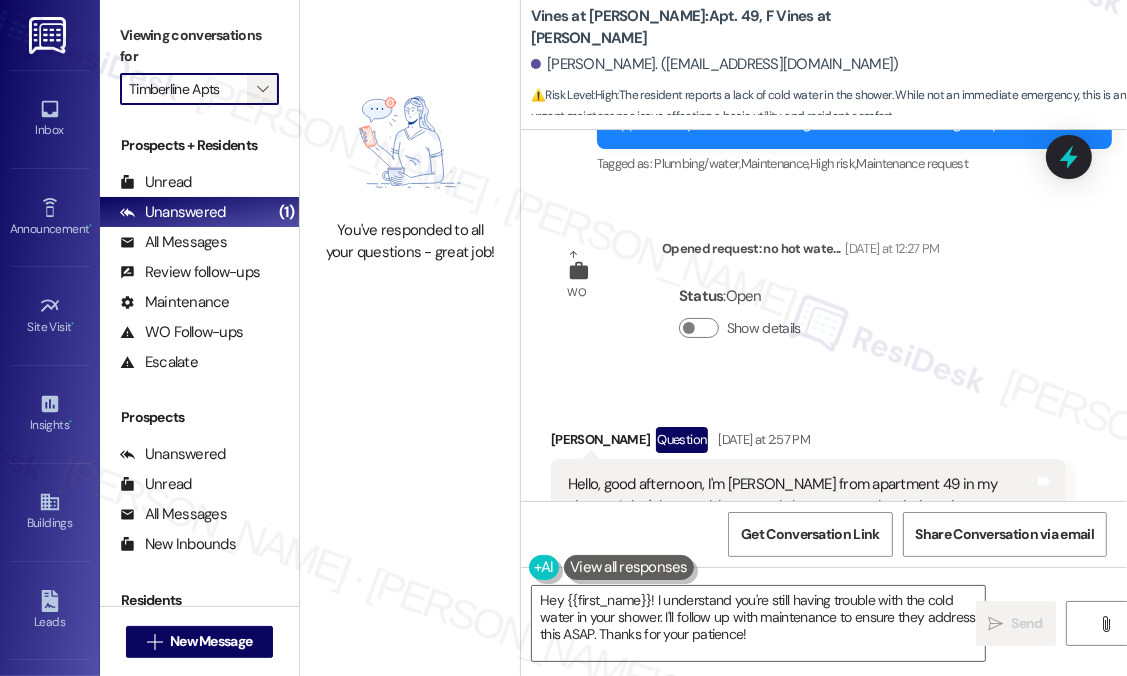 click on "" at bounding box center (262, 89) 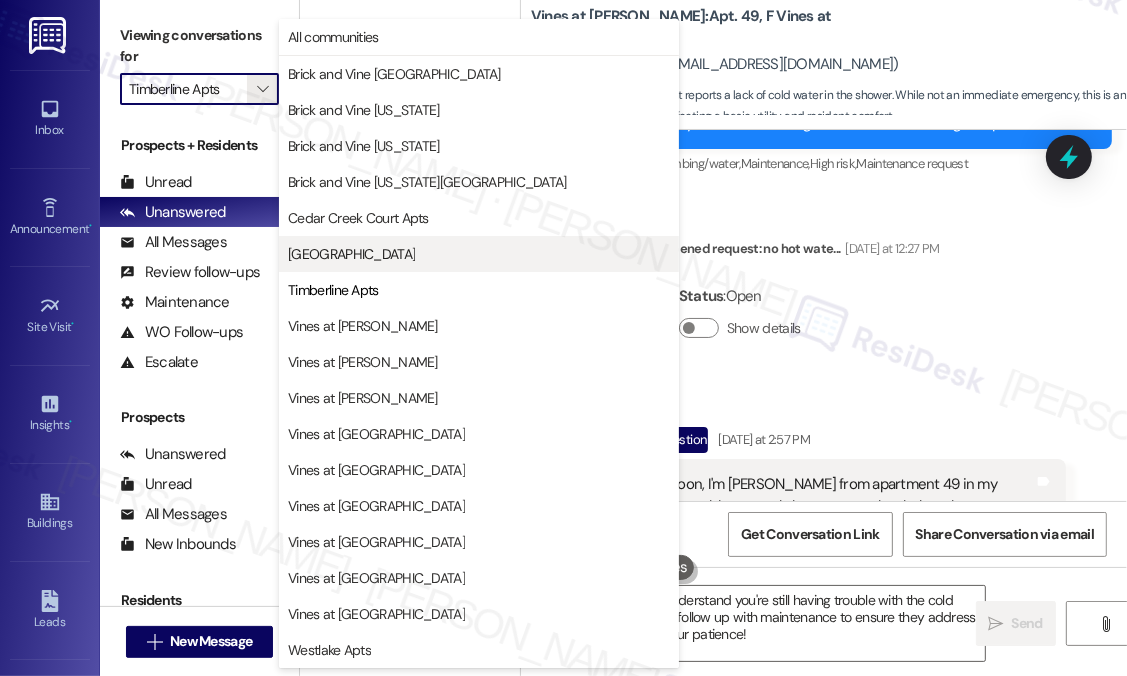 click on "[GEOGRAPHIC_DATA]" at bounding box center (351, 254) 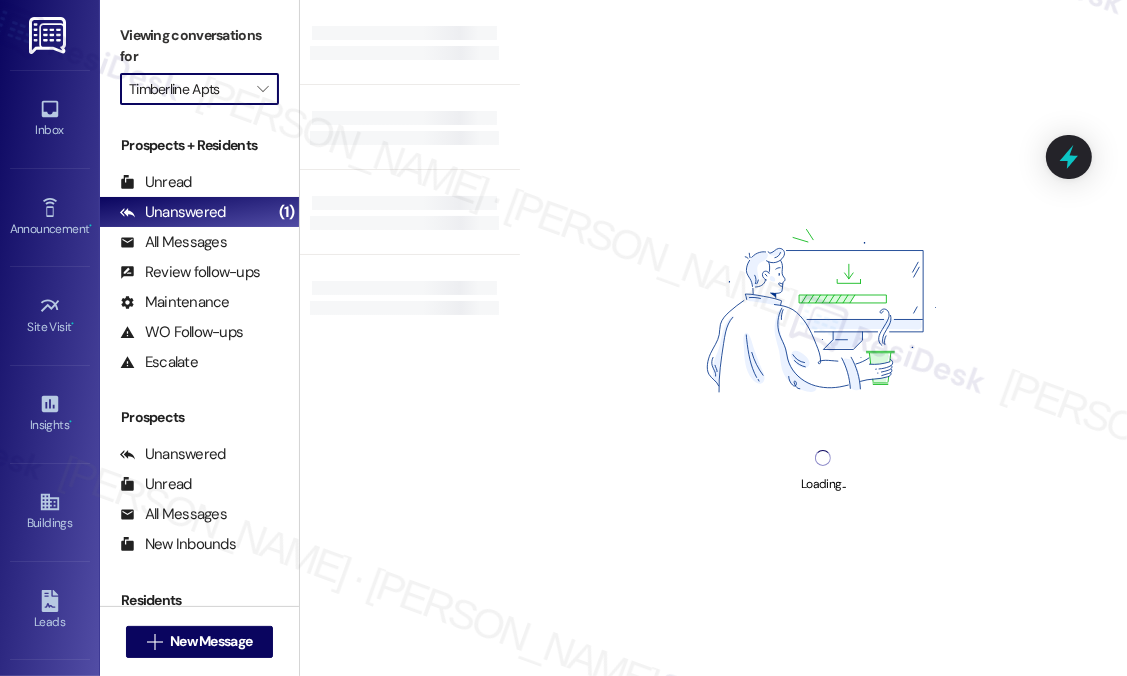 type on "[GEOGRAPHIC_DATA]" 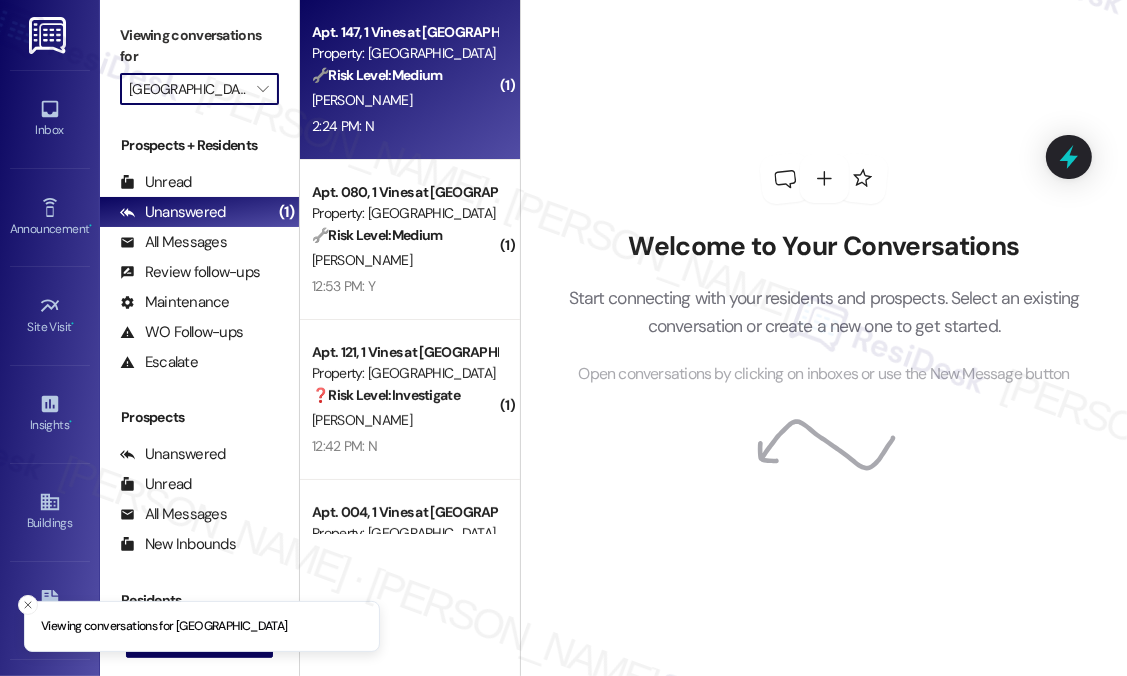 click on "2:24 PM: N 2:24 PM: N" at bounding box center (404, 126) 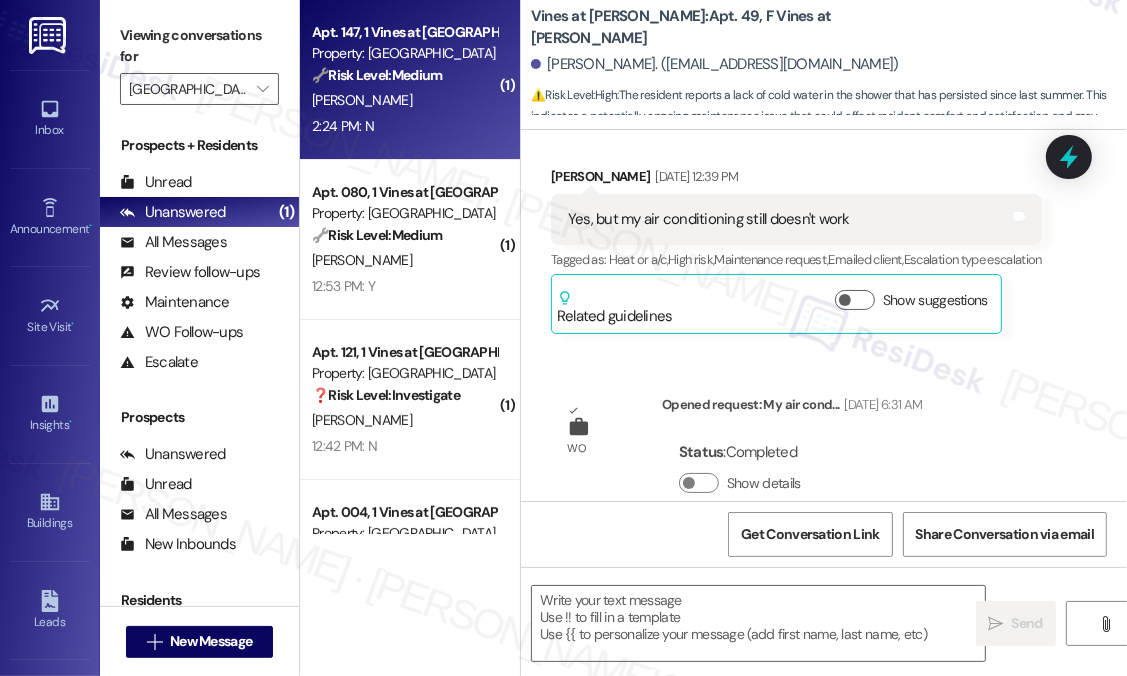 scroll, scrollTop: 0, scrollLeft: 0, axis: both 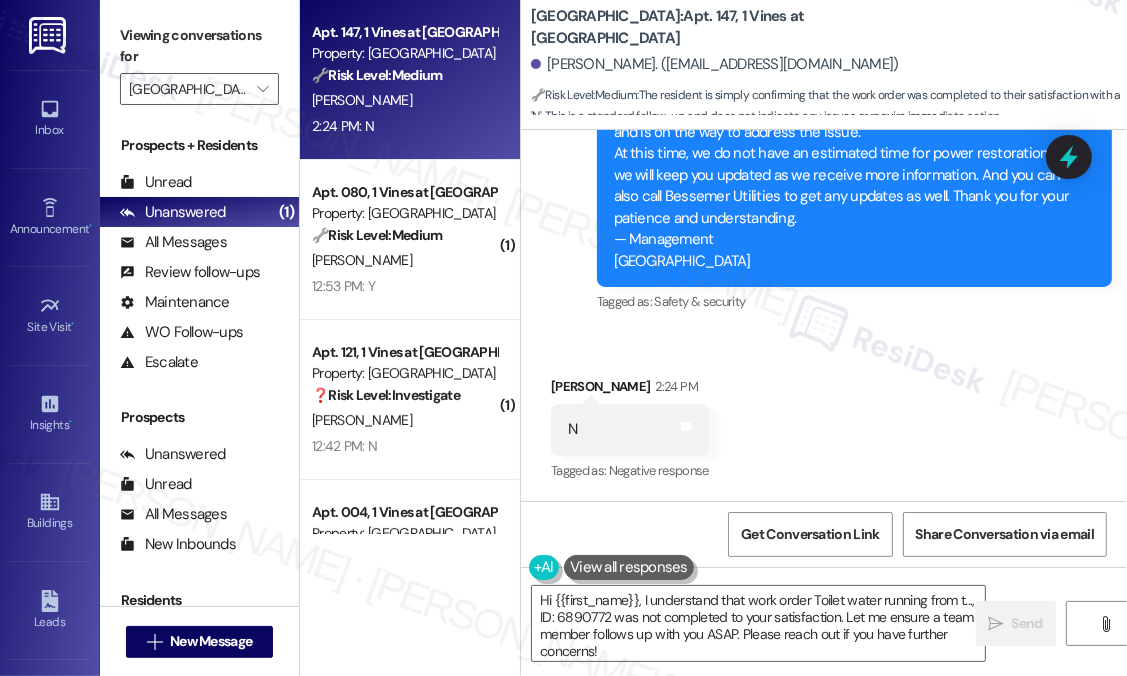 click on "Received via SMS [PERSON_NAME] 2:24 PM N Tags and notes Tagged as:   Negative response Click to highlight conversations about Negative response" at bounding box center (824, 415) 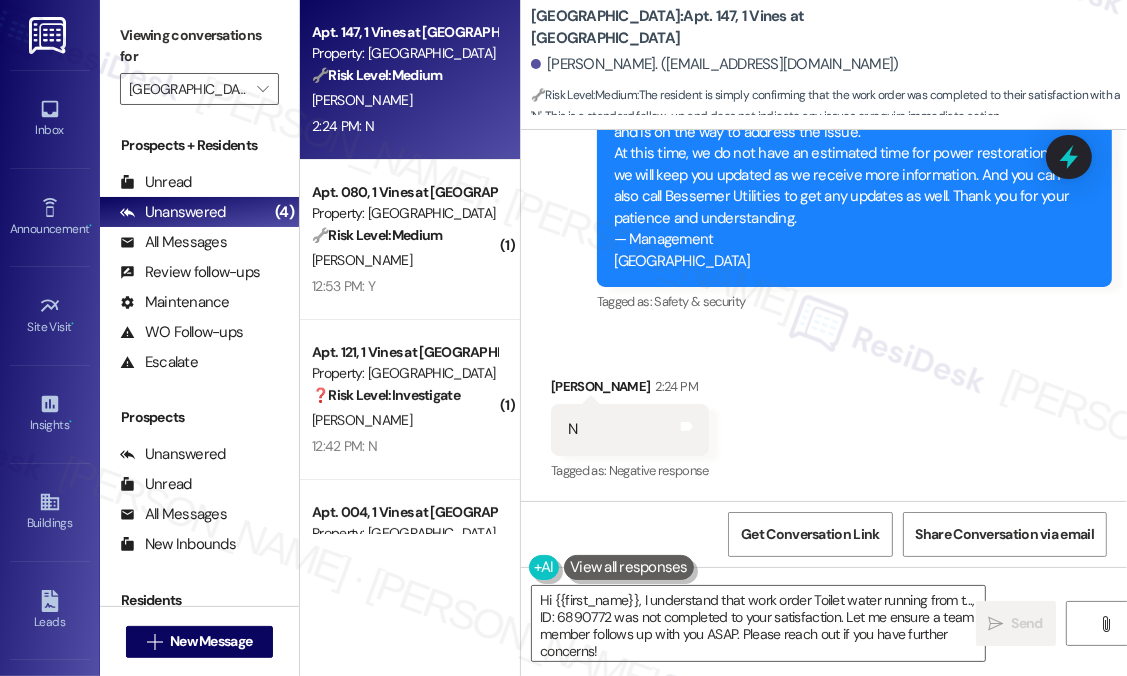 click on "Received via SMS [PERSON_NAME] 2:24 PM N Tags and notes Tagged as:   Negative response Click to highlight conversations about Negative response" at bounding box center (824, 415) 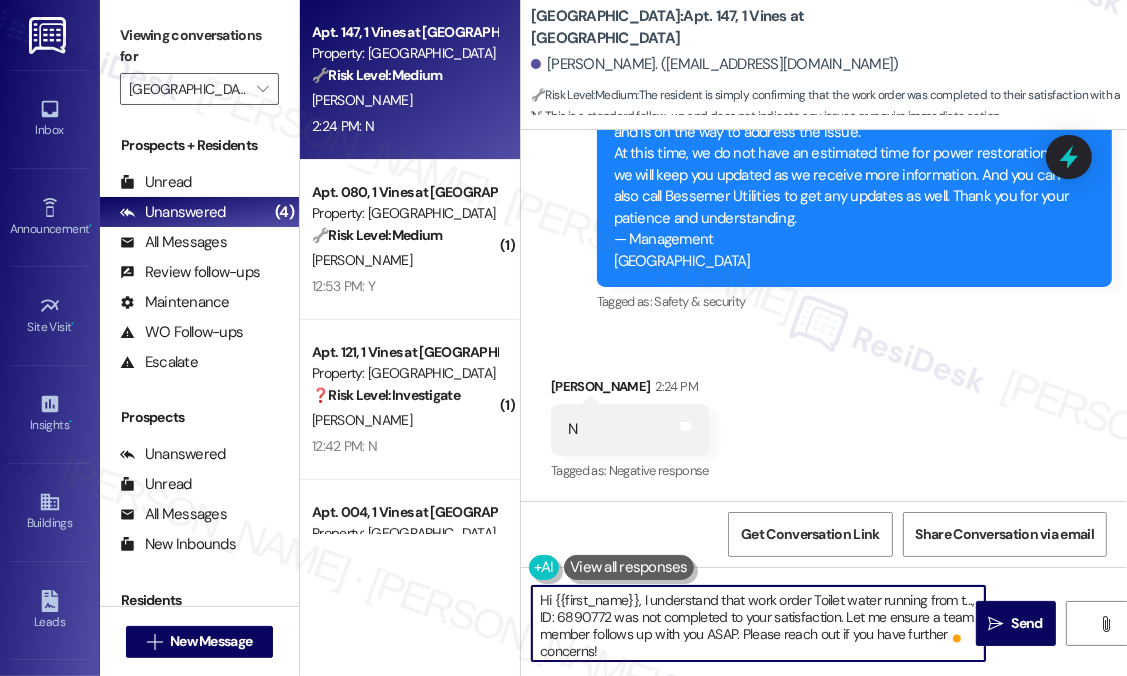drag, startPoint x: 712, startPoint y: 657, endPoint x: 633, endPoint y: 627, distance: 84.50444 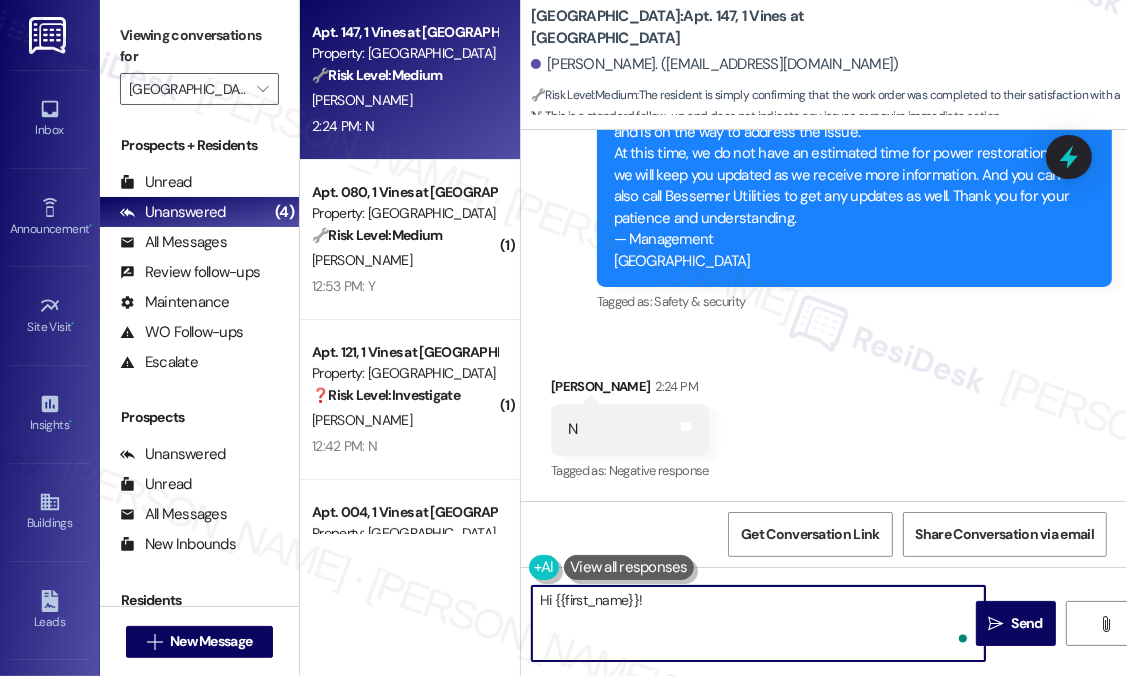 paste on "I'm sorry to hear that you are not satisfied with the maintenance repair done on your unit. Could you please provide more details on what went wrong or what issues remain? Your feedback is important to us, and we want to ensure that all concerns are addressed properly." 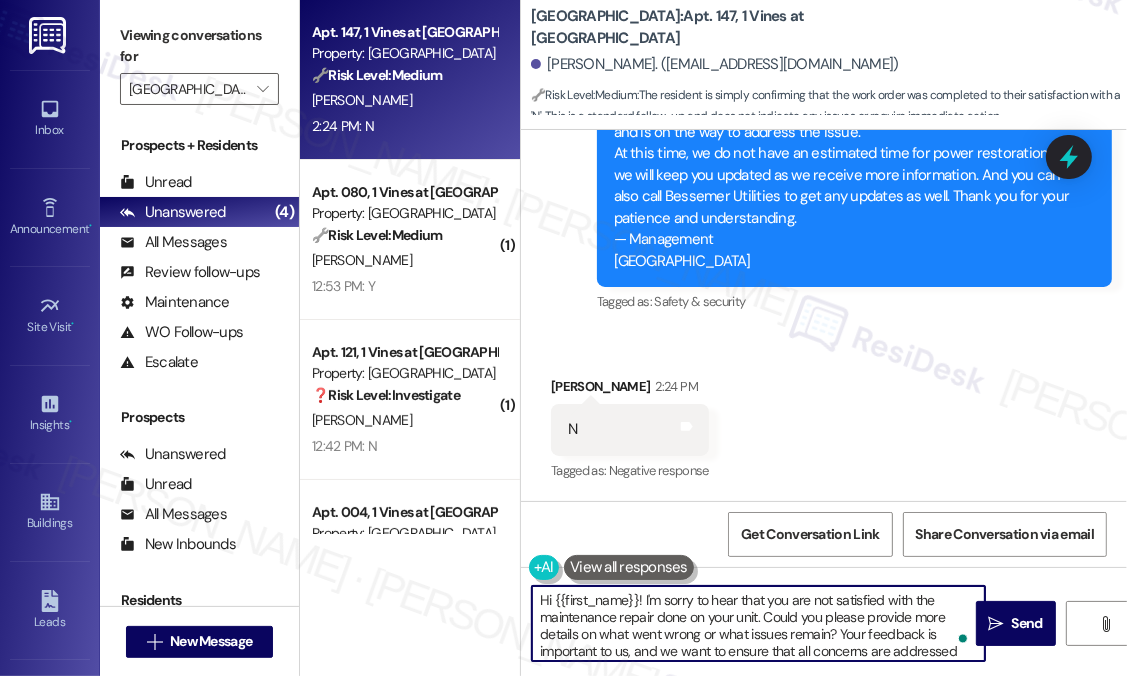 scroll, scrollTop: 16, scrollLeft: 0, axis: vertical 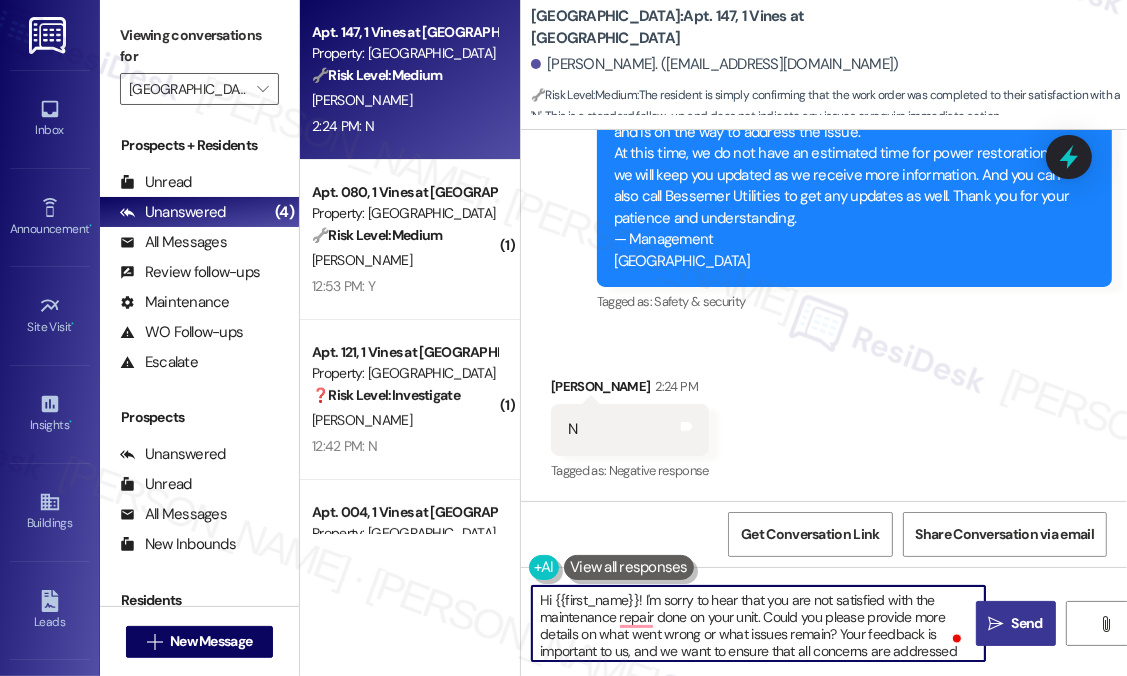 type on "Hi {{first_name}}! I'm sorry to hear that you are not satisfied with the maintenance repair done on your unit. Could you please provide more details on what went wrong or what issues remain? Your feedback is important to us, and we want to ensure that all concerns are addressed properly." 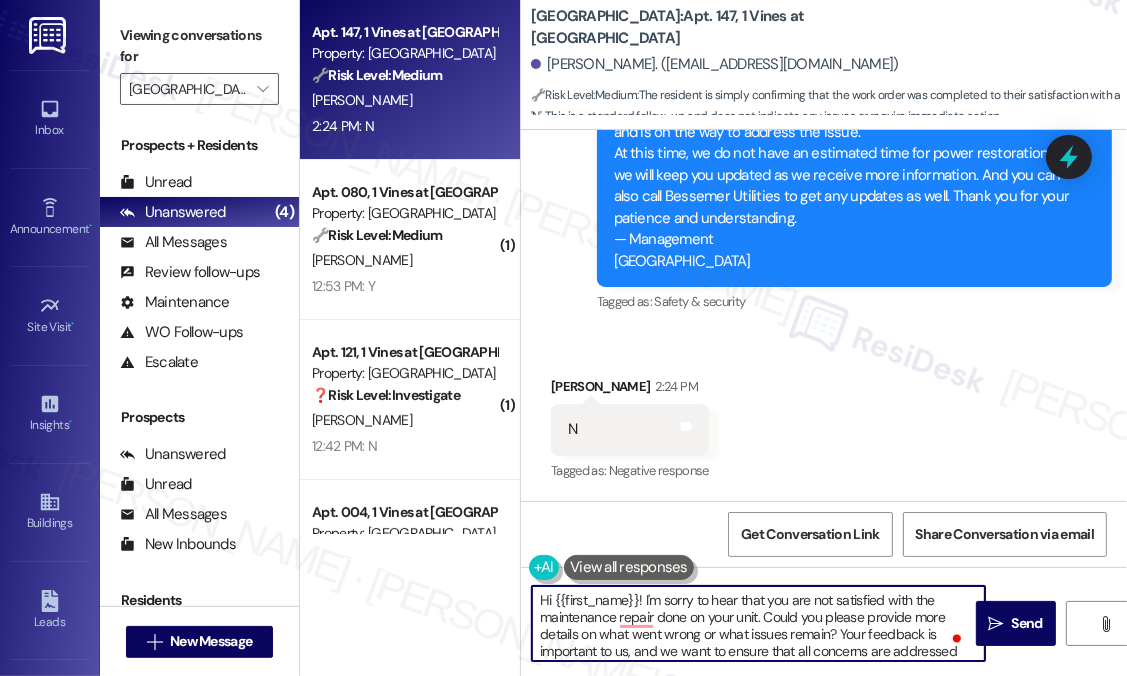 drag, startPoint x: 997, startPoint y: 620, endPoint x: 932, endPoint y: 581, distance: 75.802376 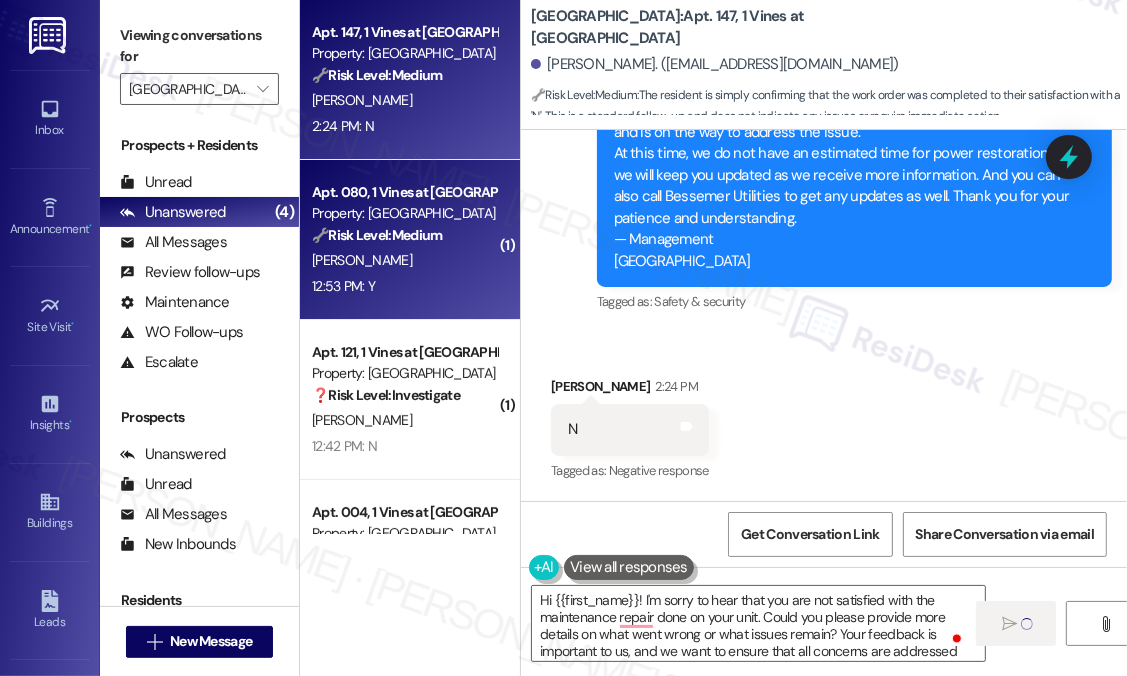 click on "12:53 PM:  Y 12:53 PM:  Y" at bounding box center [404, 286] 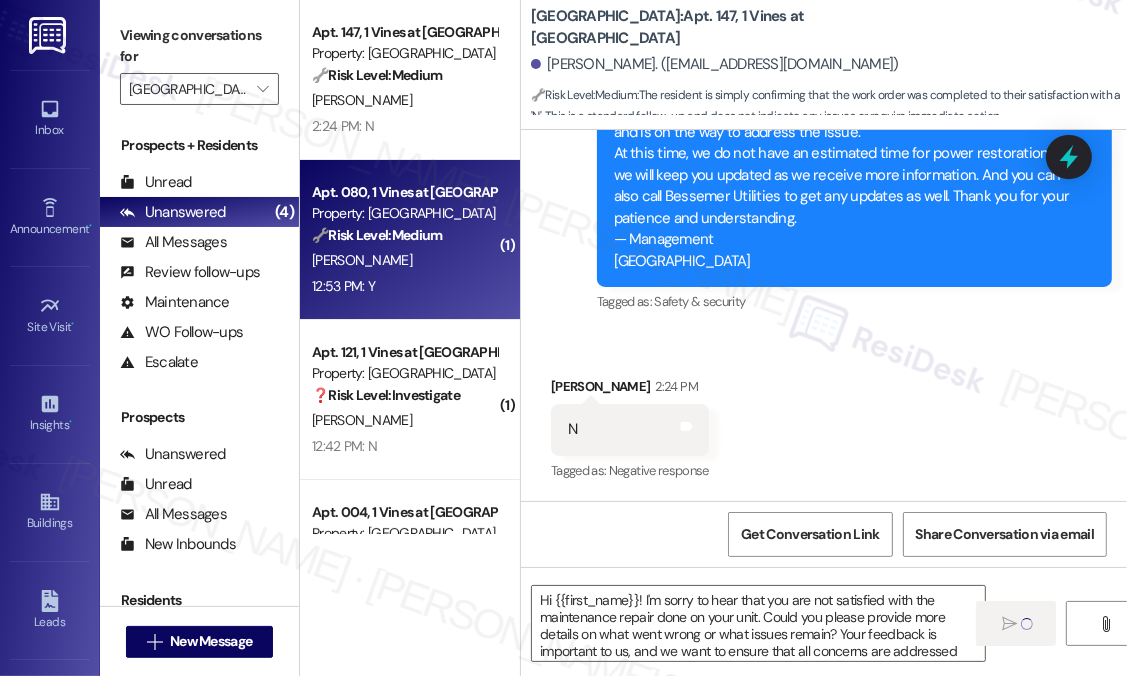 type on "Fetching suggested responses. Please feel free to read through the conversation in the meantime." 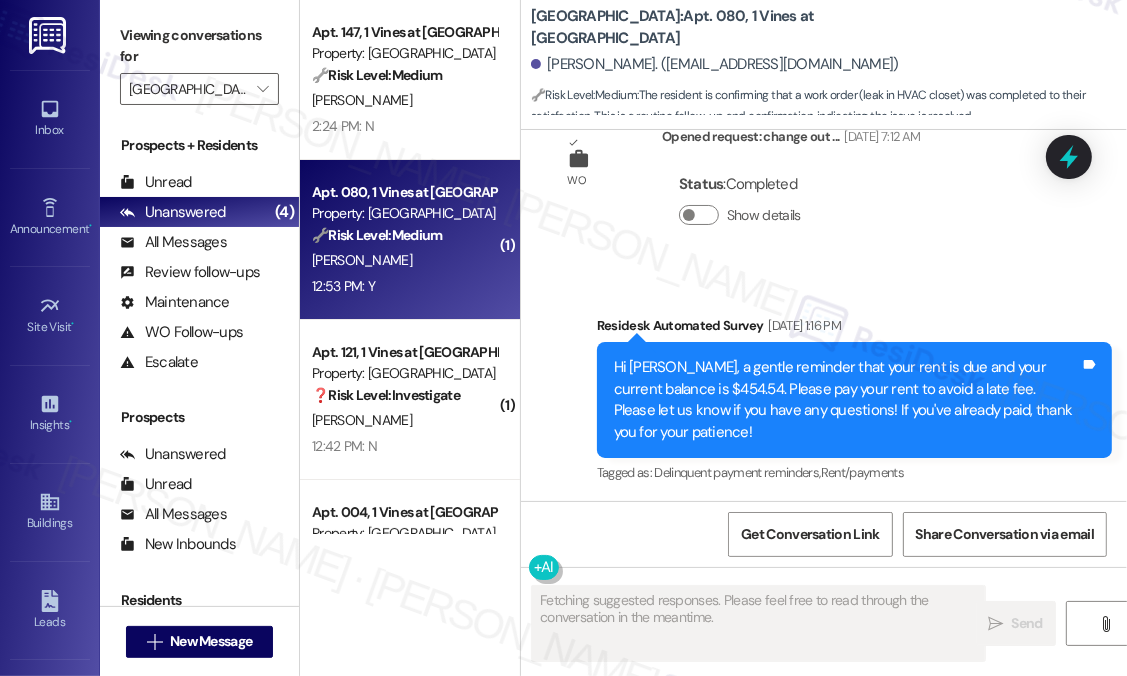 scroll, scrollTop: 11599, scrollLeft: 0, axis: vertical 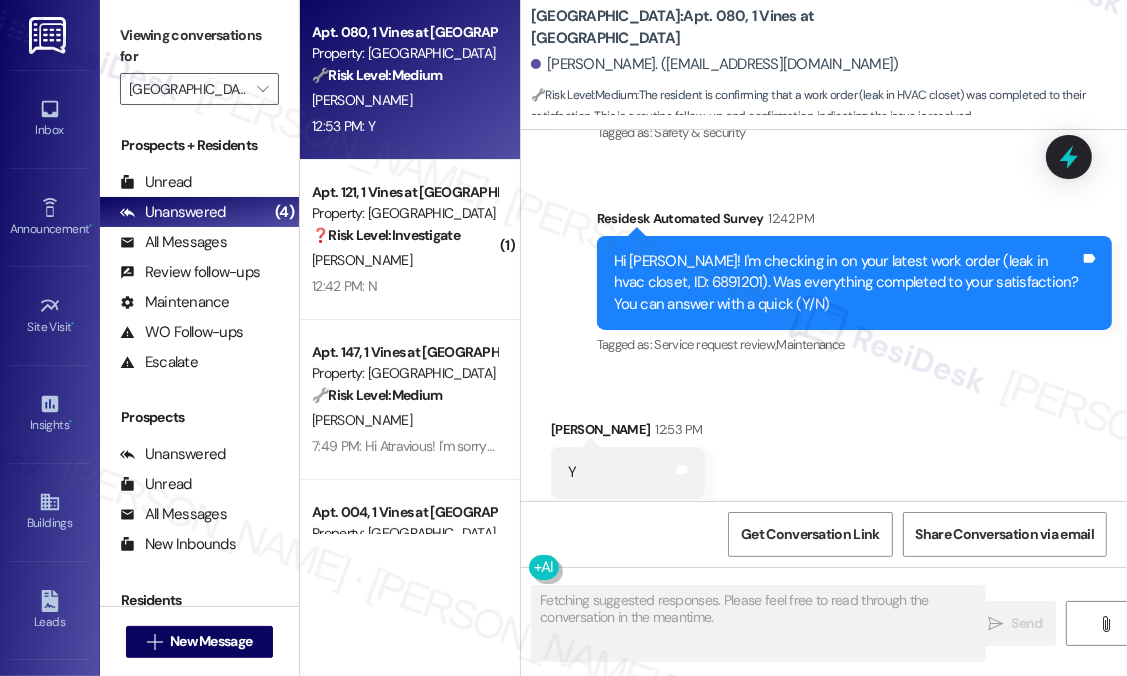 click on "Received via SMS [PERSON_NAME] 12:53 PM  Y Tags and notes Tagged as:   Positive response Click to highlight conversations about Positive response" at bounding box center (824, 458) 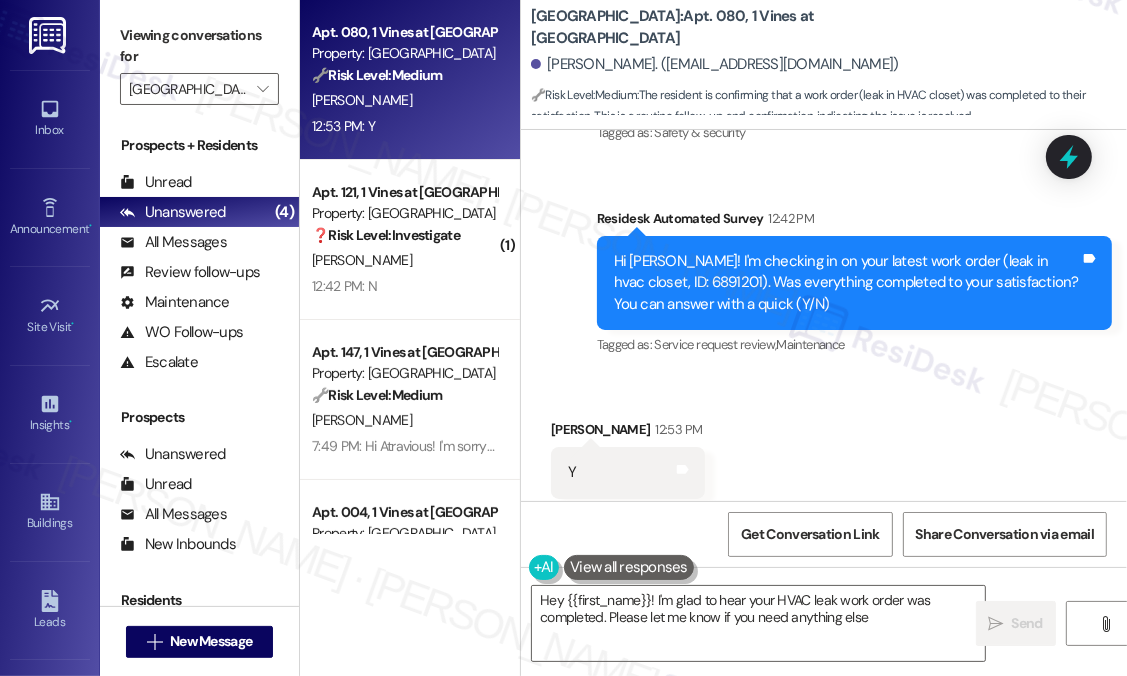 type on "Hey {{first_name}}! I'm glad to hear your HVAC leak work order was completed. Please let me know if you need anything else!" 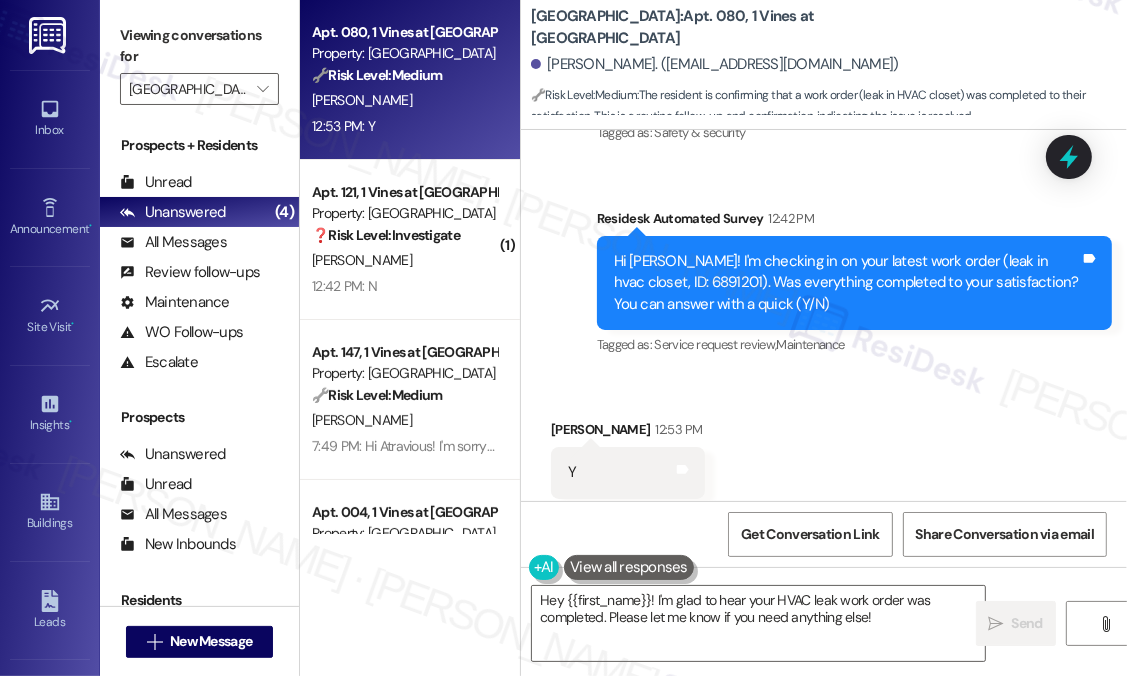 click on "Received via SMS [PERSON_NAME] 12:53 PM  Y Tags and notes Tagged as:   Positive response Click to highlight conversations about Positive response" at bounding box center [824, 458] 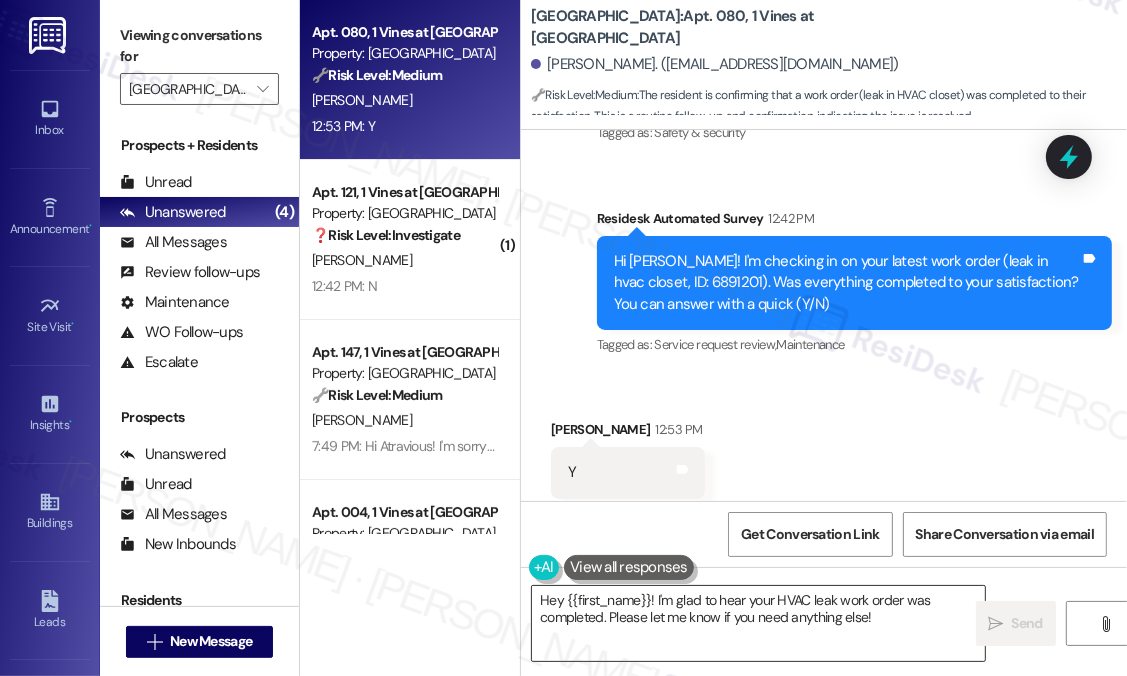 click on "Hey {{first_name}}! I'm glad to hear your HVAC leak work order was completed. Please let me know if you need anything else!" at bounding box center (758, 623) 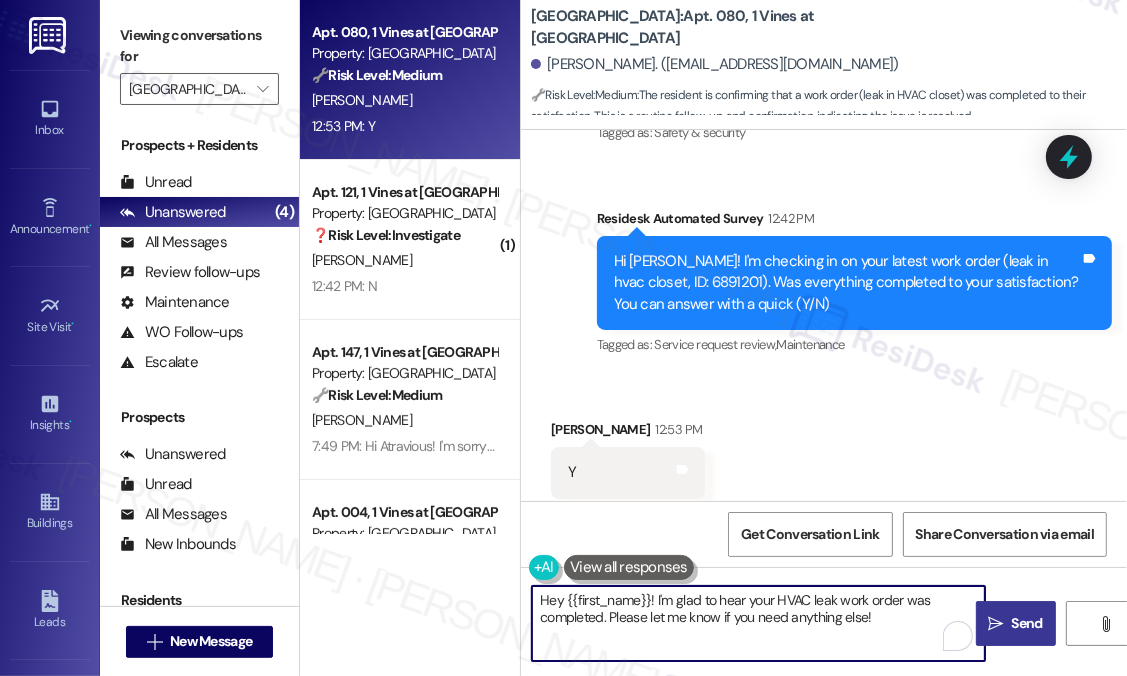 click on "Send" at bounding box center [1027, 623] 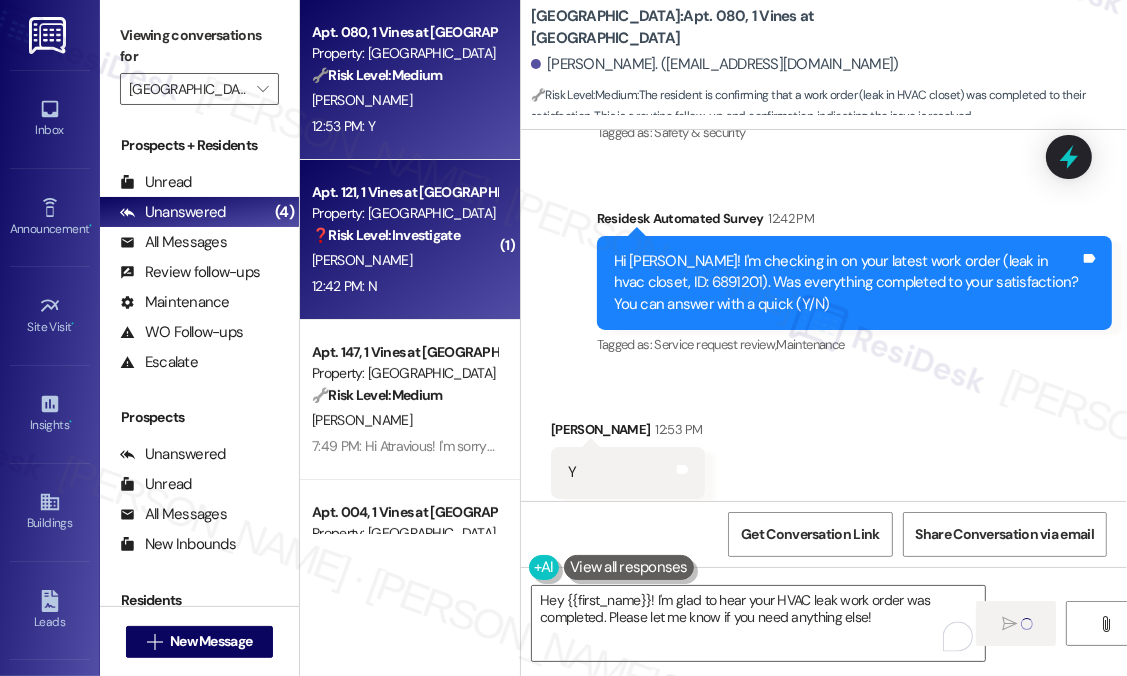 click on "[PERSON_NAME]" at bounding box center (404, 260) 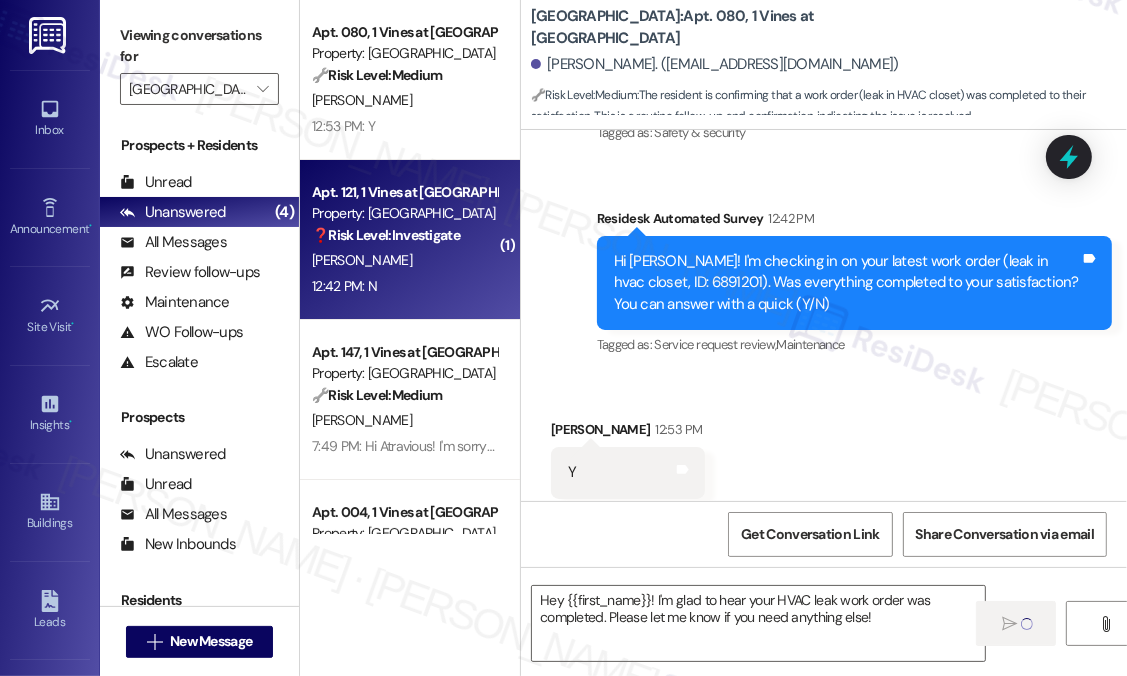 type on "Fetching suggested responses. Please feel free to read through the conversation in the meantime." 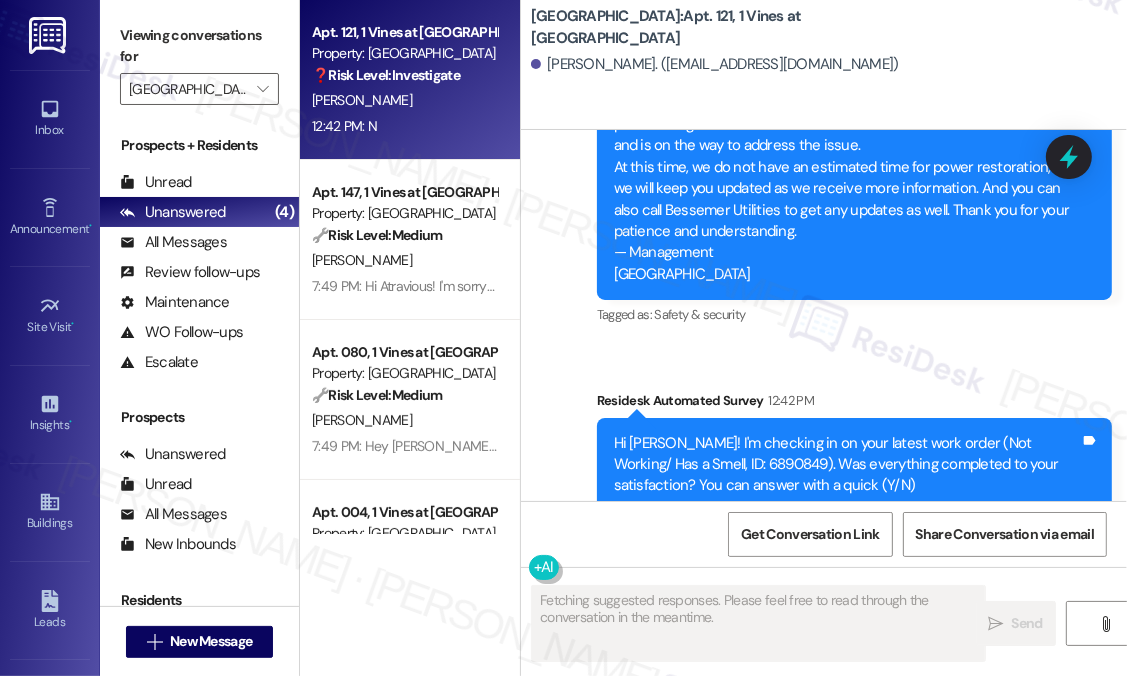 scroll, scrollTop: 14142, scrollLeft: 0, axis: vertical 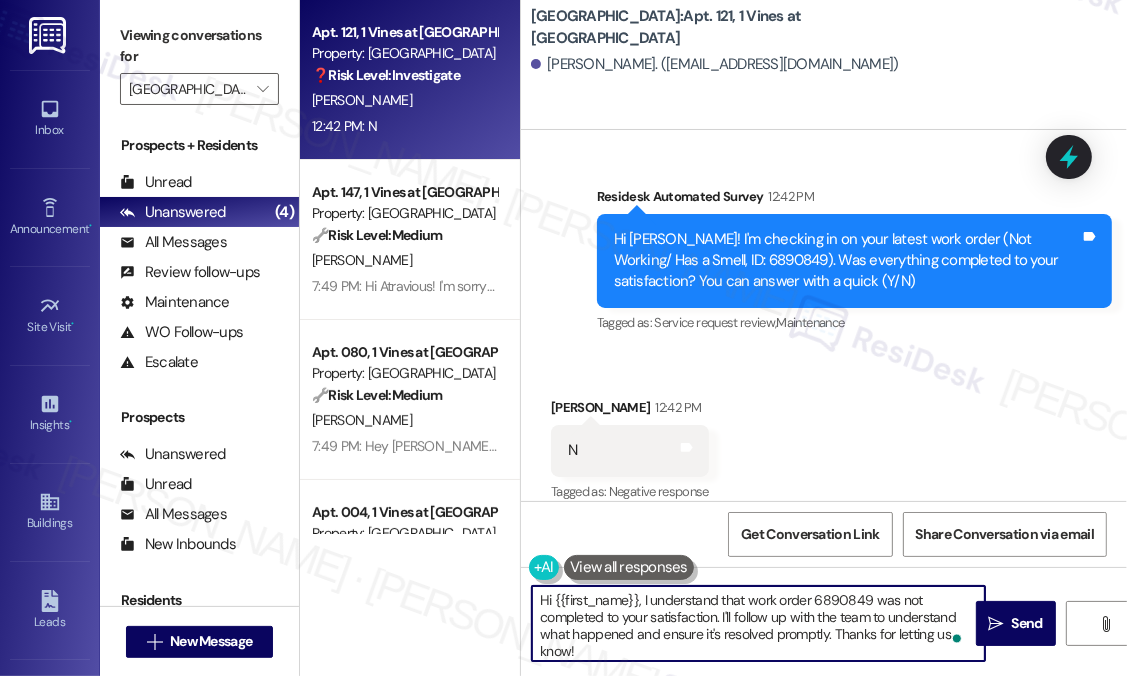drag, startPoint x: 668, startPoint y: 647, endPoint x: 644, endPoint y: 597, distance: 55.461697 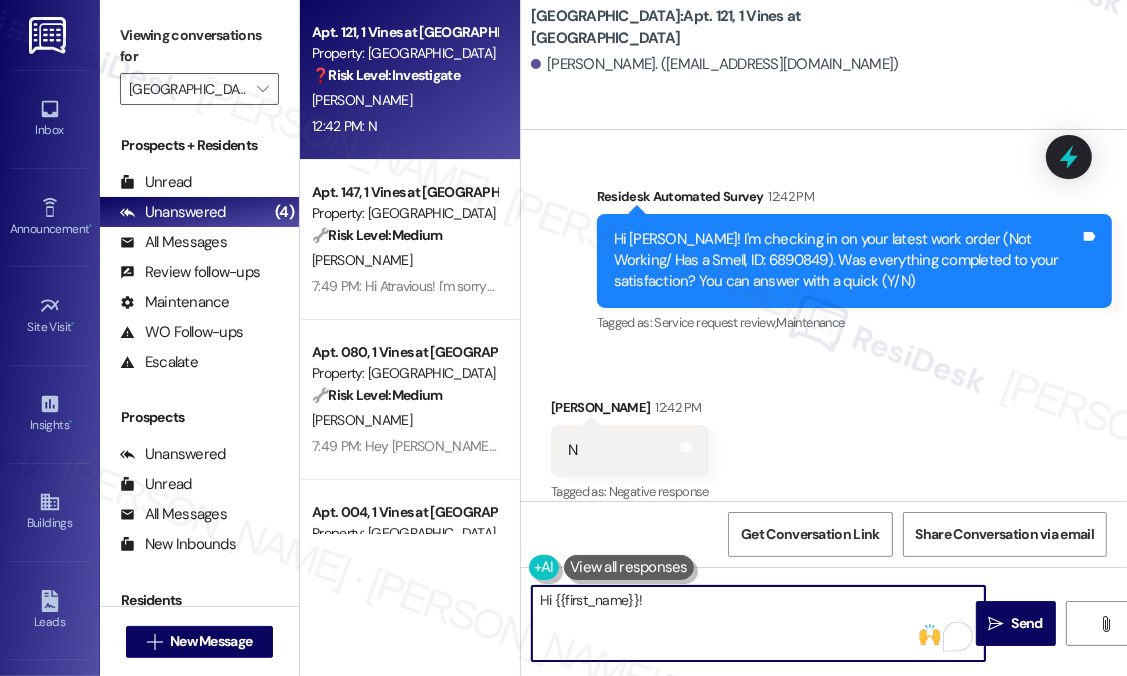 paste on "I'm sorry to hear that you are not satisfied with the maintenance repair done on your unit. Could you please provide more details on what went wrong or what issues remain? Your feedback is important to us, and we want to ensure that all concerns are addressed properly." 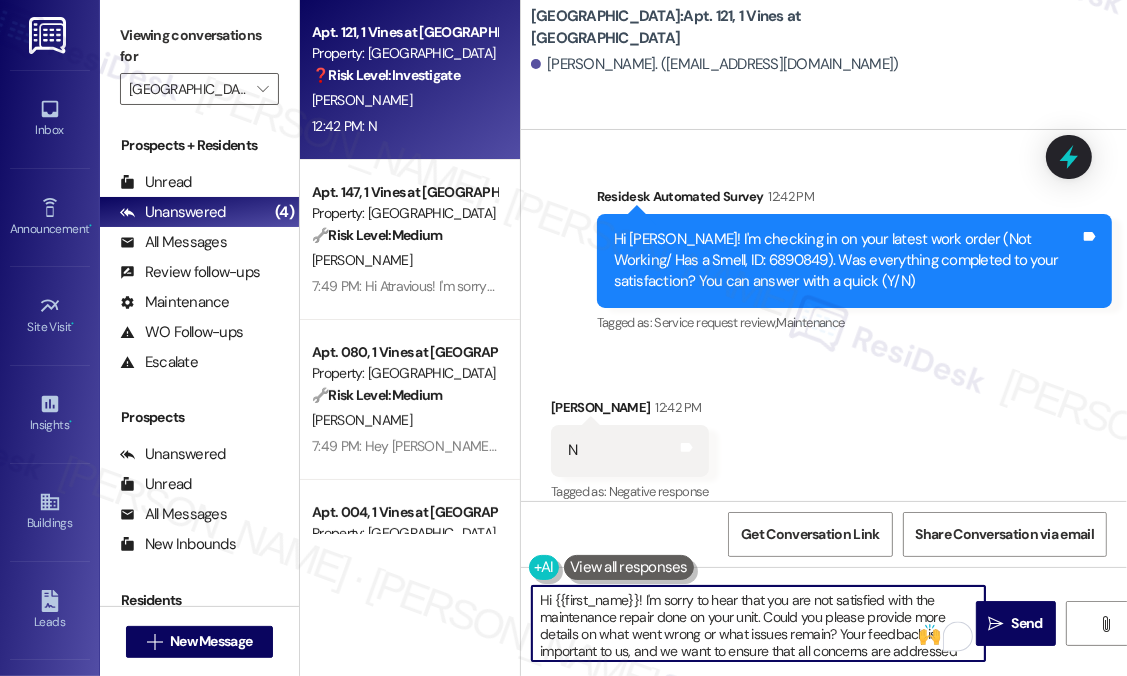 scroll, scrollTop: 16, scrollLeft: 0, axis: vertical 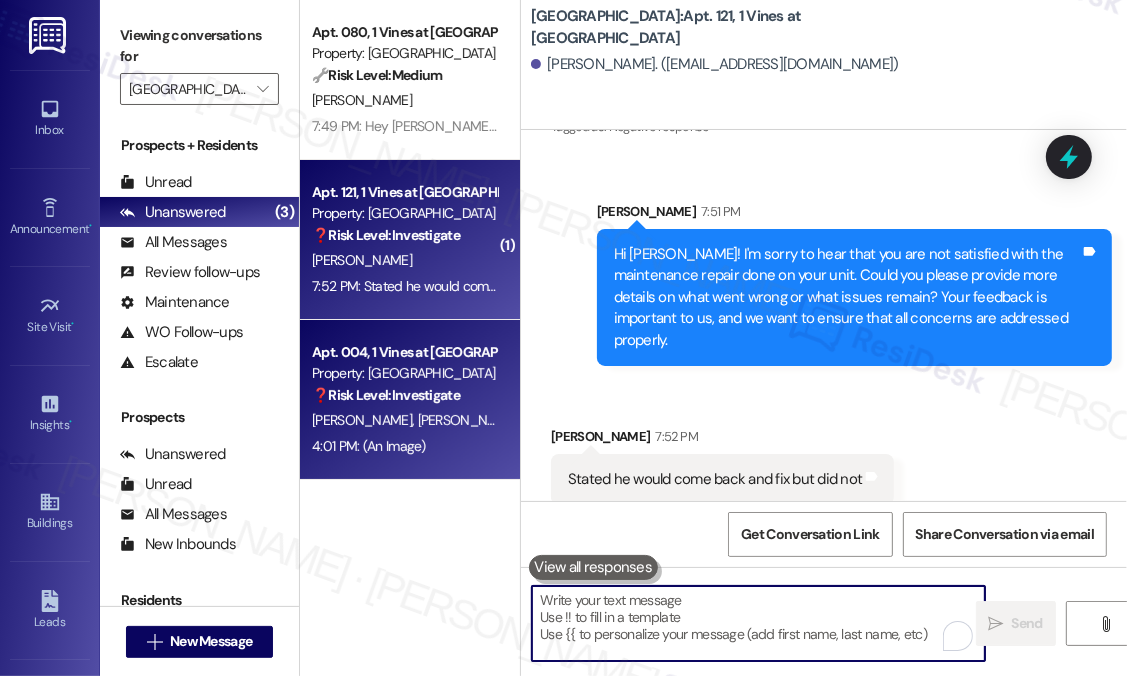 type 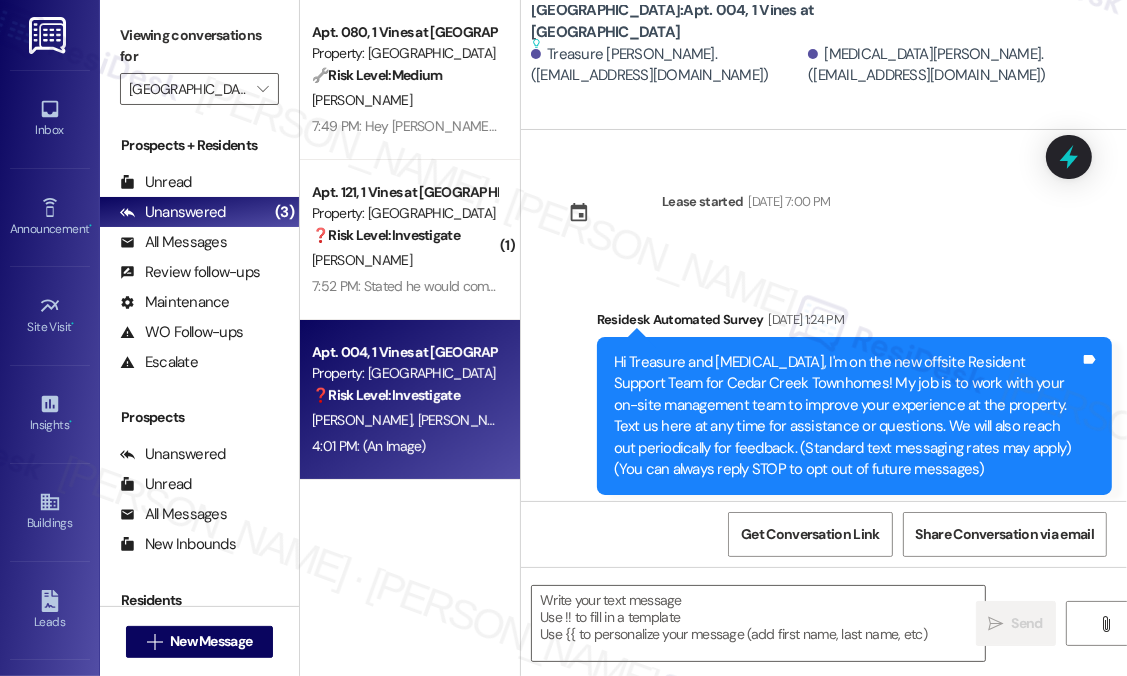 scroll, scrollTop: 14086, scrollLeft: 0, axis: vertical 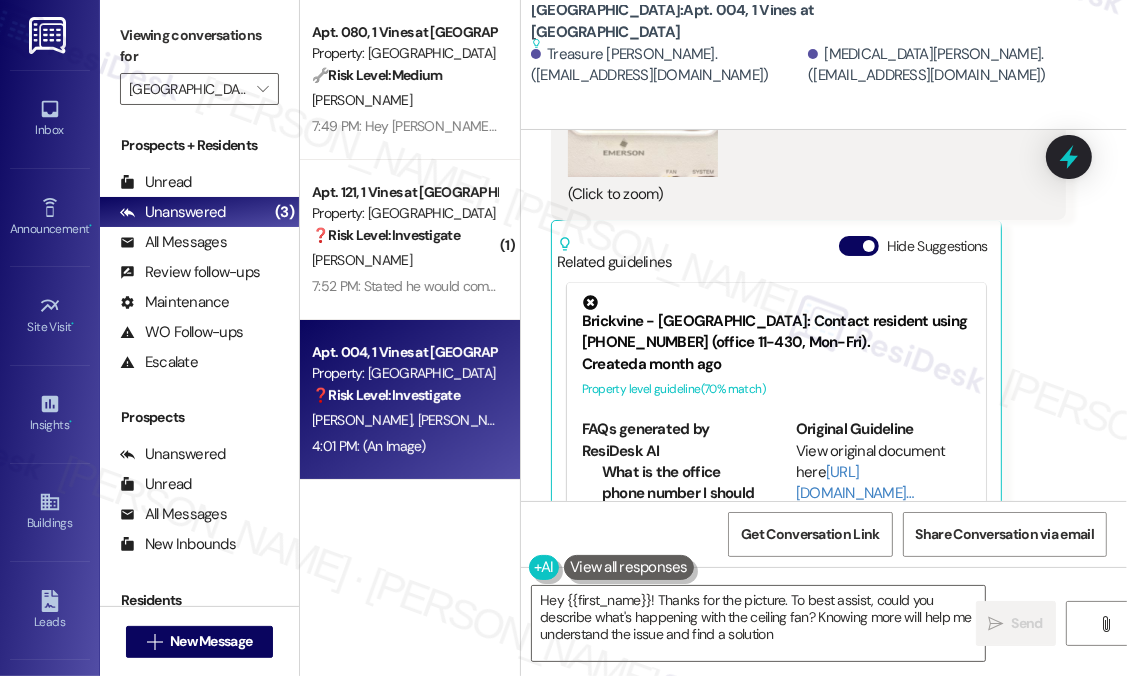 type on "Hey {{first_name}}! Thanks for the picture. To best assist, could you describe what's happening with the ceiling fan? Knowing more will help me understand the issue and find a solution!" 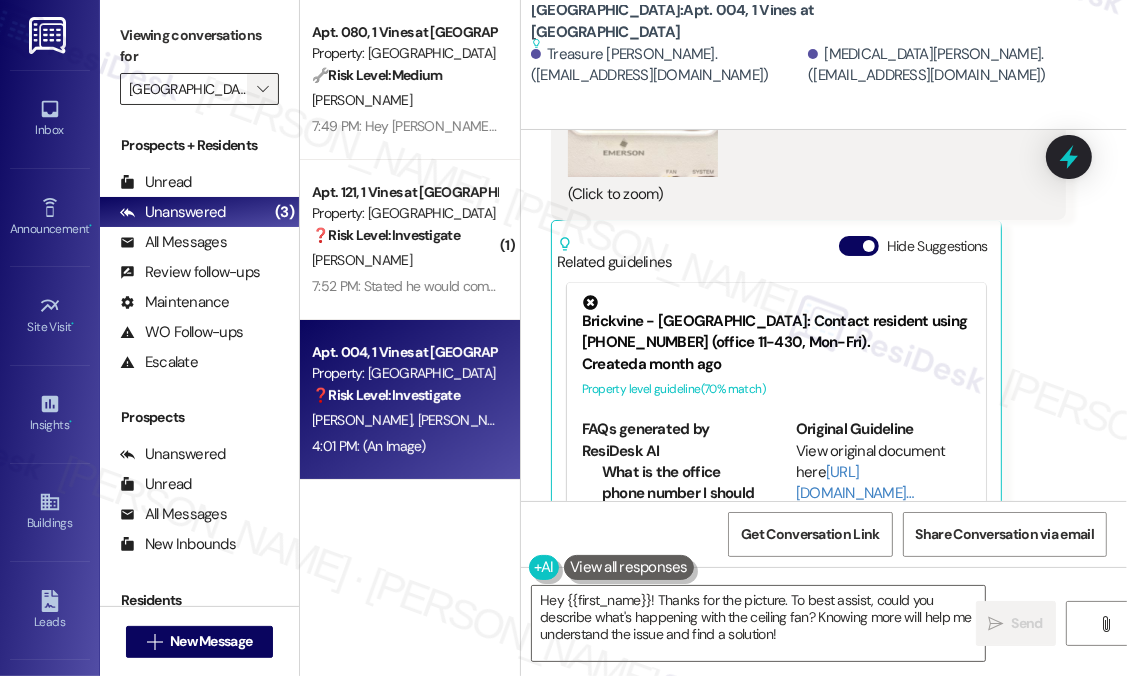 click on "" at bounding box center [262, 89] 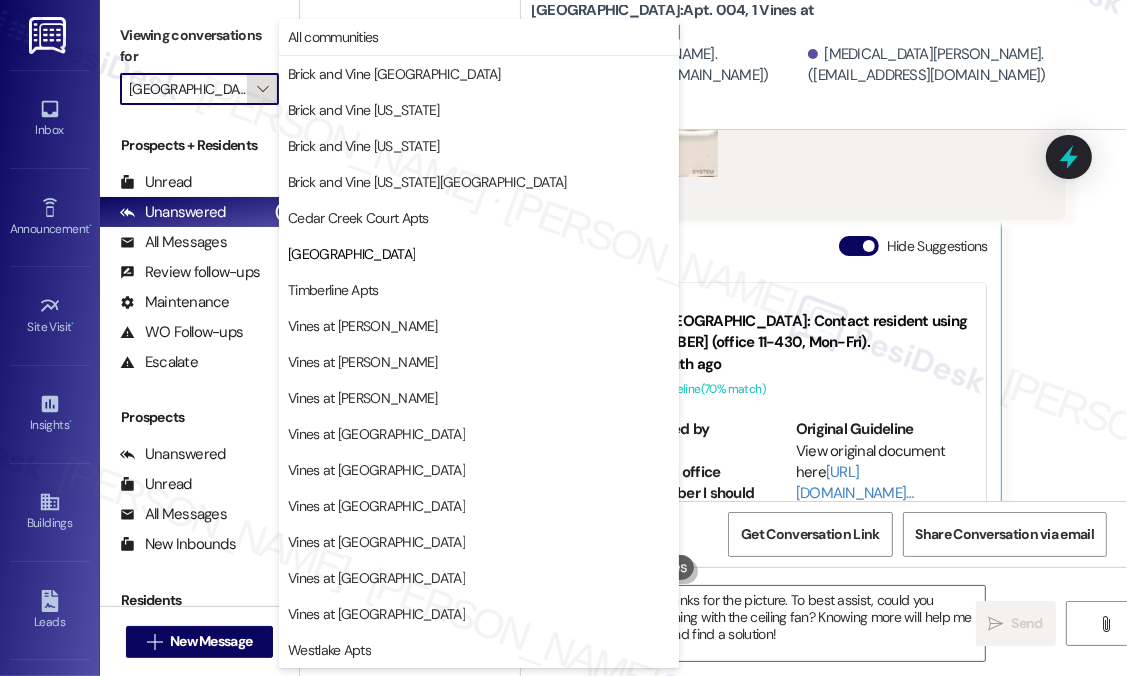 scroll, scrollTop: 0, scrollLeft: 28, axis: horizontal 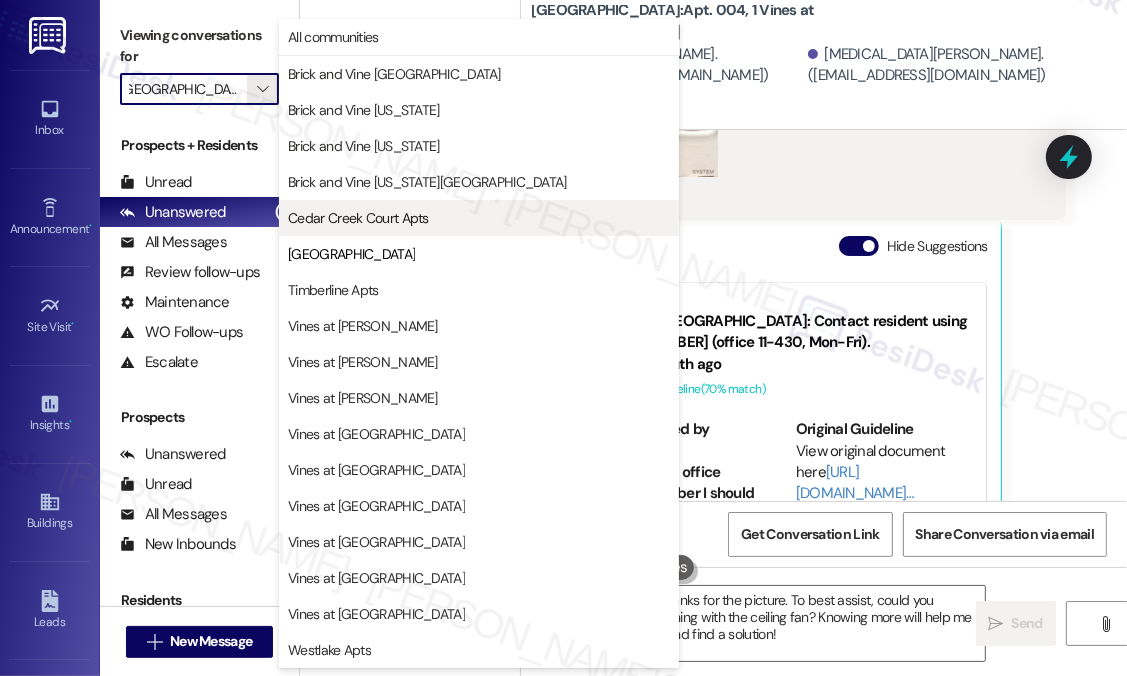 click on "Cedar Creek Court Apts" at bounding box center [358, 218] 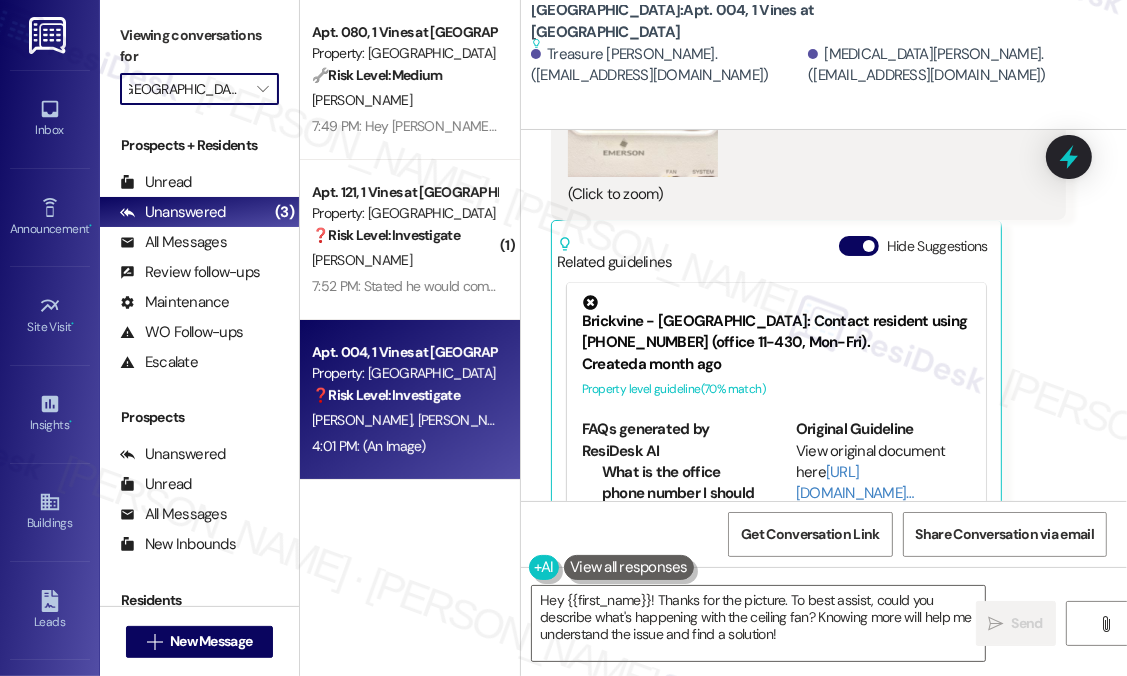 type on "Cedar Creek Court Apts" 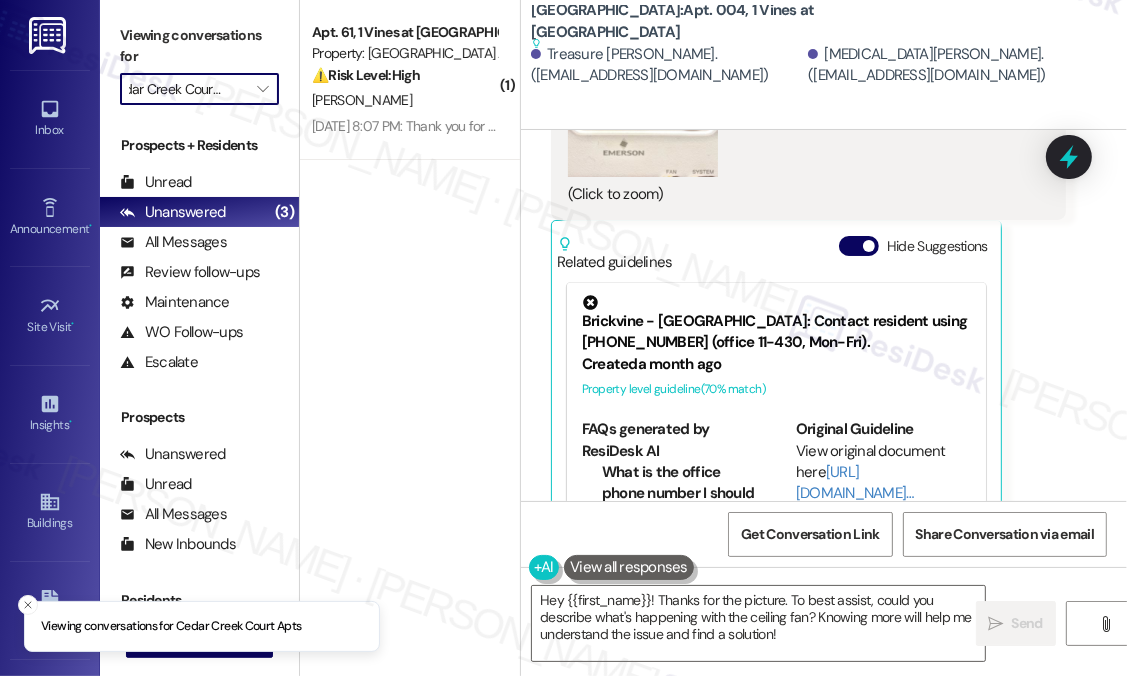 scroll, scrollTop: 0, scrollLeft: 0, axis: both 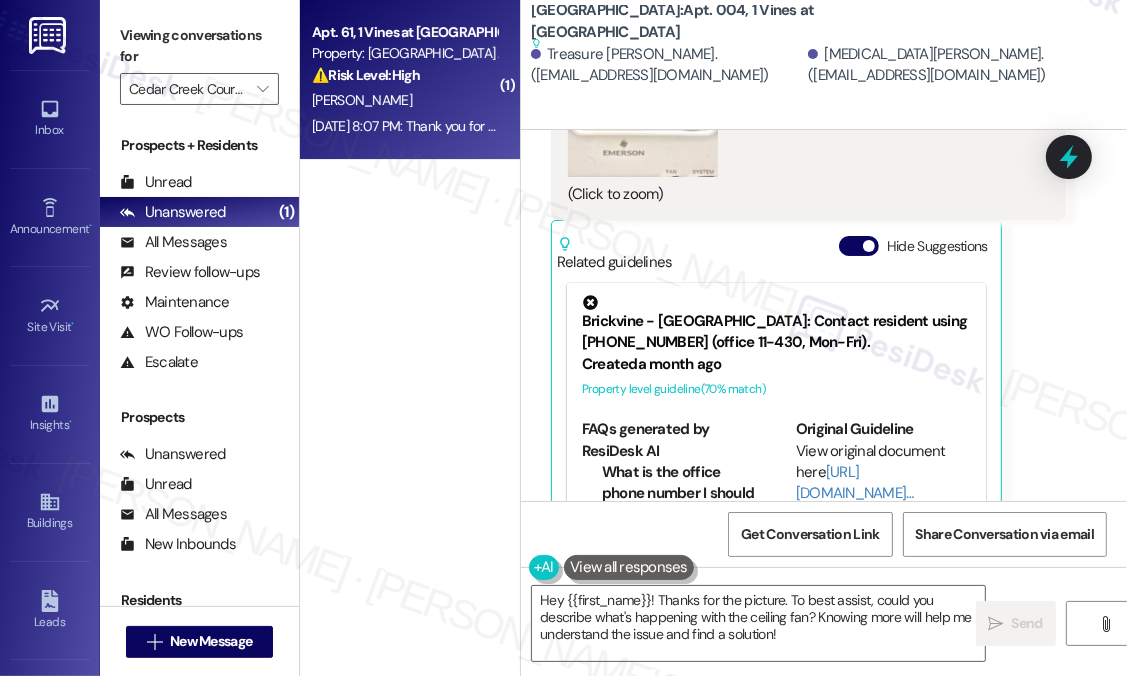 click on "[PERSON_NAME]" at bounding box center (404, 100) 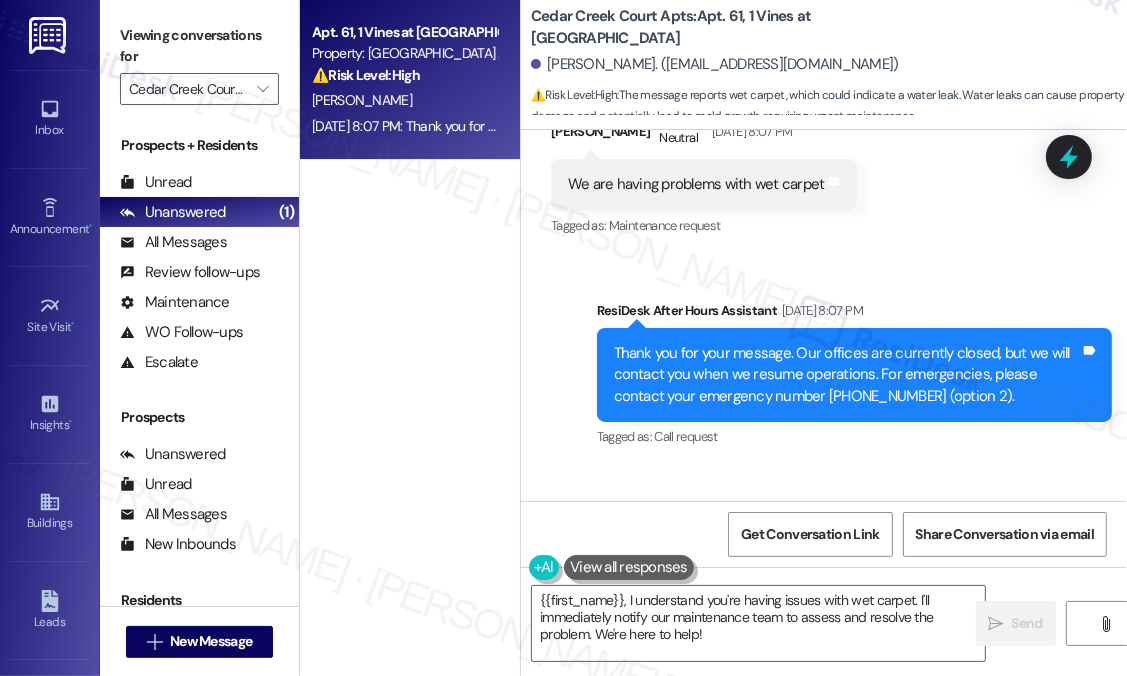 scroll, scrollTop: 93, scrollLeft: 0, axis: vertical 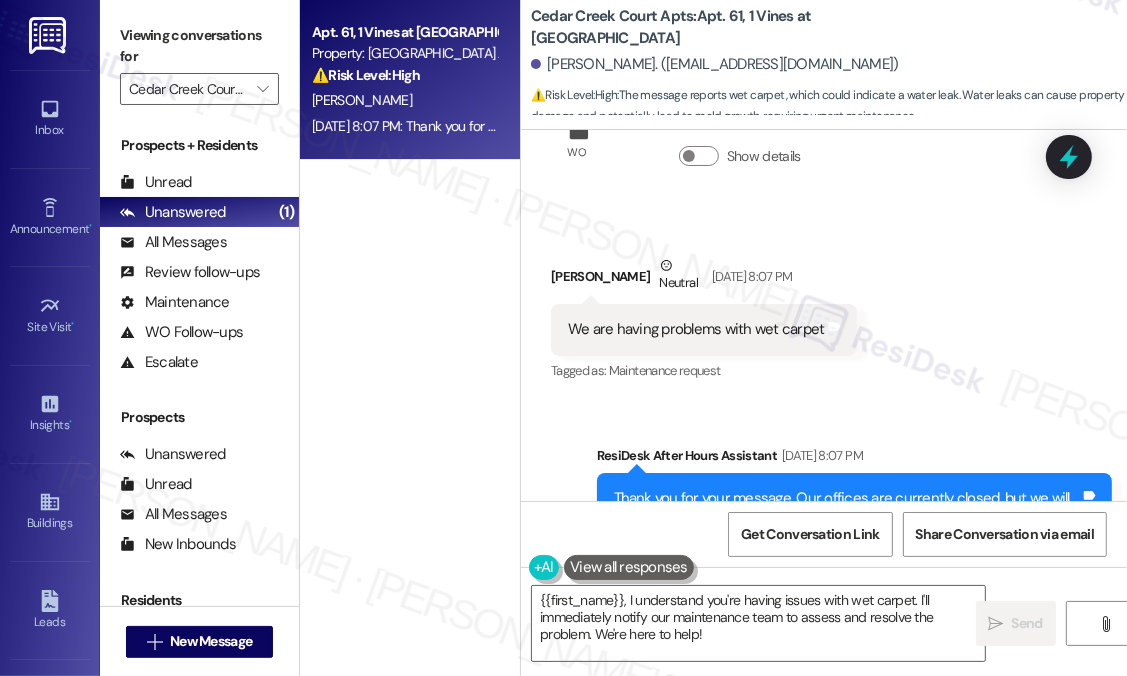 click on "We are having problems with wet carpet" at bounding box center (696, 329) 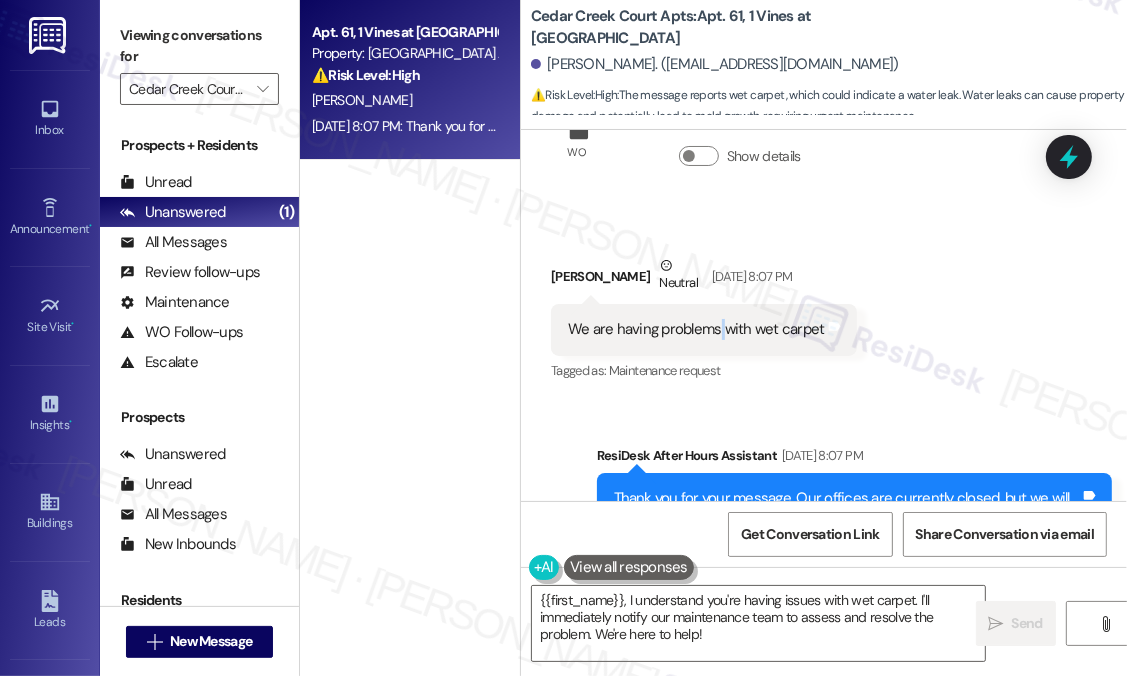 click on "We are having problems with wet carpet" at bounding box center (696, 329) 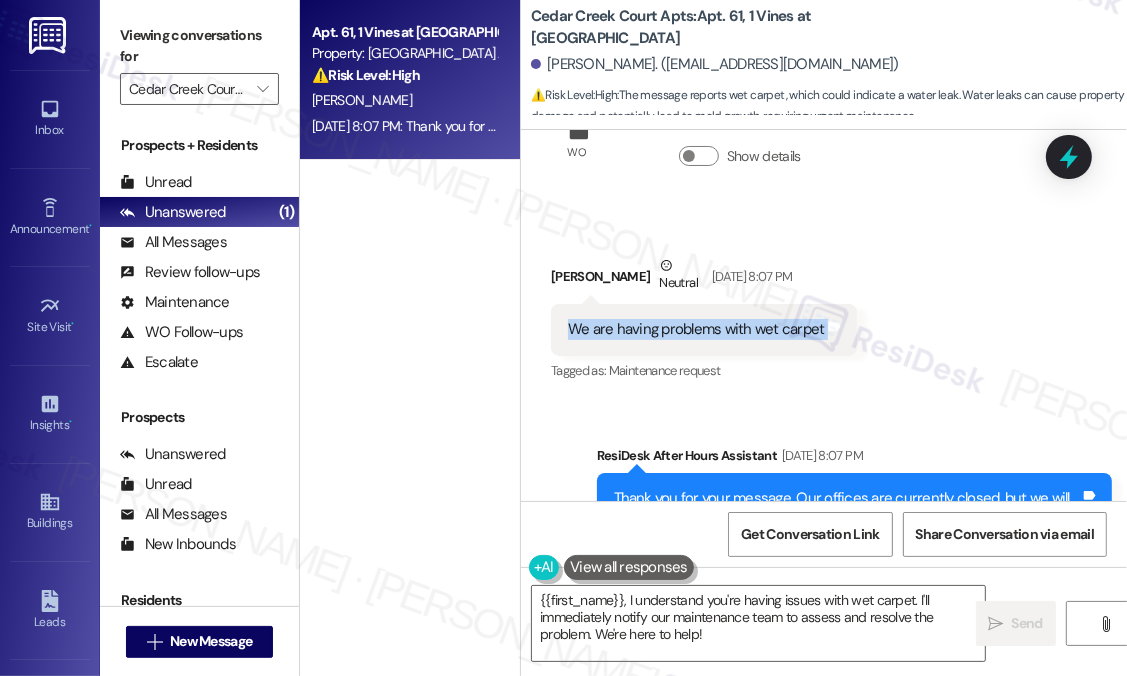 click on "We are having problems with wet carpet" at bounding box center [696, 329] 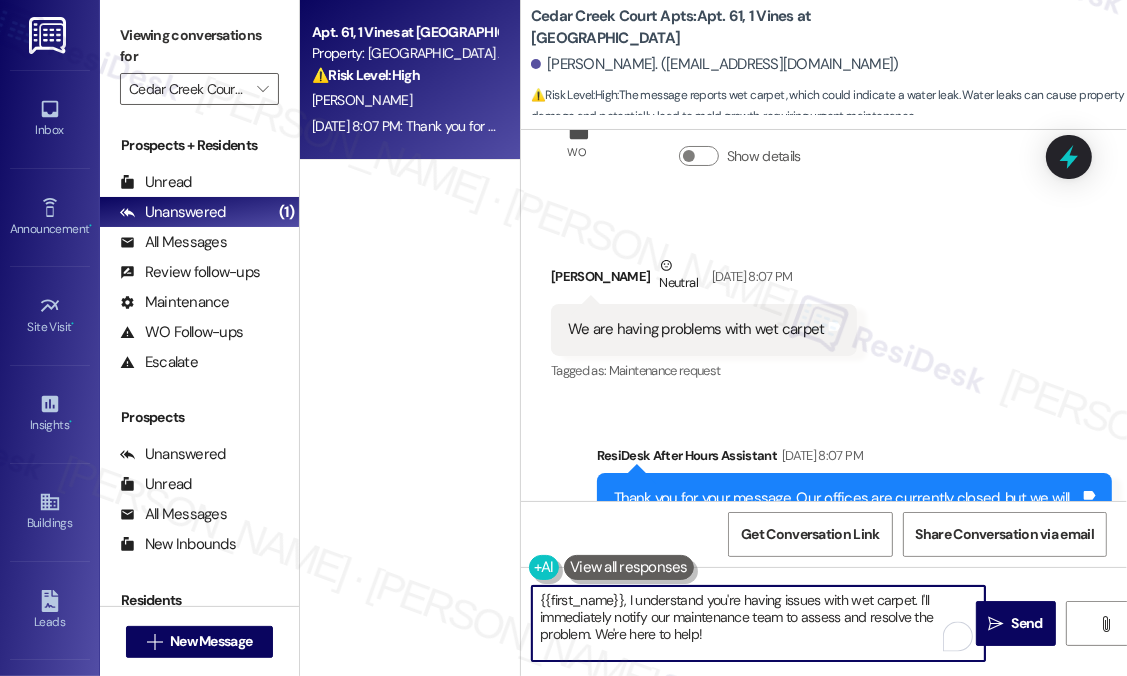 drag, startPoint x: 743, startPoint y: 636, endPoint x: 626, endPoint y: 599, distance: 122.711044 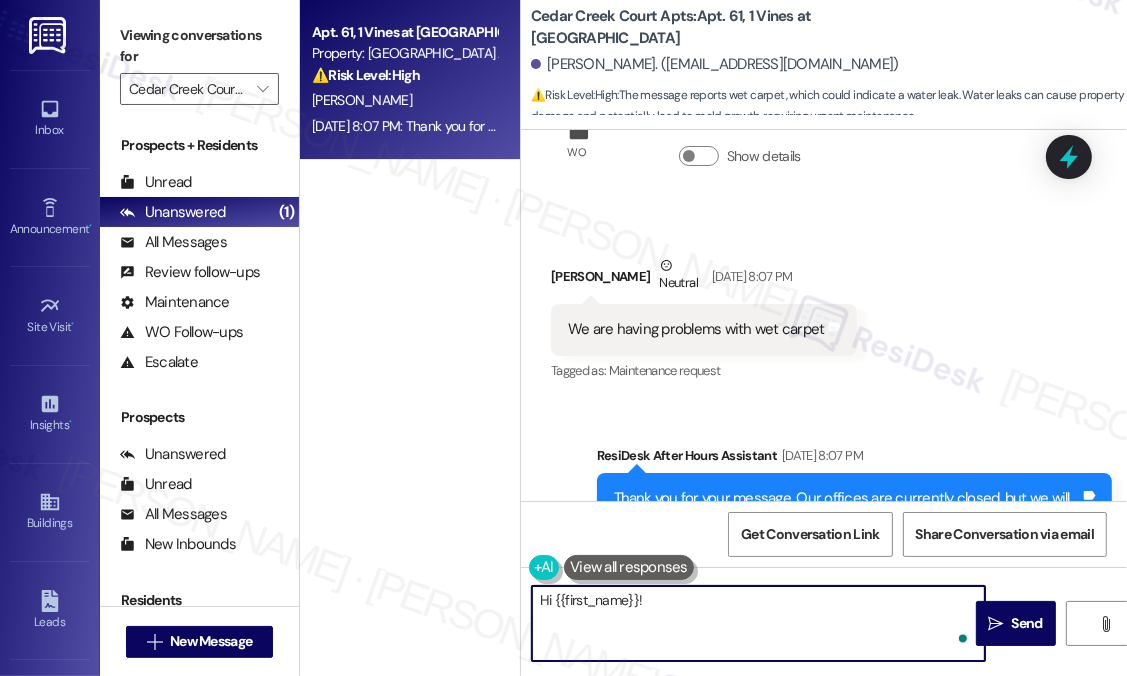 paste on "Thanks for reaching out—sorry to hear about the wet carpet issue. Do you know when it first started, and have you noticed if it’s coming from a specific area or source, like a nearby appliance or wall?" 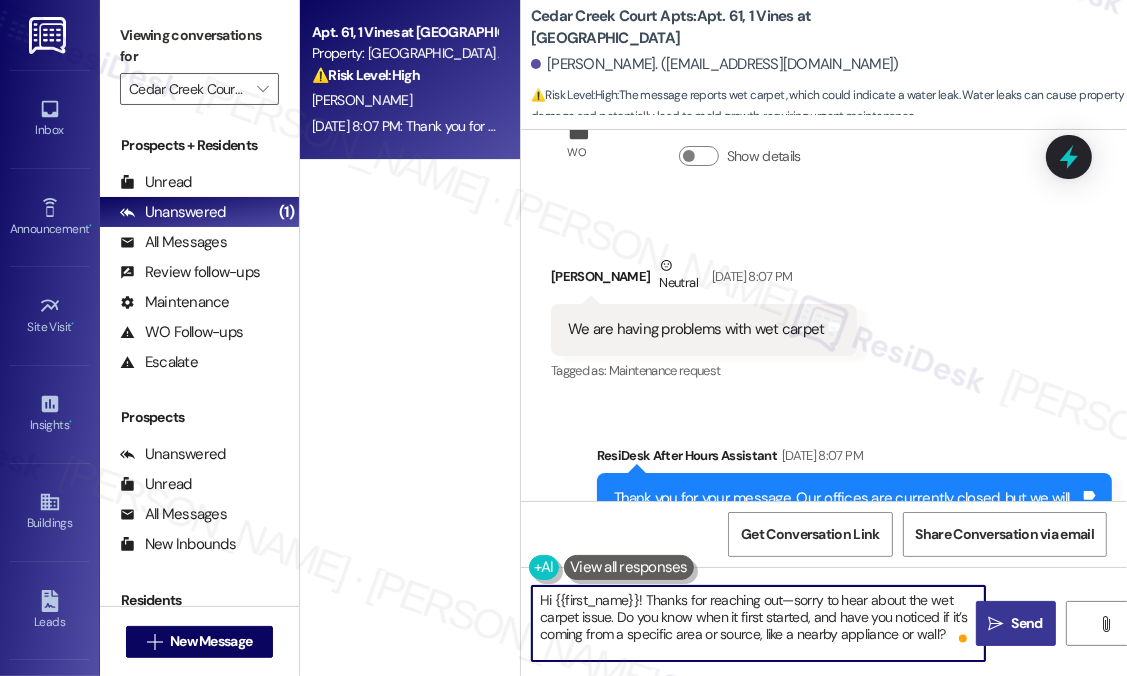 type on "Hi {{first_name}}! Thanks for reaching out—sorry to hear about the wet carpet issue. Do you know when it first started, and have you noticed if it’s coming from a specific area or source, like a nearby appliance or wall?" 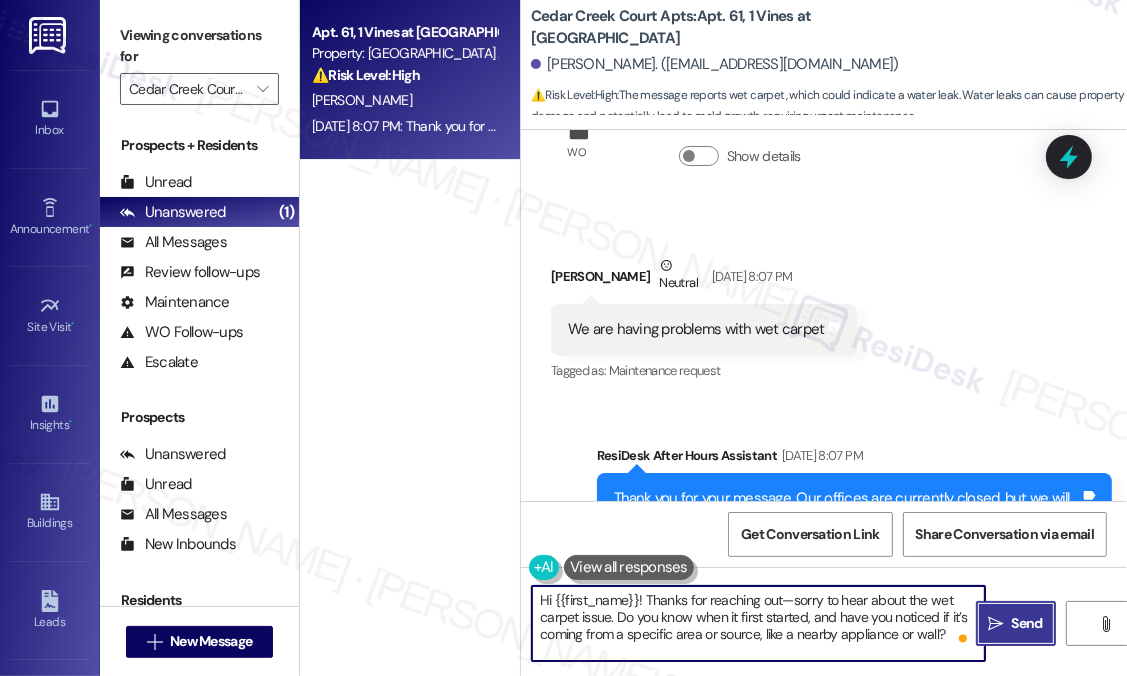 click on "Send" at bounding box center (1027, 623) 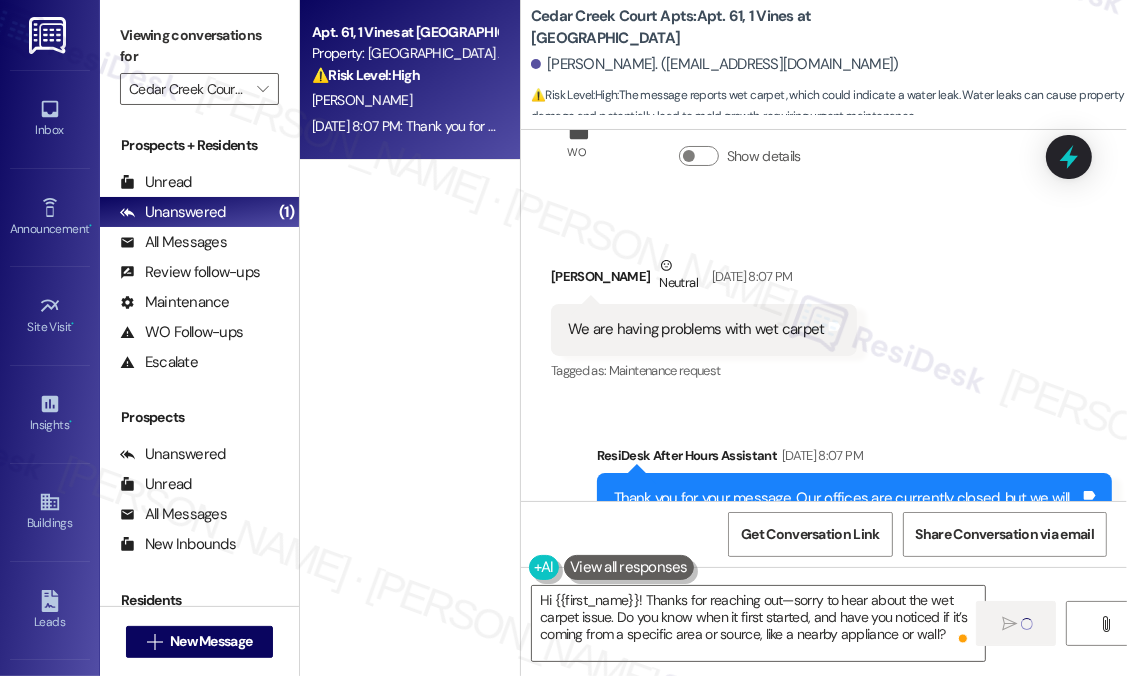 type 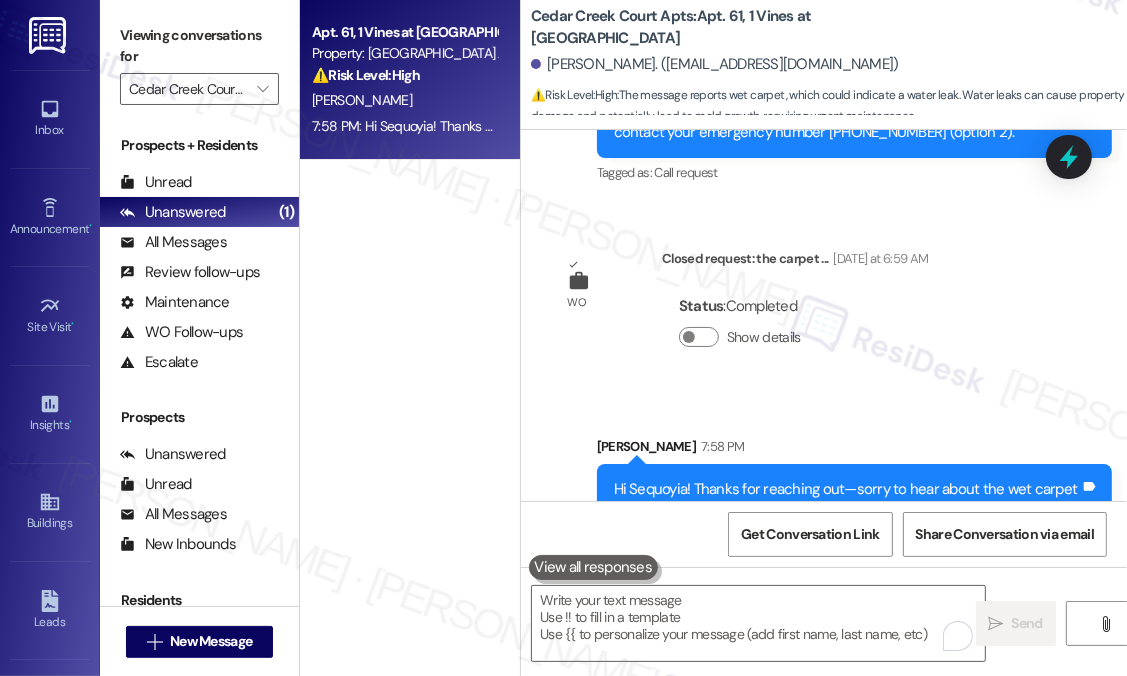 scroll, scrollTop: 575, scrollLeft: 0, axis: vertical 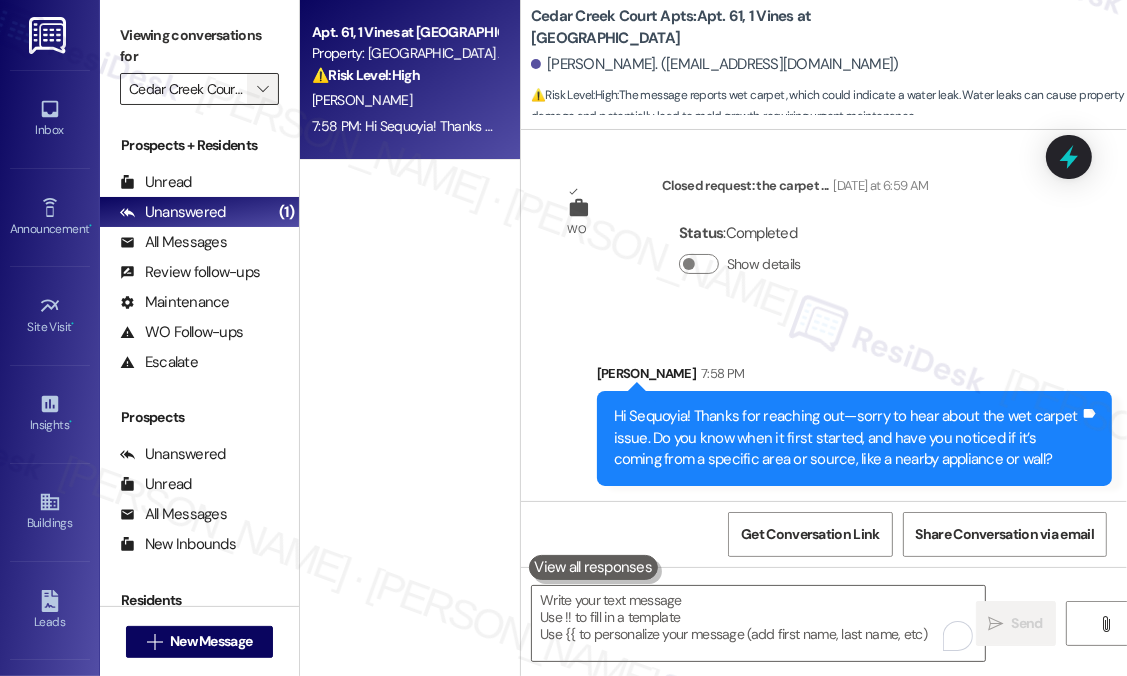 click on "" at bounding box center (262, 89) 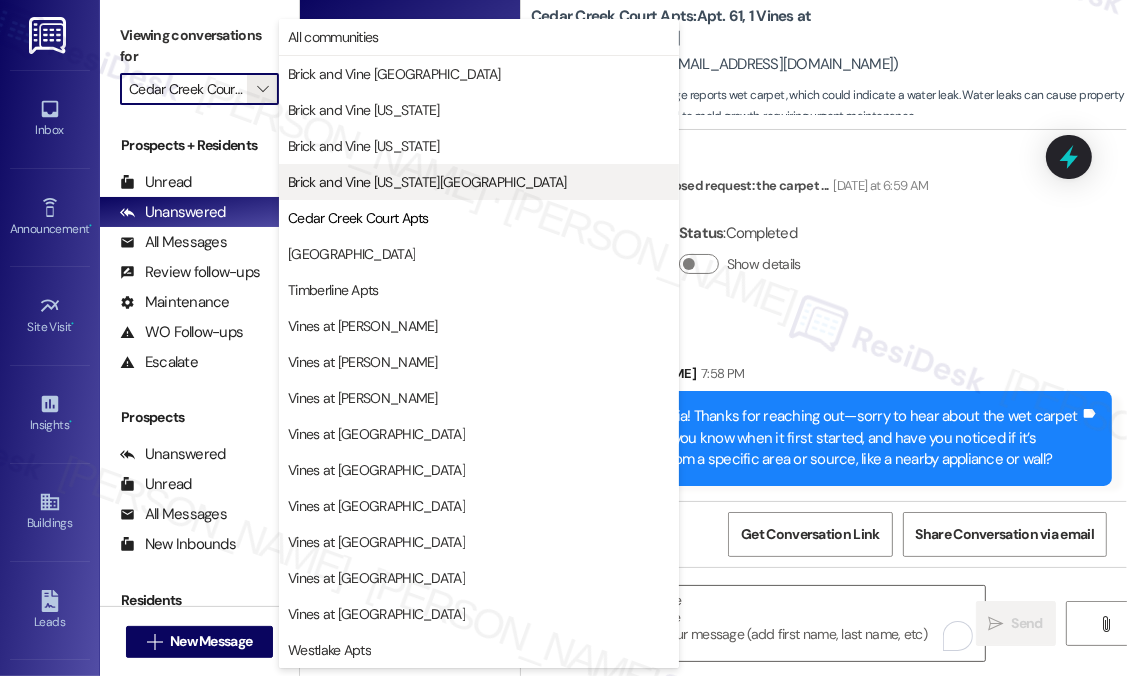 click on "Brick and Vine [US_STATE][GEOGRAPHIC_DATA]" at bounding box center [427, 182] 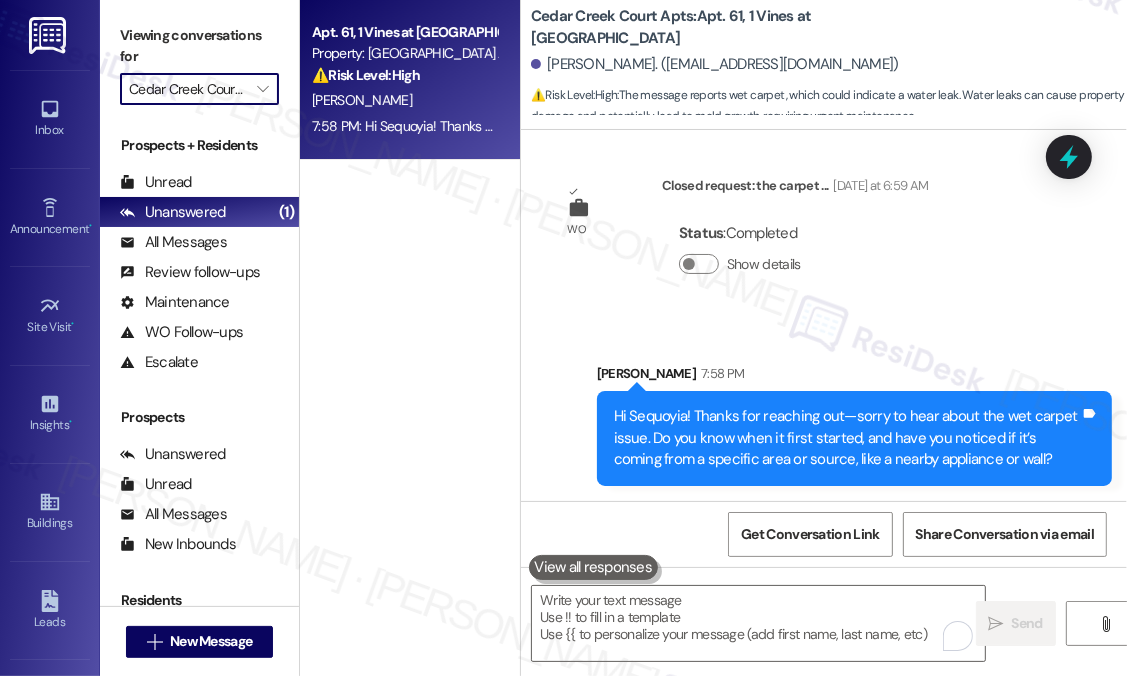 type on "Brick and Vine [US_STATE][GEOGRAPHIC_DATA]" 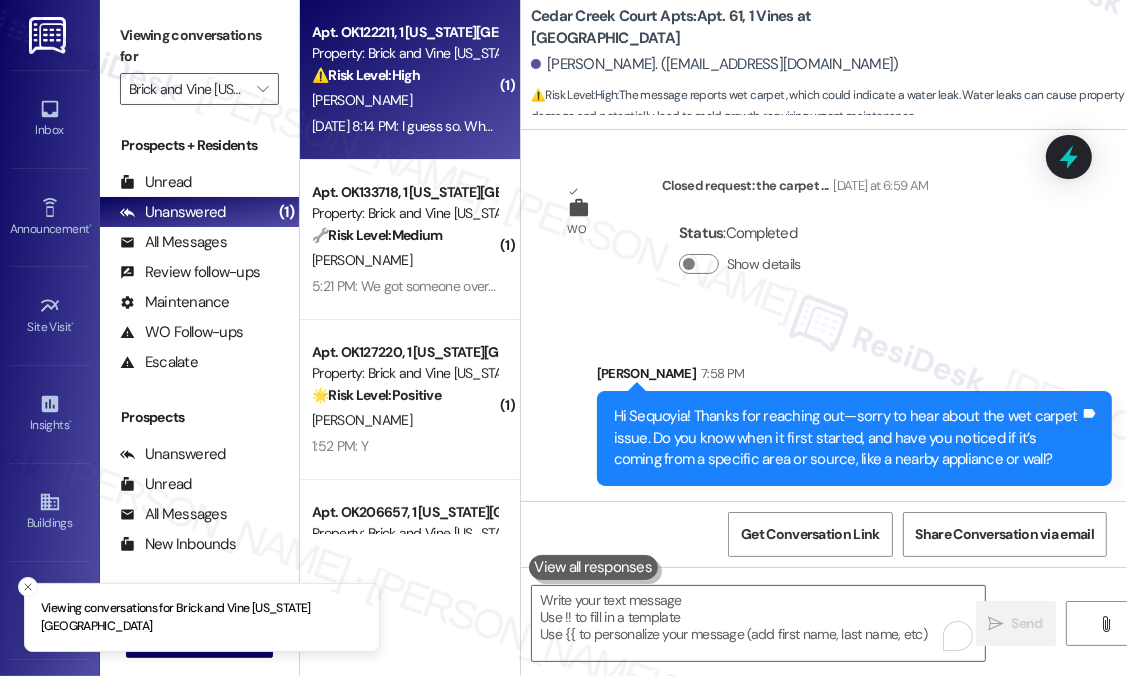 click on "[DATE] 8:14 PM: I guess so. What's the difference between them and you?  [DATE] 8:14 PM: I guess so. What's the difference between them and you?" at bounding box center (523, 126) 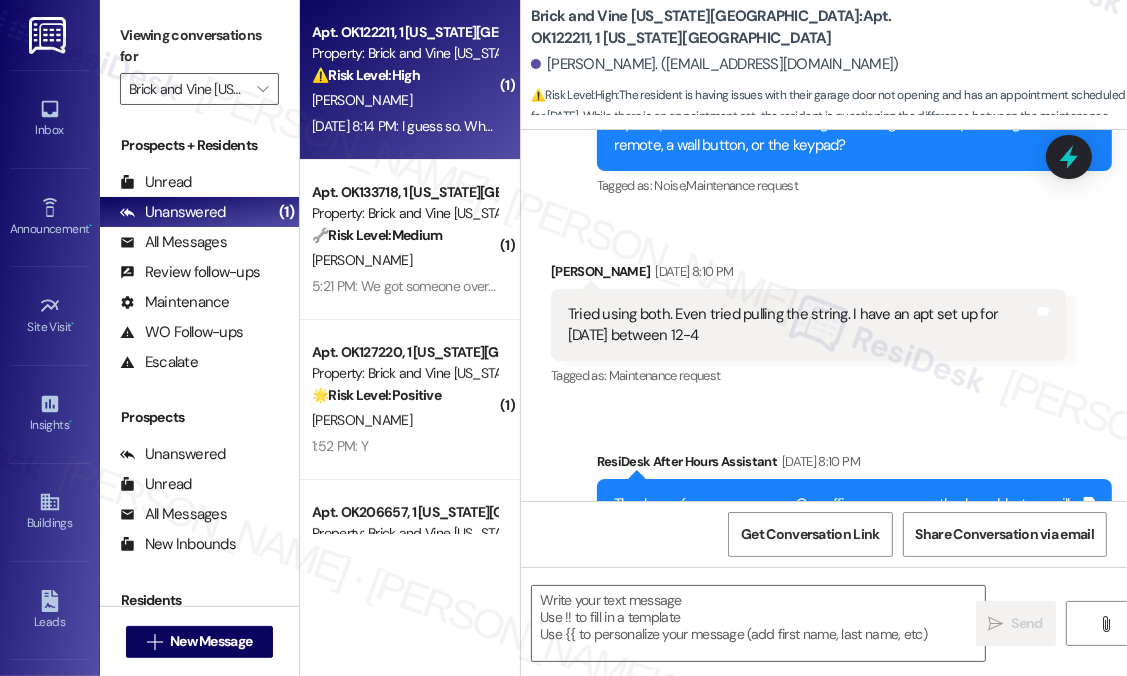 scroll, scrollTop: 1864, scrollLeft: 0, axis: vertical 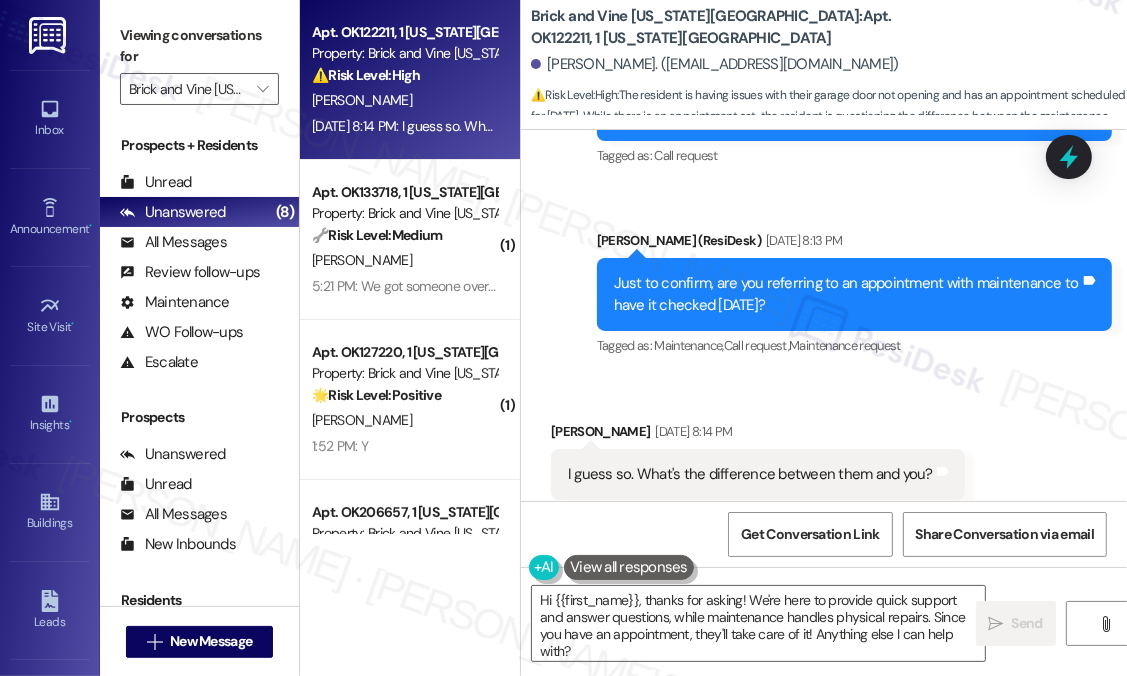 click on "Received via SMS [PERSON_NAME] [DATE] 8:14 PM I guess so. What's the difference between them and you?  Tags and notes Tagged as:   Bad communication Click to highlight conversations about Bad communication" at bounding box center [824, 460] 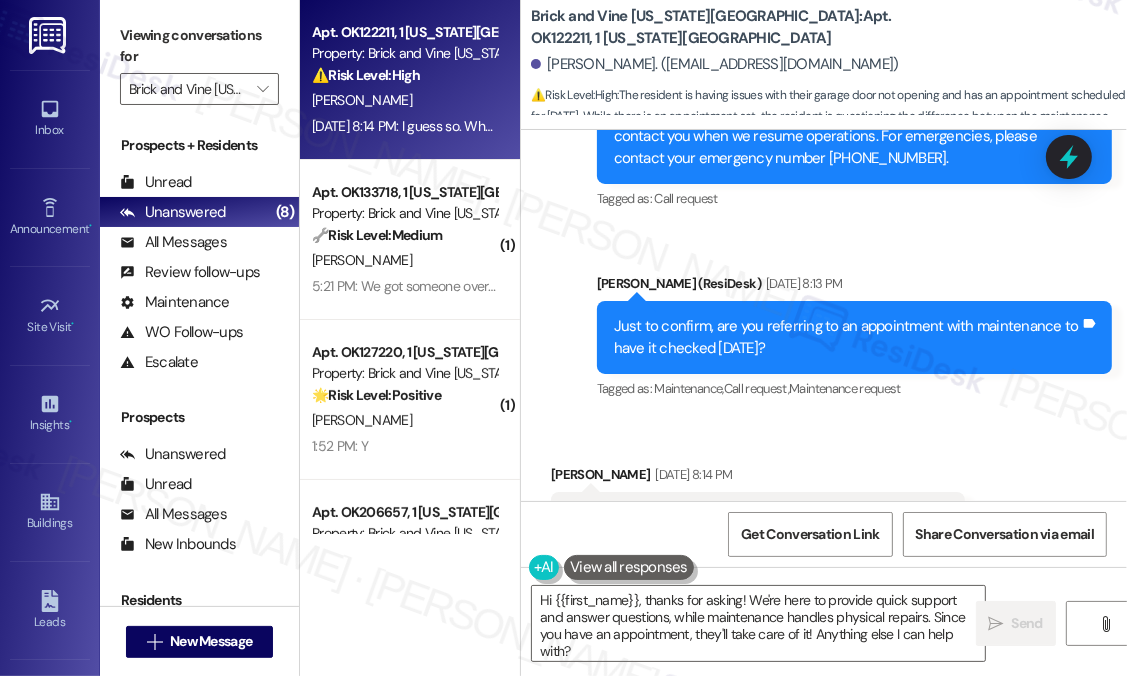 scroll, scrollTop: 1755, scrollLeft: 0, axis: vertical 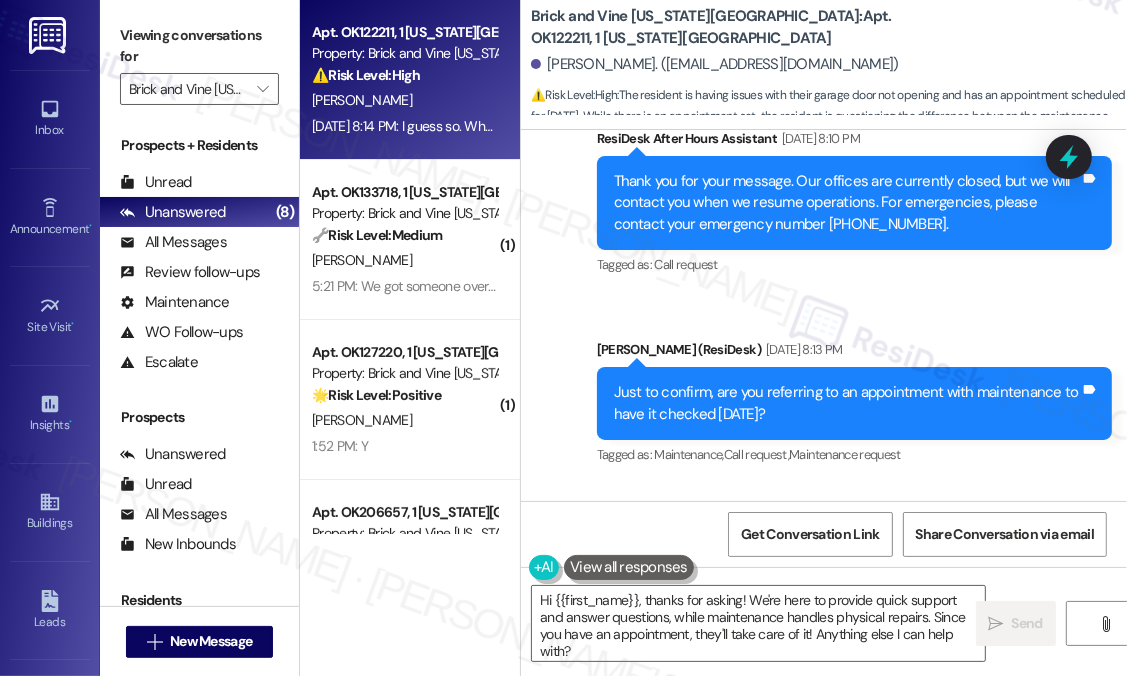 click on "Sent via SMS ResiDesk After Hours Assistant [DATE] 8:10 PM Thank you for your message. Our offices are currently closed, but we will contact you when we resume operations. For emergencies, please contact your emergency number [PHONE_NUMBER]. Tags and notes Tagged as:   Call request Click to highlight conversations about Call request Sent via SMS [PERSON_NAME]   (ResiDesk) [DATE] 8:13 PM Just to confirm, are you referring to an appointment with maintenance to have it checked [DATE]? Tags and notes Tagged as:   Maintenance ,  Click to highlight conversations about Maintenance Call request ,  Click to highlight conversations about Call request Maintenance request Click to highlight conversations about Maintenance request" at bounding box center (824, 284) 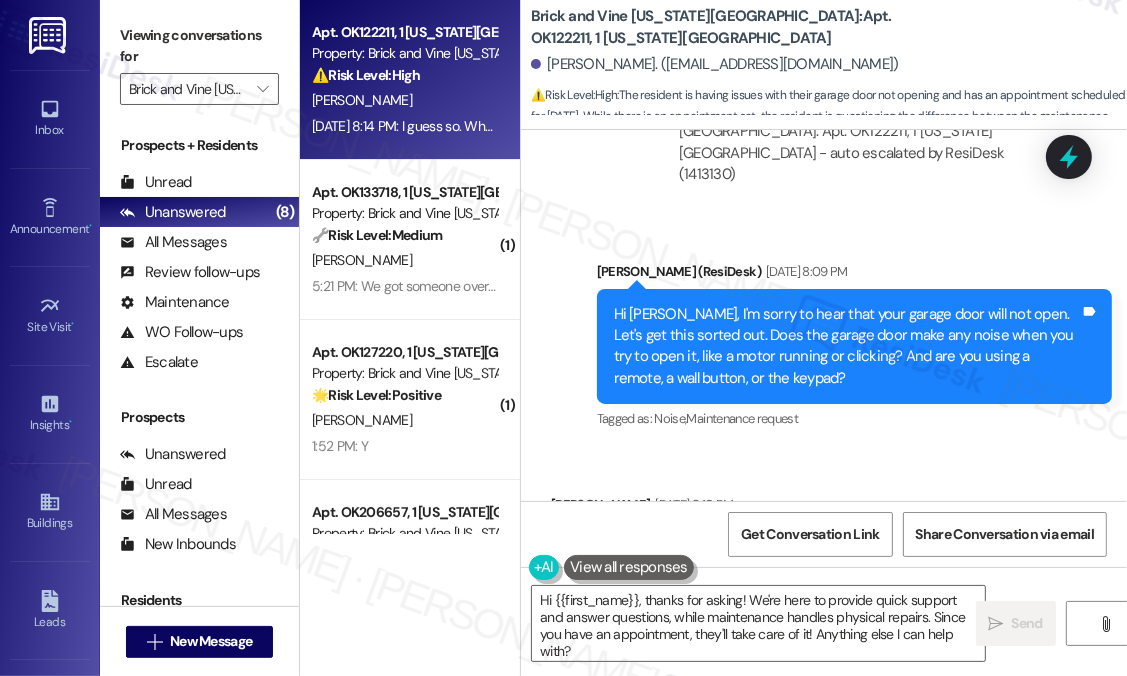 scroll, scrollTop: 1155, scrollLeft: 0, axis: vertical 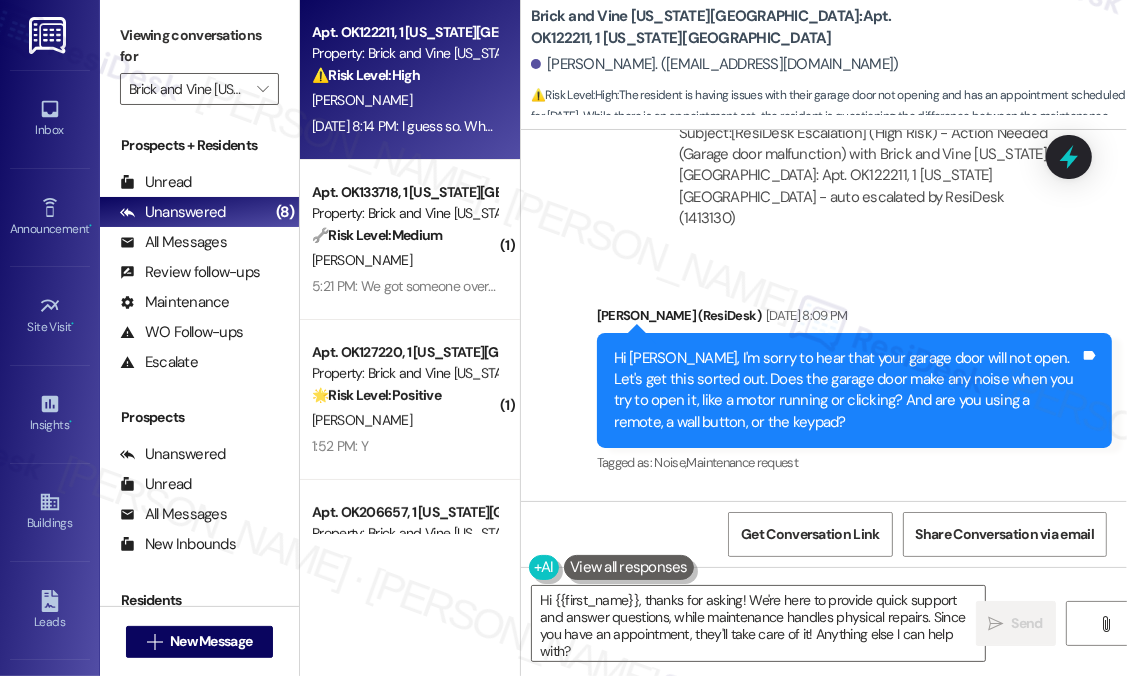 click on "Received via SMS [PERSON_NAME] [DATE] 8:10 PM Tried using both. Even tried pulling the string. I have an apt set up for [DATE] between 12-4 Tags and notes Tagged as:   Maintenance request Click to highlight conversations about Maintenance request" at bounding box center (824, 588) 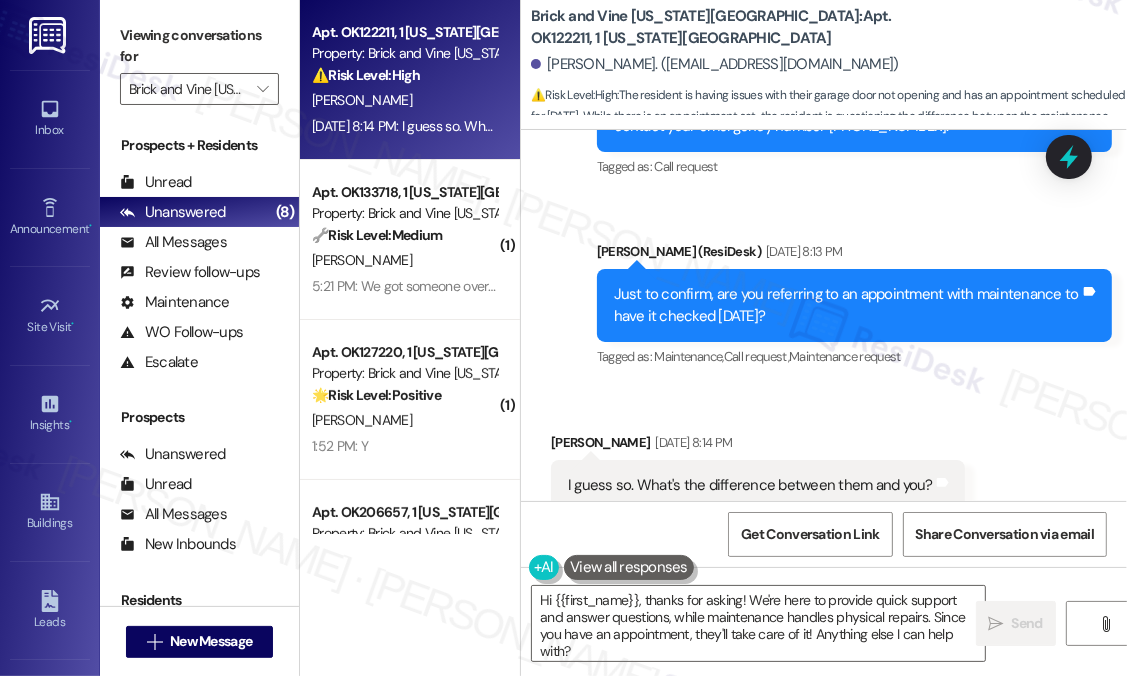 scroll, scrollTop: 1855, scrollLeft: 0, axis: vertical 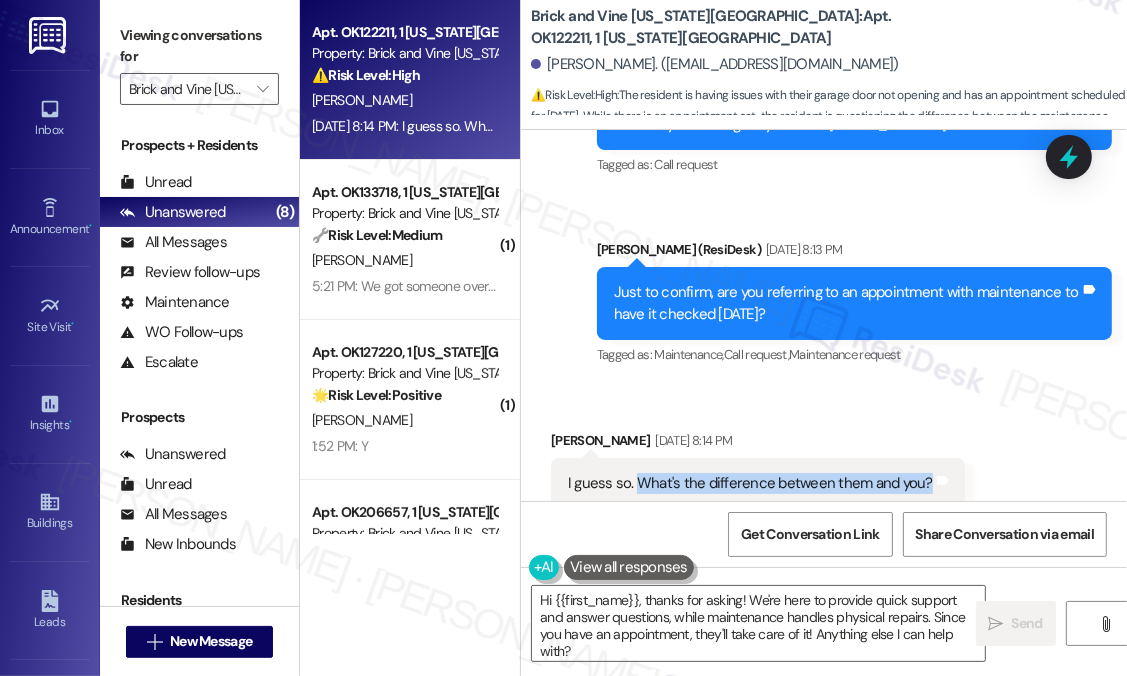 drag, startPoint x: 636, startPoint y: 439, endPoint x: 915, endPoint y: 441, distance: 279.00717 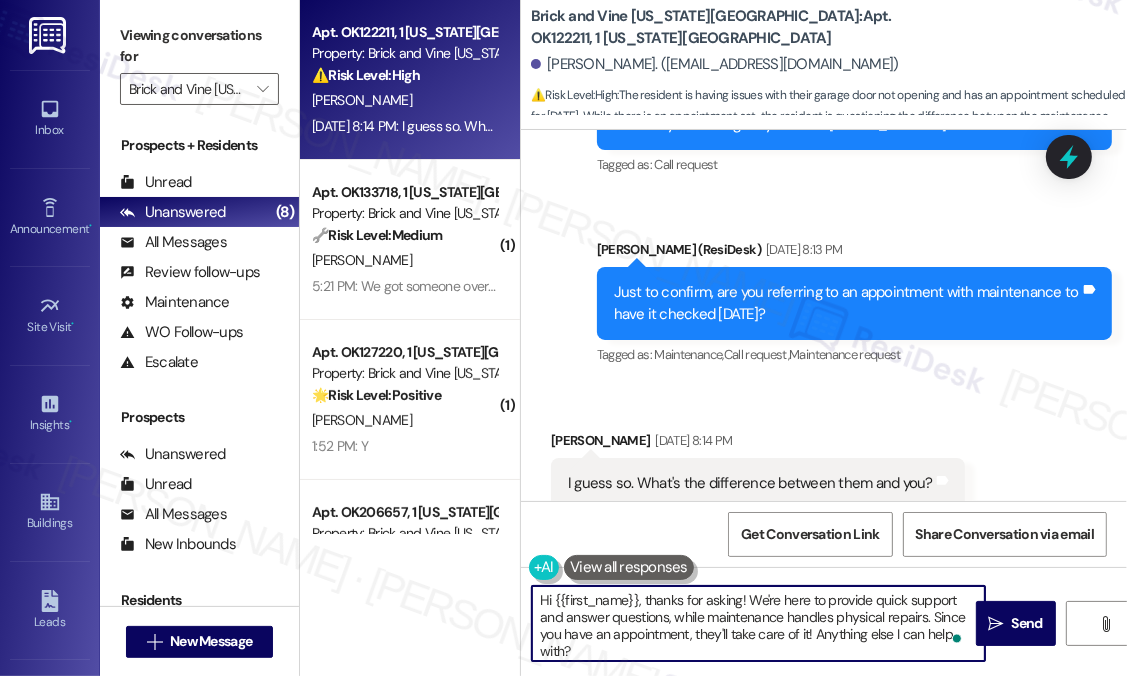 drag, startPoint x: 614, startPoint y: 650, endPoint x: 524, endPoint y: 583, distance: 112.200714 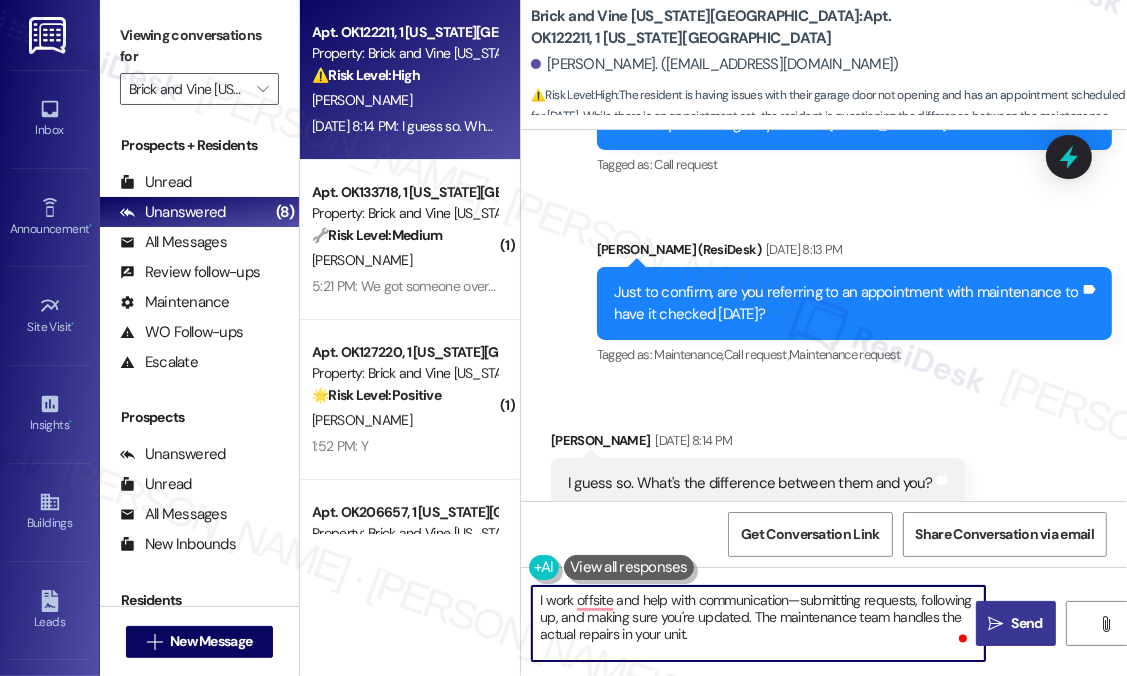 type on "I work offsite and help with communication—submitting requests, following up, and making sure you're updated. The maintenance team handles the actual repairs in your unit." 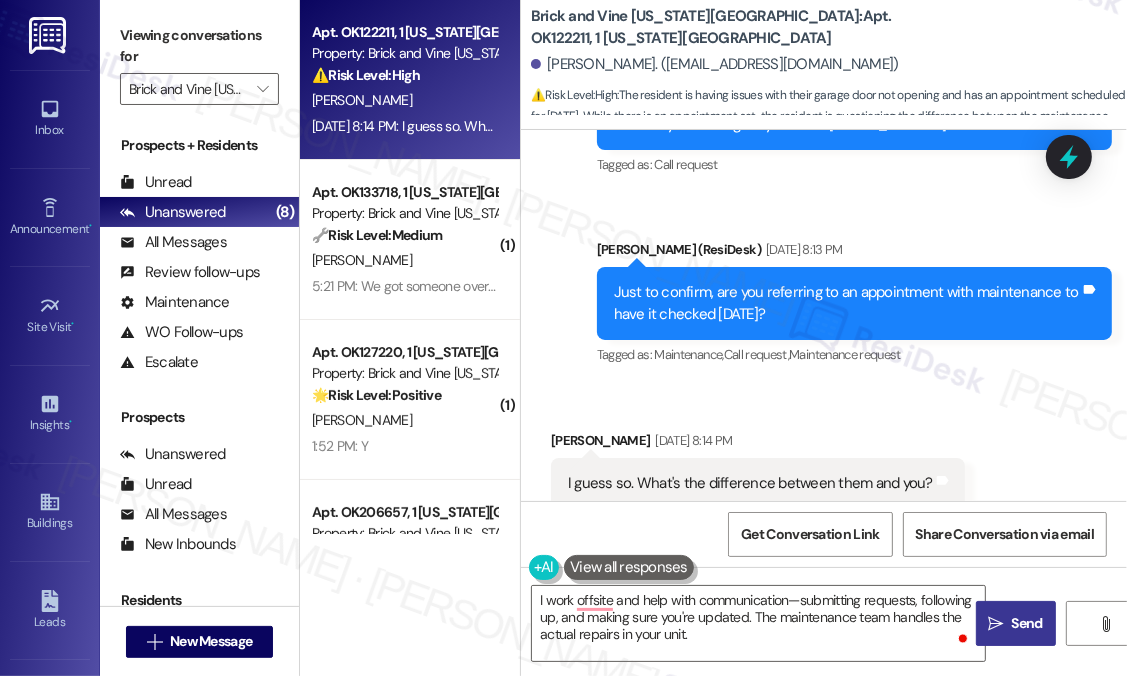 click on "Send" at bounding box center (1027, 623) 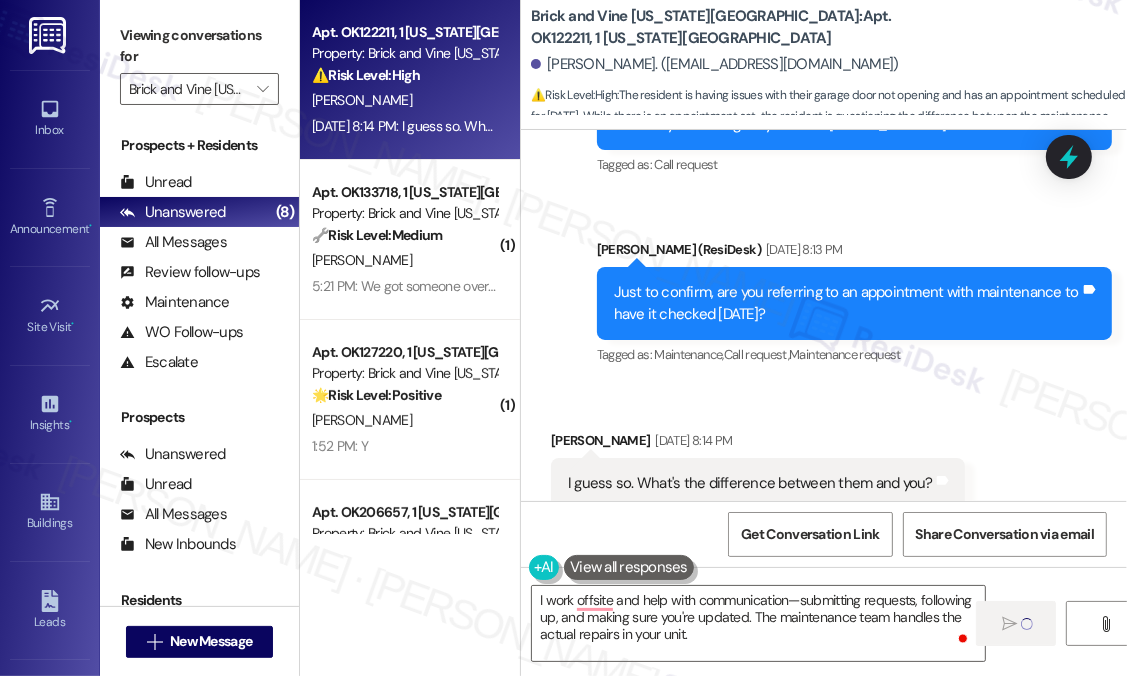 type 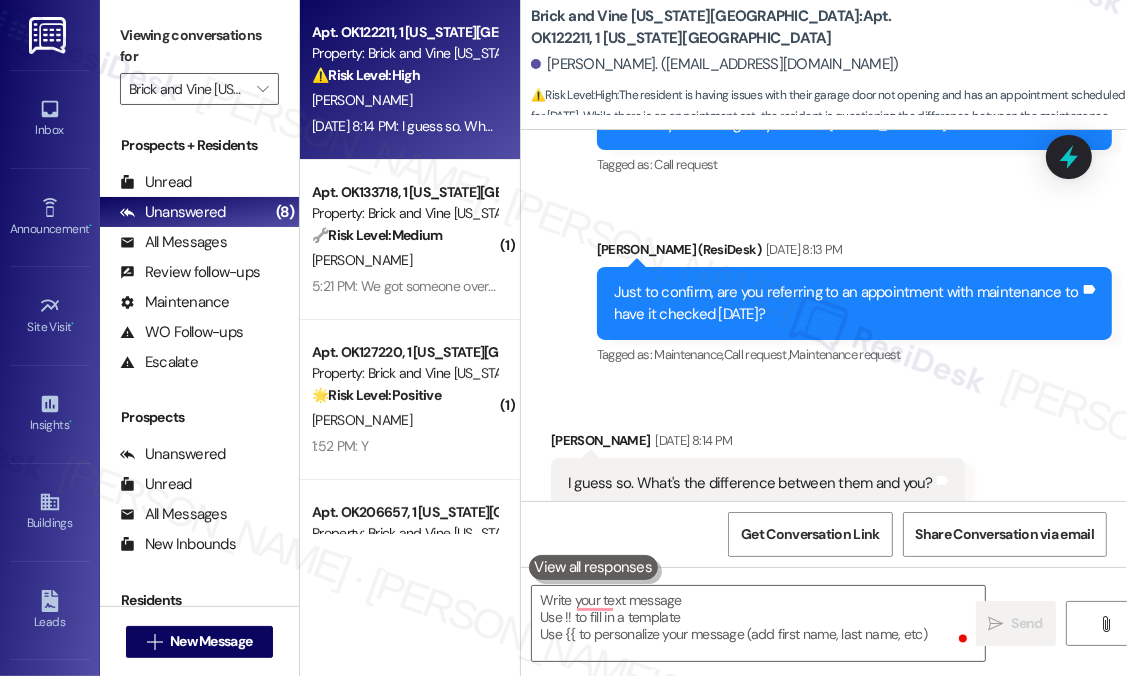 scroll, scrollTop: 1864, scrollLeft: 0, axis: vertical 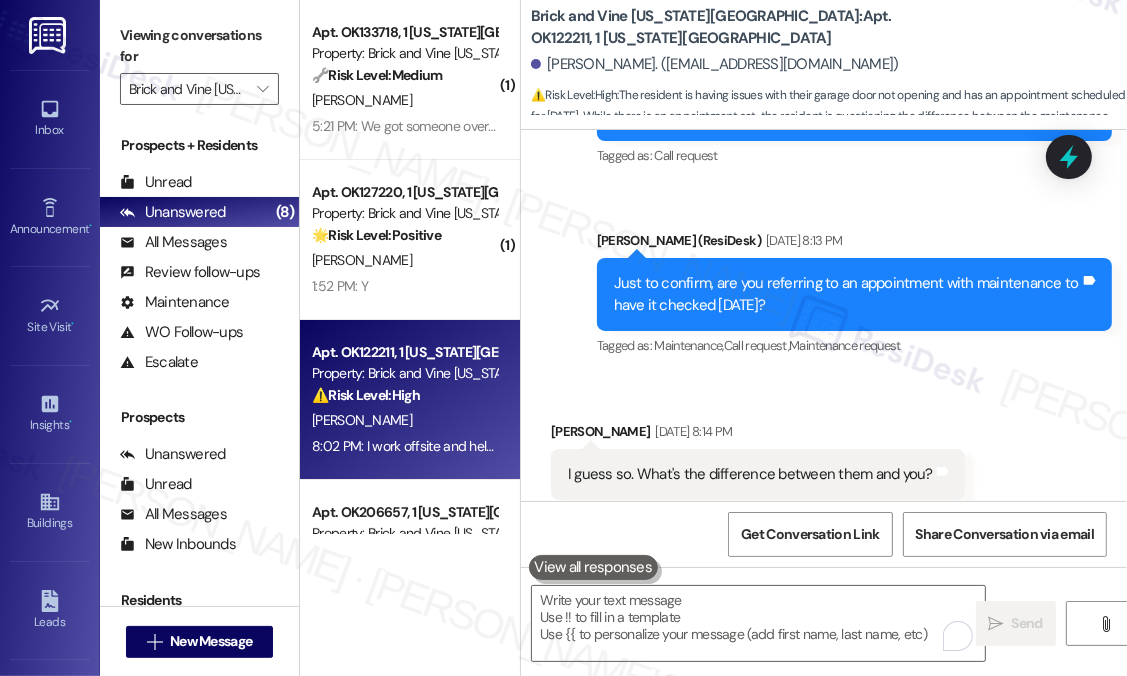 click on "Sent via SMS ResiDesk After Hours Assistant [DATE] 8:10 PM Thank you for your message. Our offices are currently closed, but we will contact you when we resume operations. For emergencies, please contact your emergency number [PHONE_NUMBER]. Tags and notes Tagged as:   Call request Click to highlight conversations about Call request Sent via SMS [PERSON_NAME]   (ResiDesk) [DATE] 8:13 PM Just to confirm, are you referring to an appointment with maintenance to have it checked [DATE]? Tags and notes Tagged as:   Maintenance ,  Click to highlight conversations about Maintenance Call request ,  Click to highlight conversations about Call request Maintenance request Click to highlight conversations about Maintenance request" at bounding box center (824, 175) 